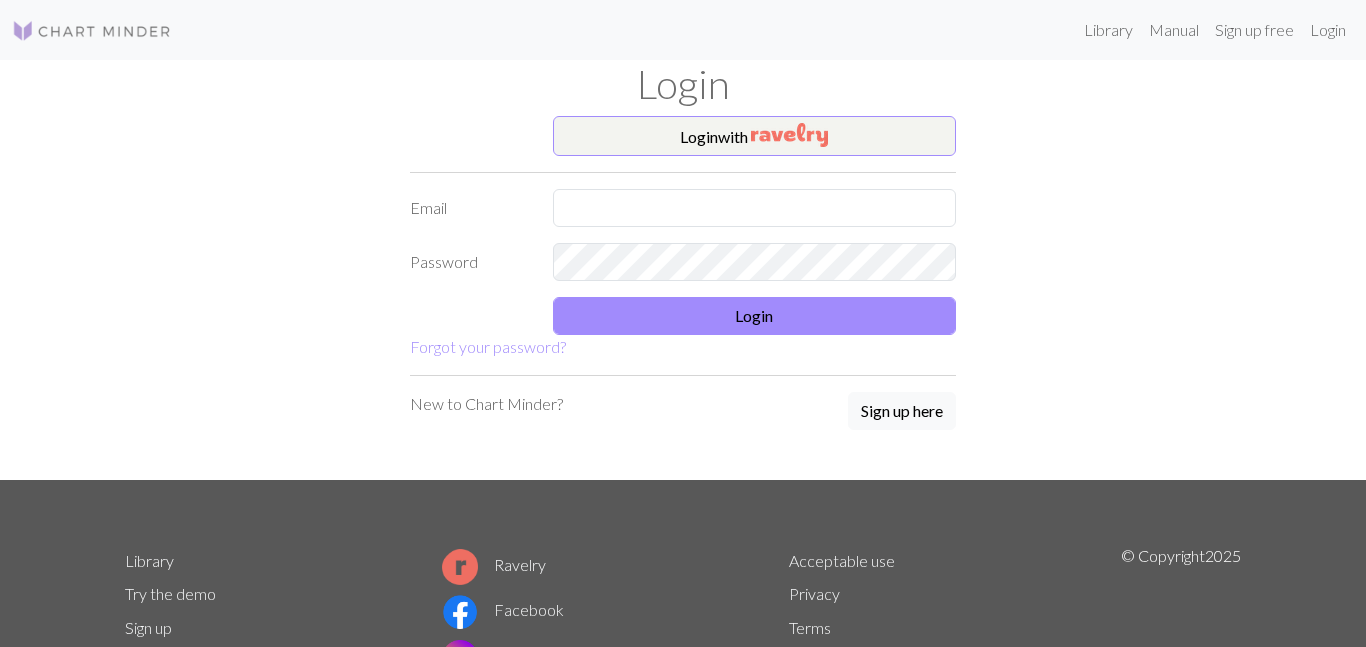 scroll, scrollTop: 0, scrollLeft: 0, axis: both 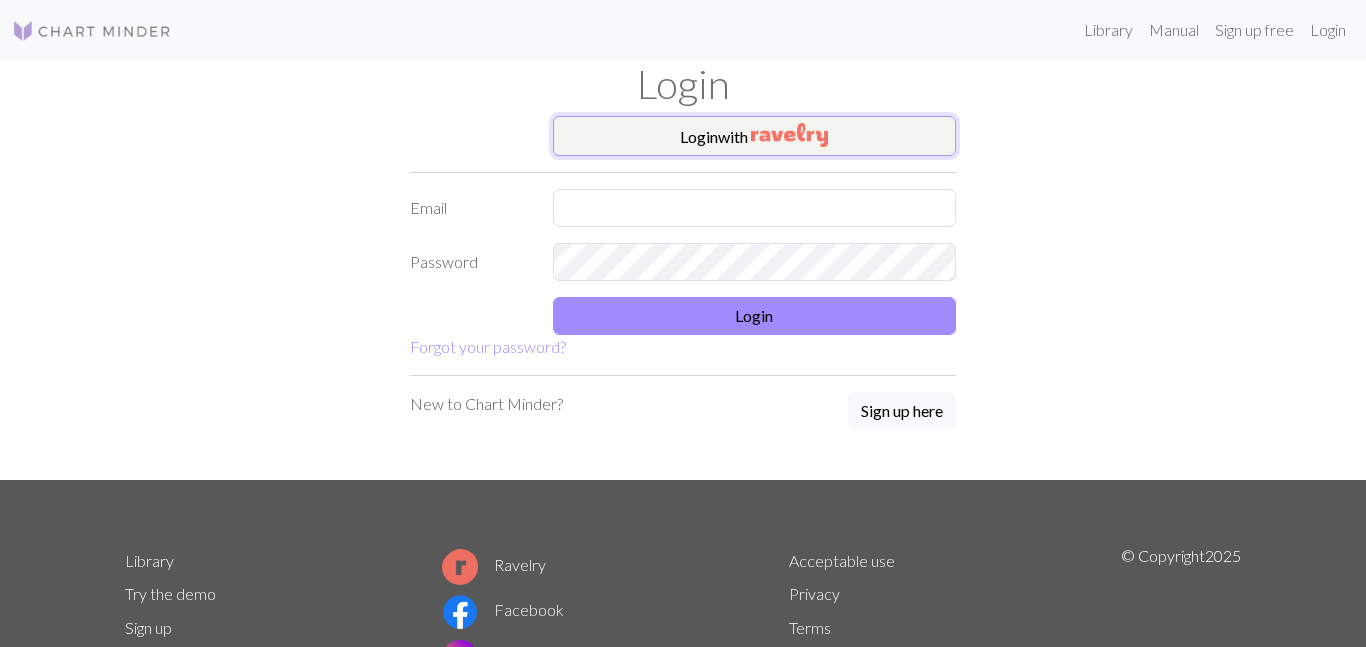click at bounding box center [789, 135] 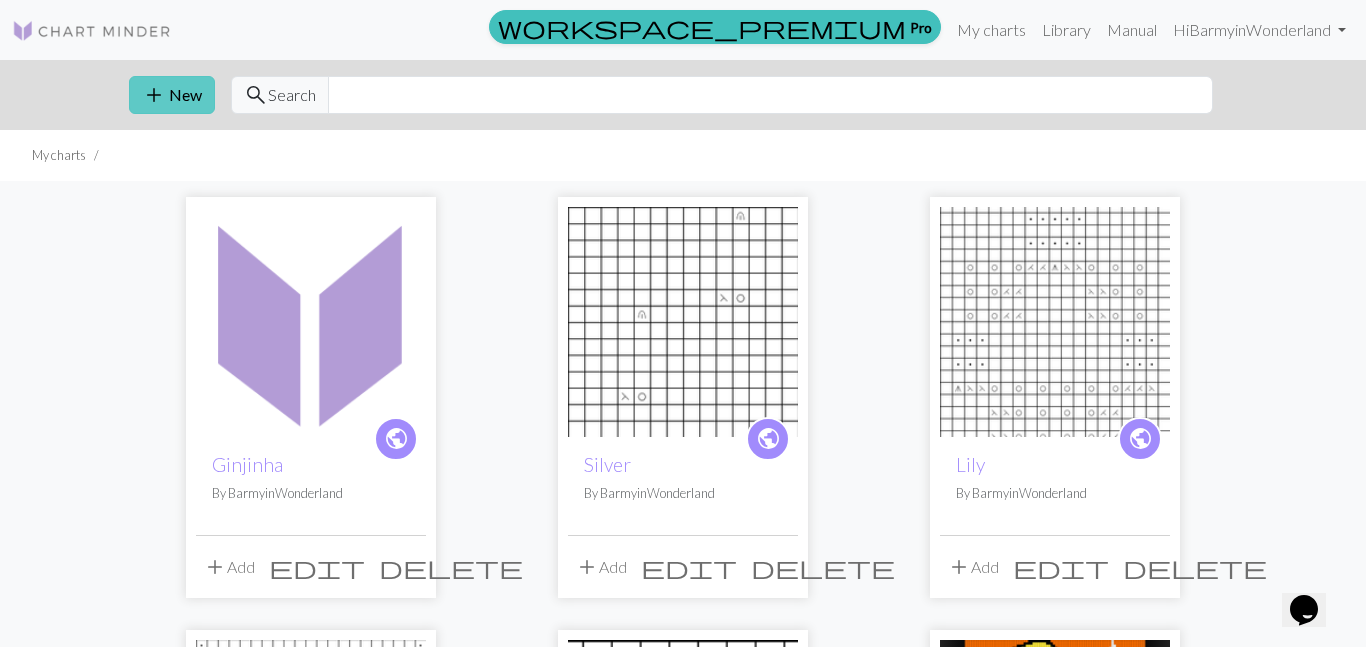 click on "add   New" at bounding box center (172, 95) 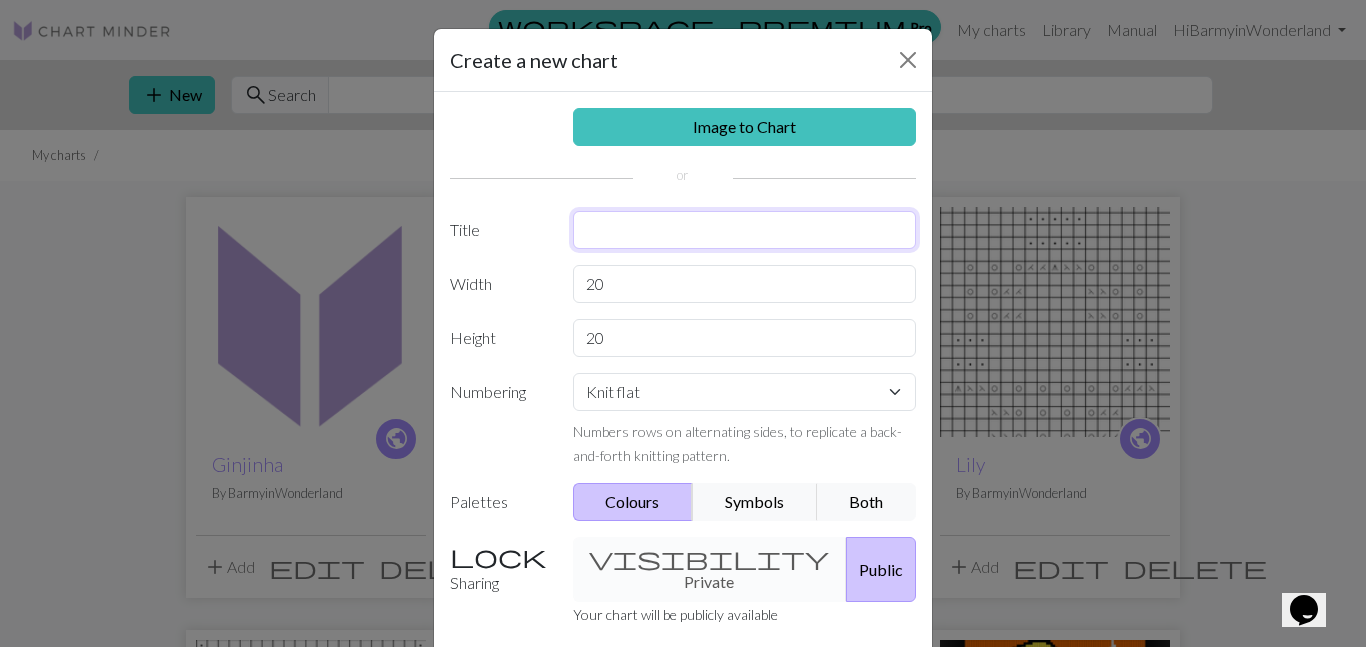 click at bounding box center (745, 230) 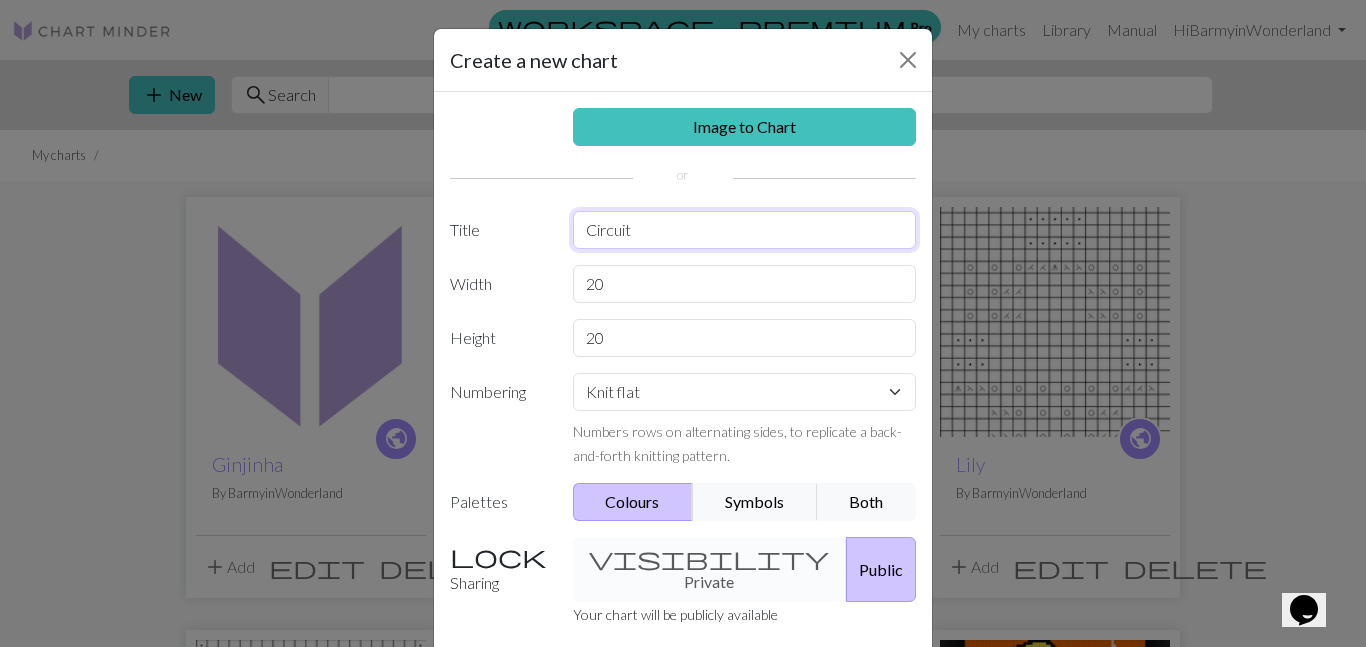 type on "Circuit" 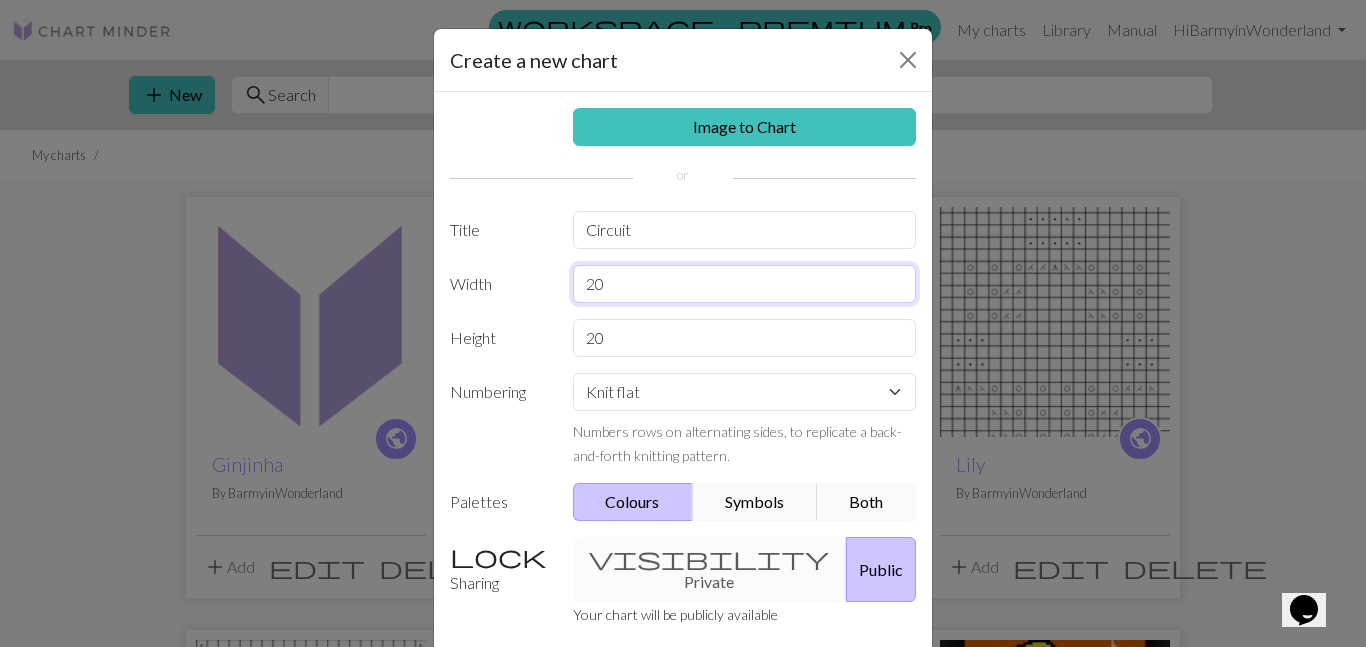 click on "20" at bounding box center [745, 284] 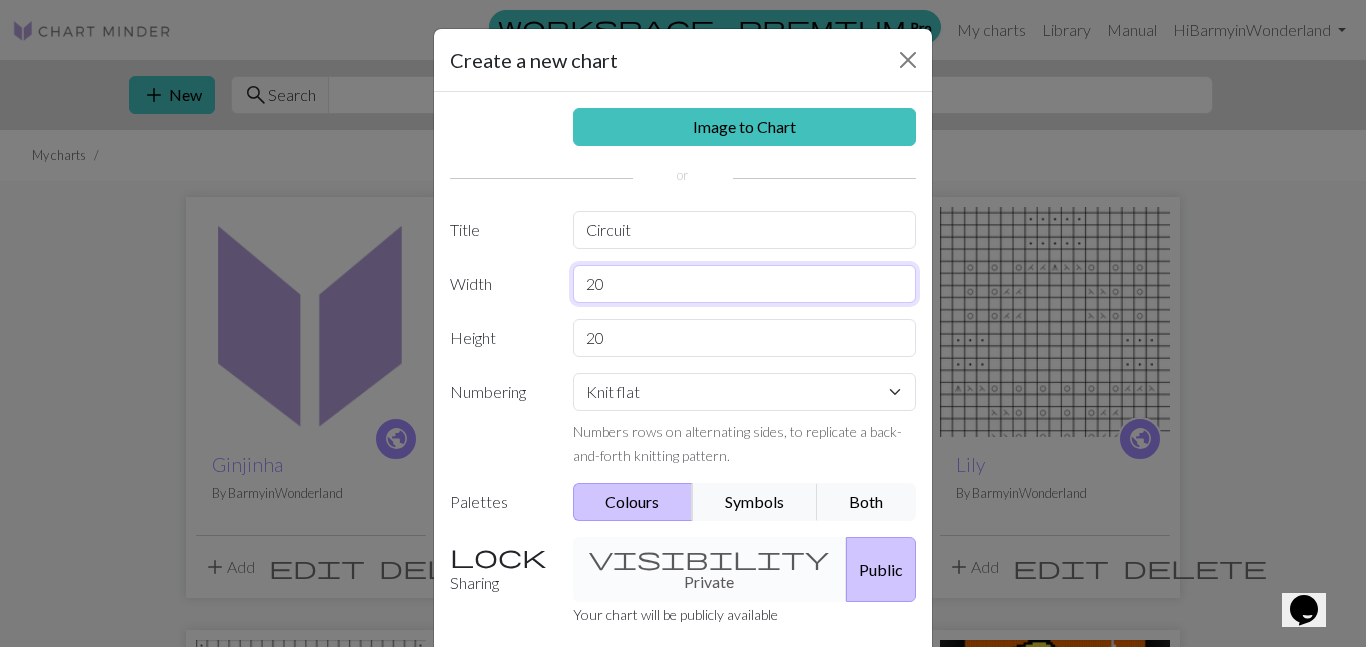 type on "2" 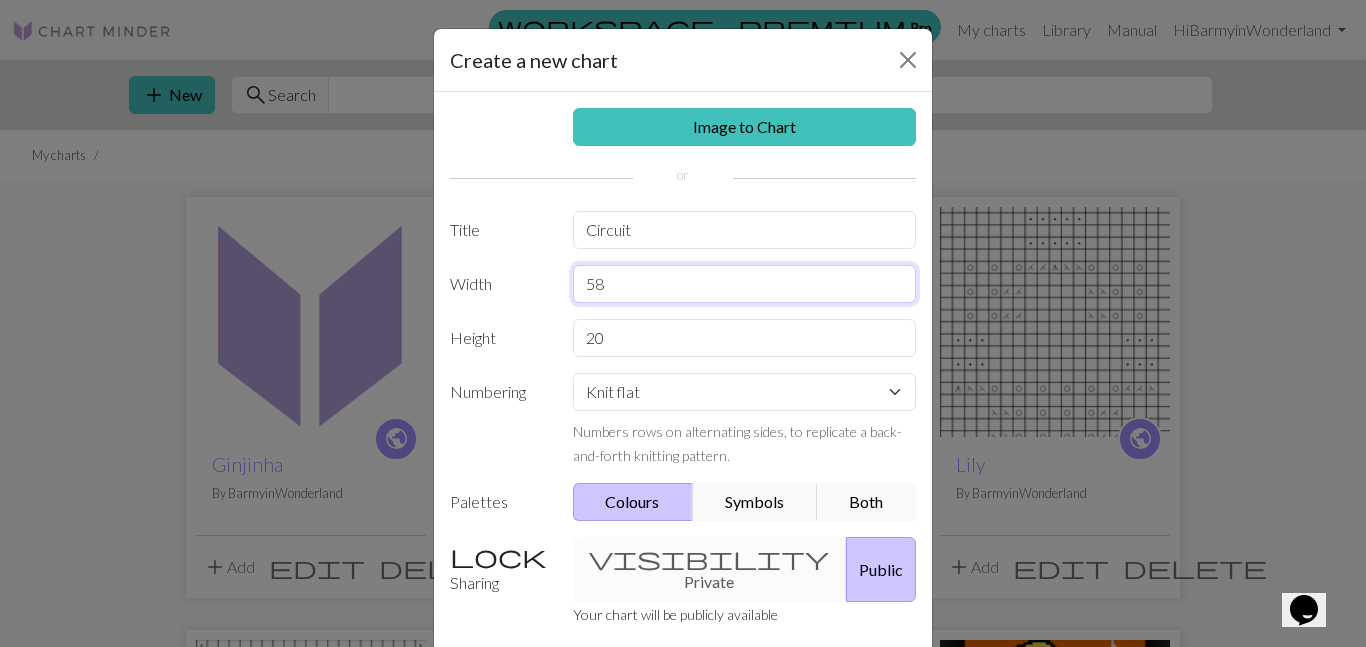 type on "58" 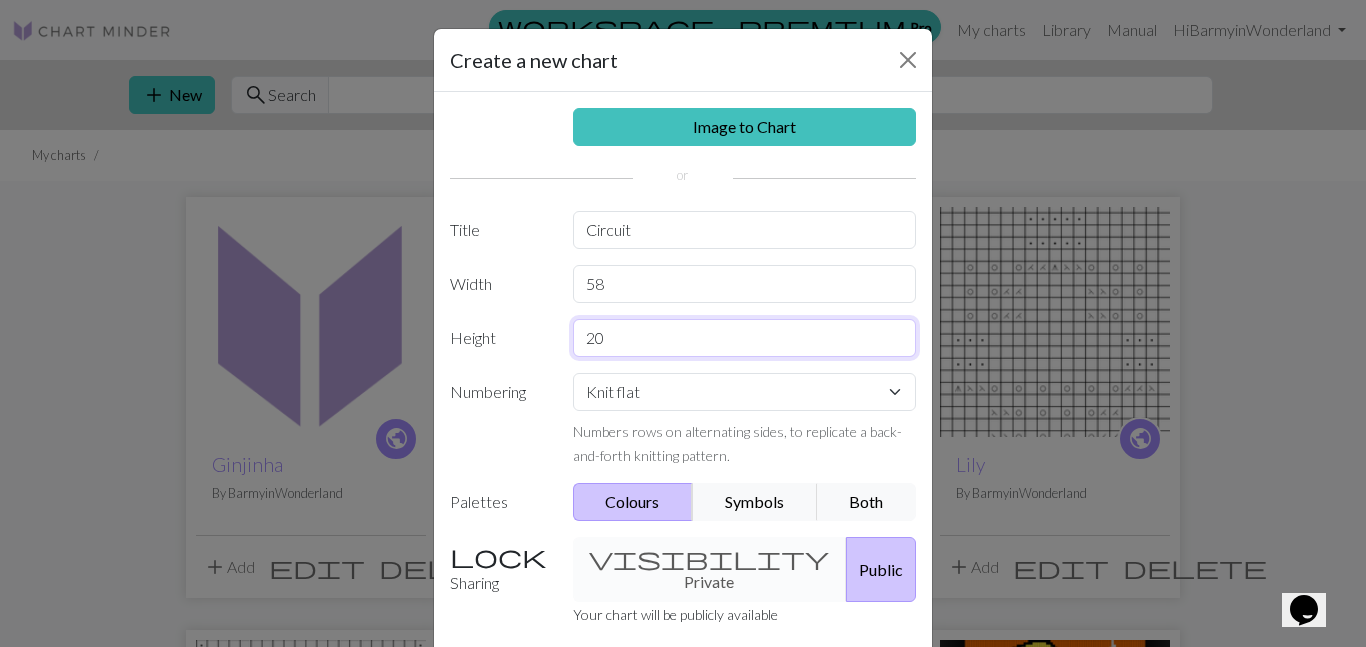 click on "20" at bounding box center [745, 338] 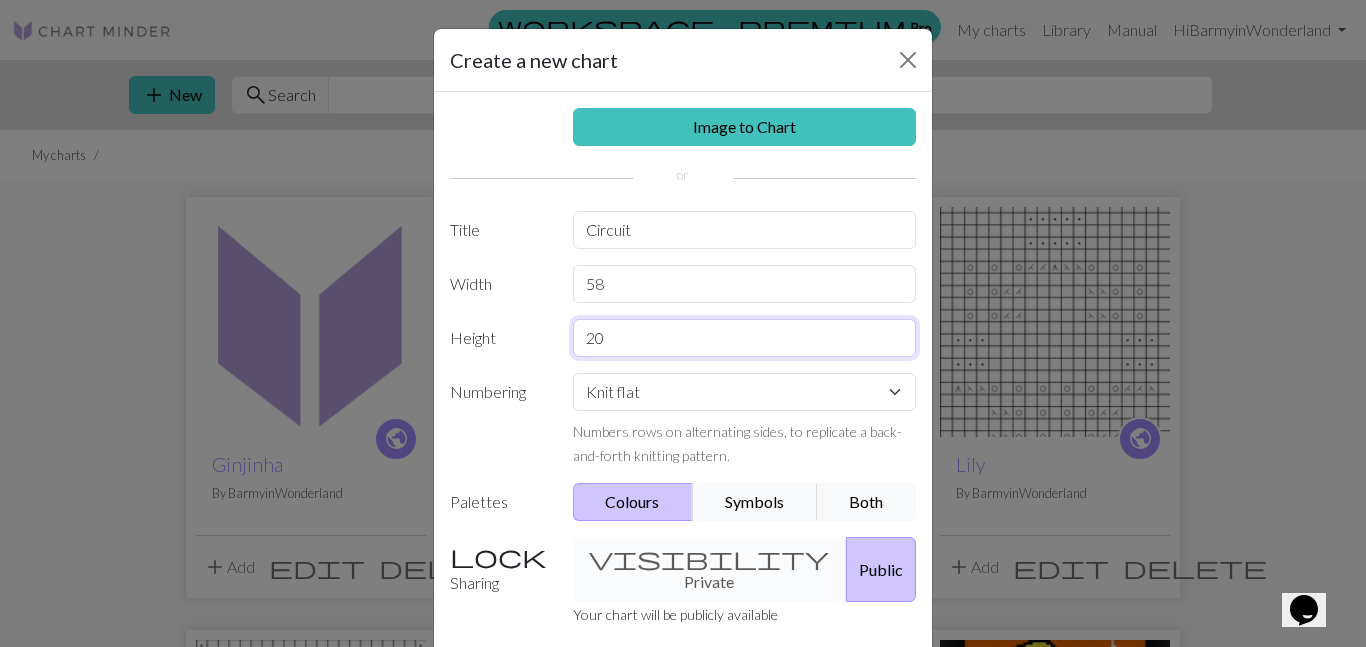 type on "2" 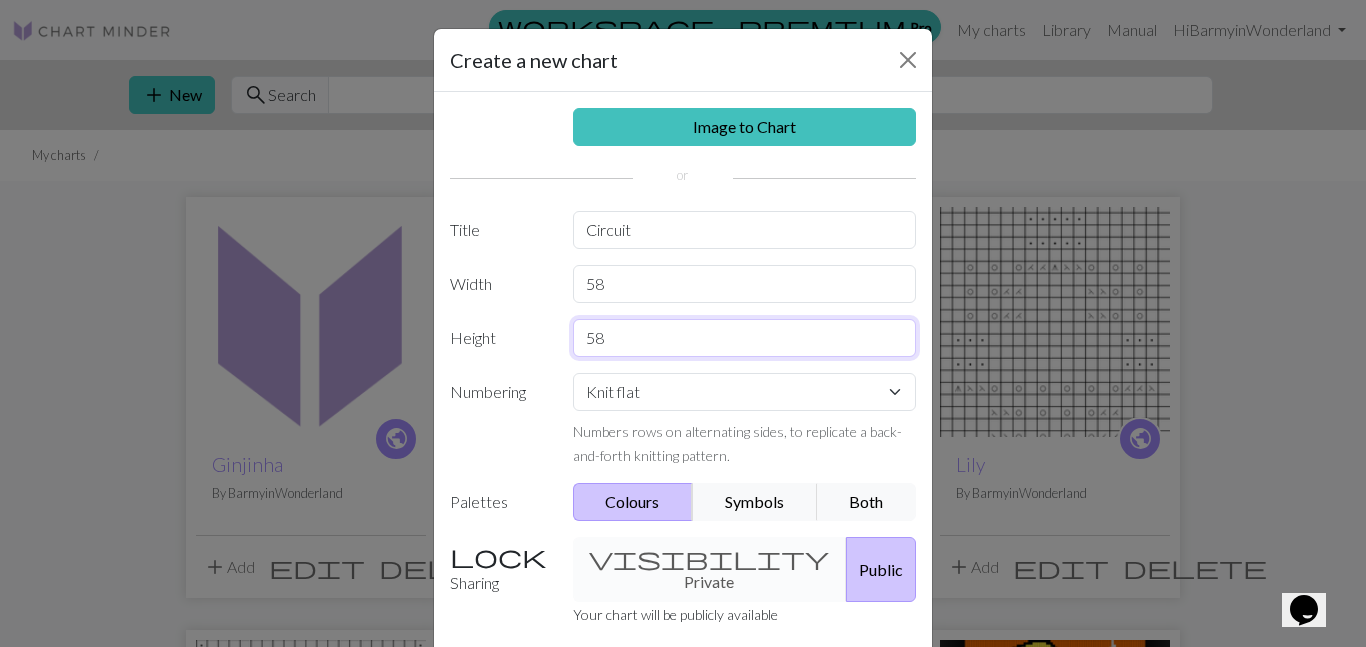 type on "58" 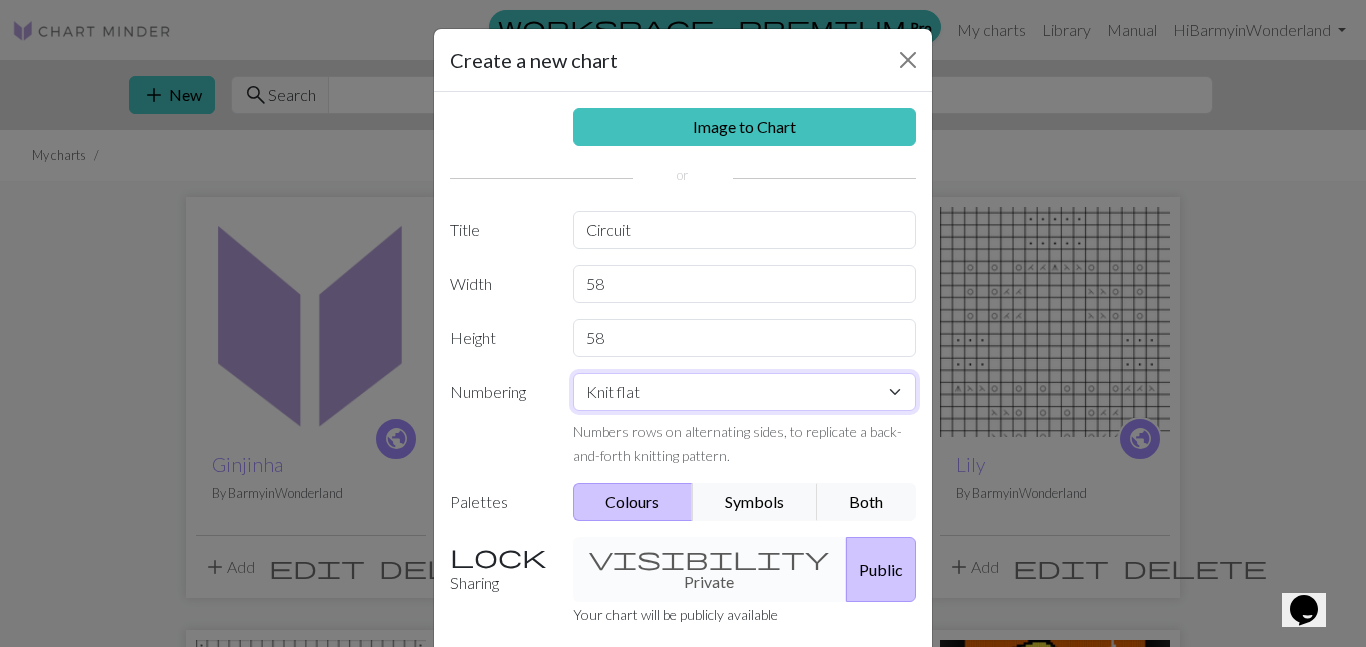 click on "Knit flat Knit in the round Lace knitting Cross stitch" at bounding box center [745, 392] 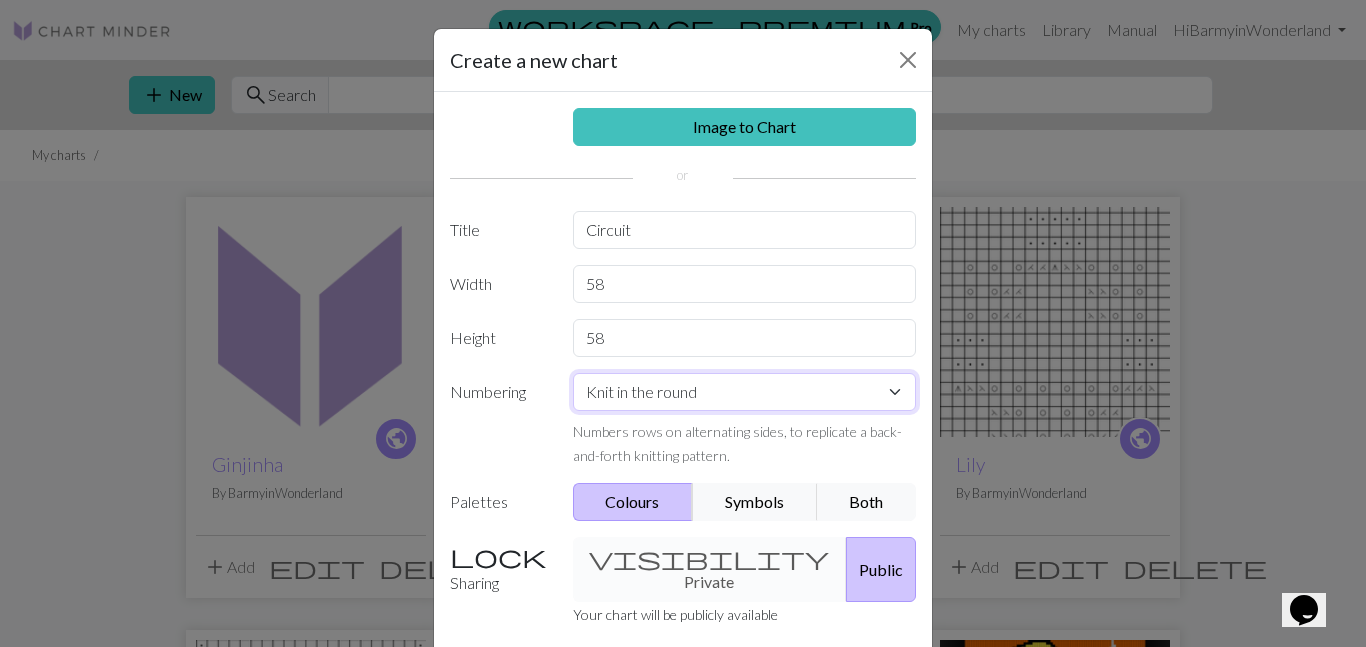 click on "Knit flat Knit in the round Lace knitting Cross stitch" at bounding box center [745, 392] 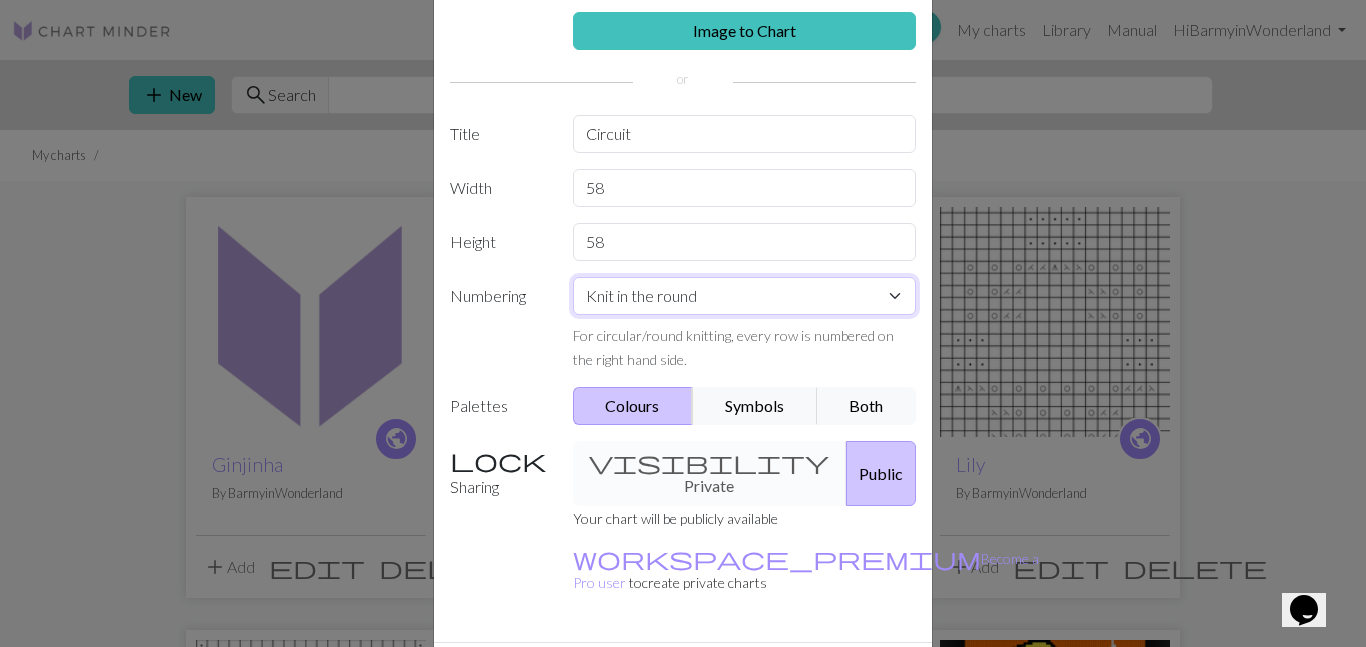scroll, scrollTop: 143, scrollLeft: 0, axis: vertical 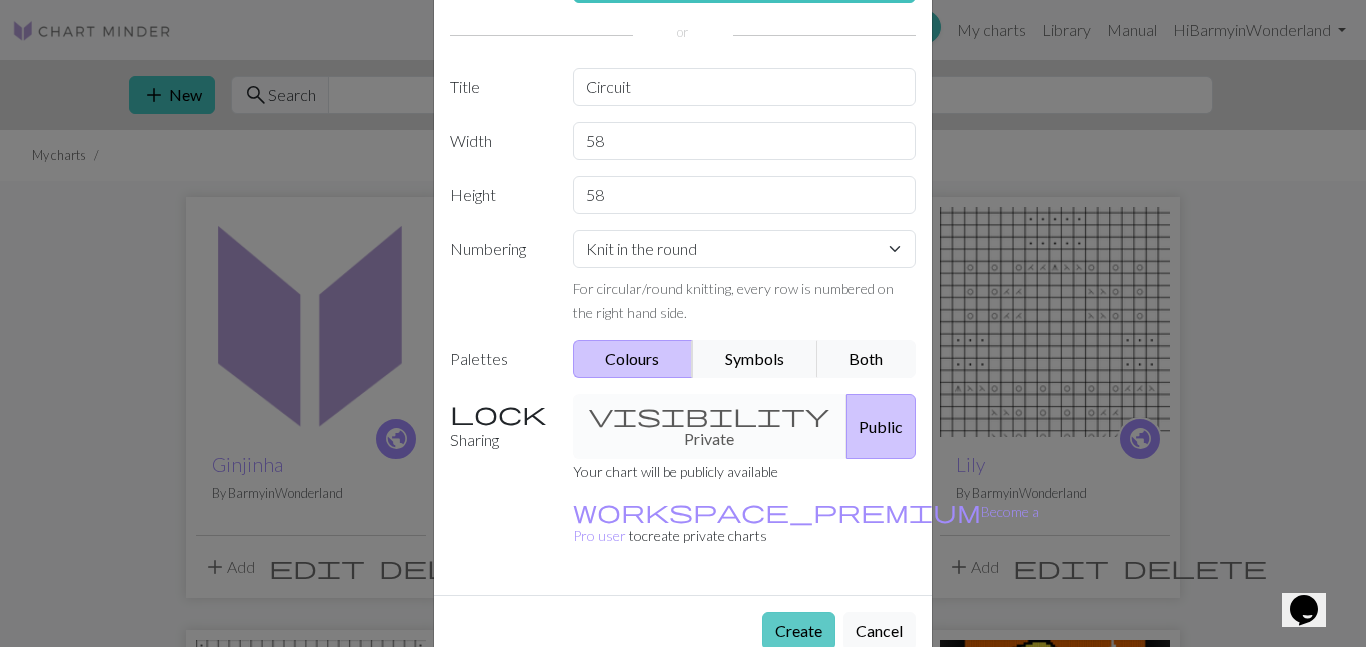 click on "Create" at bounding box center [798, 631] 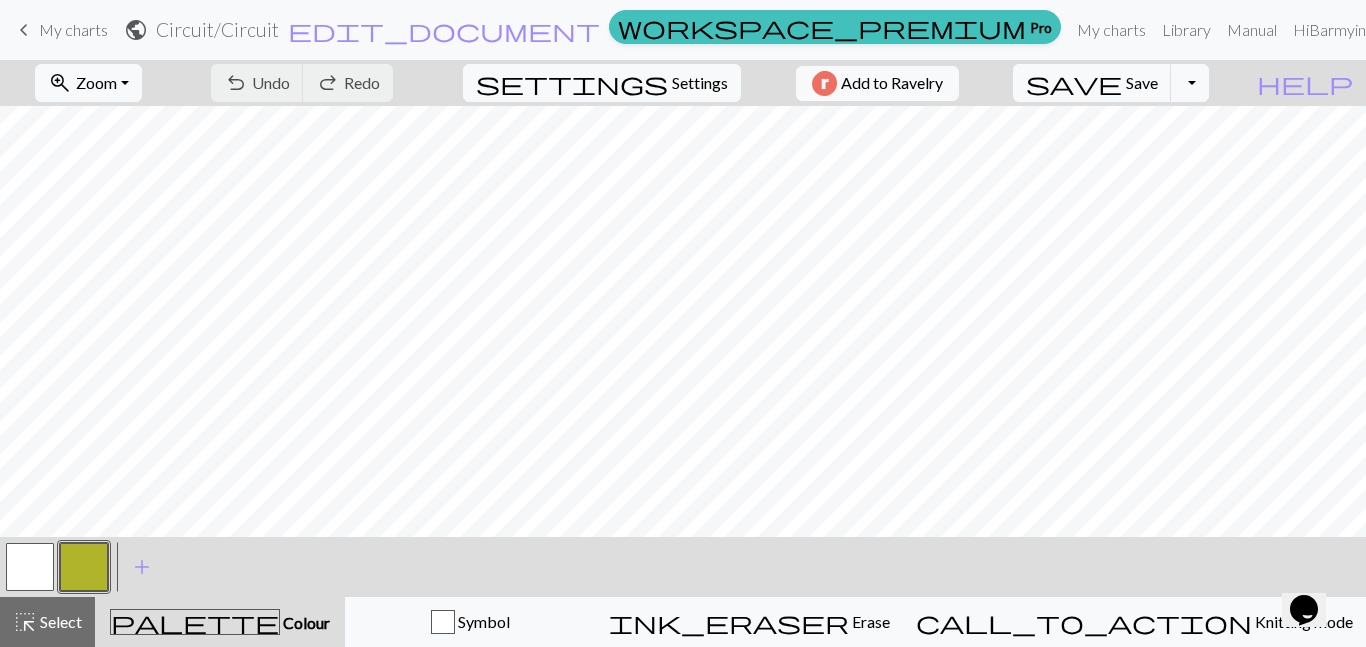 click at bounding box center (30, 567) 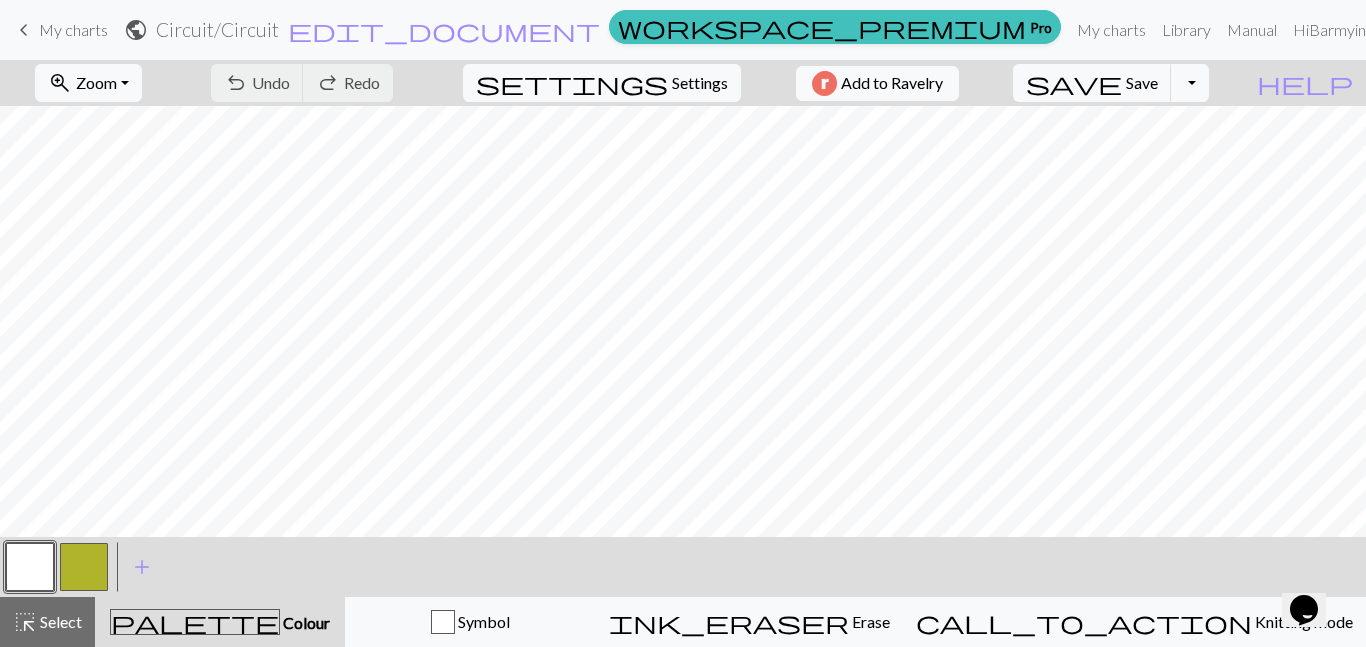 click on "Colour" at bounding box center [305, 622] 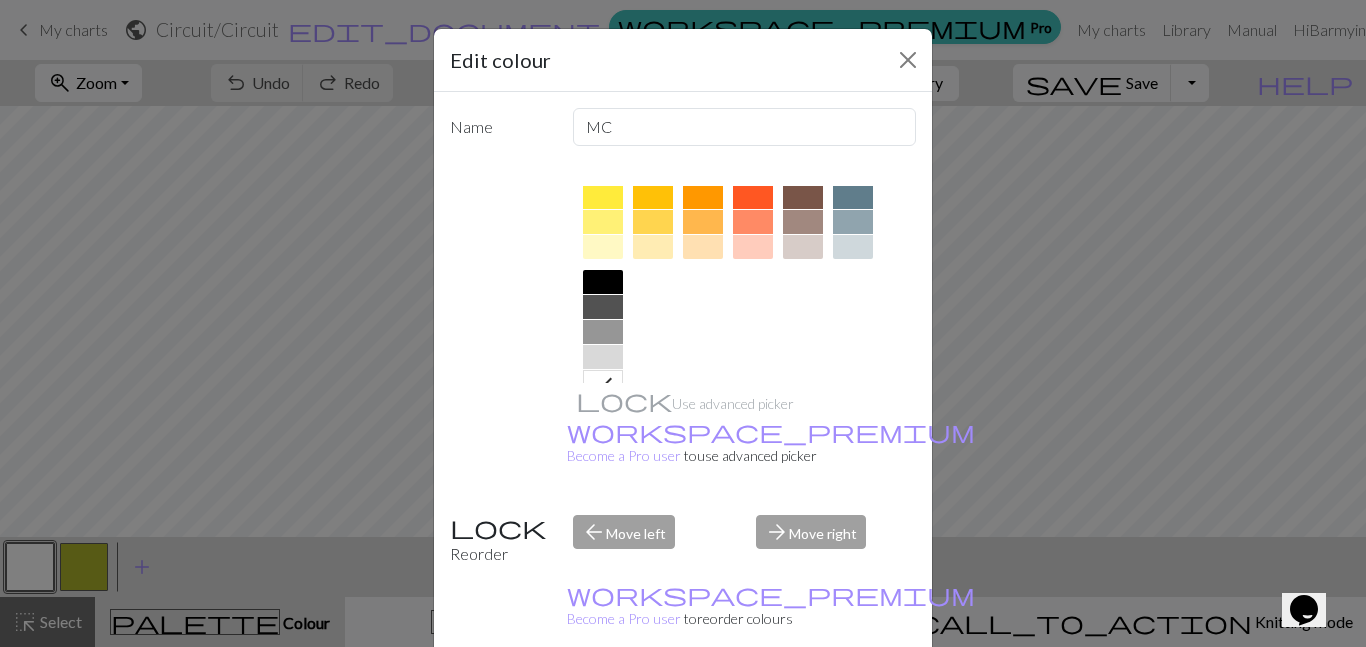 scroll, scrollTop: 353, scrollLeft: 0, axis: vertical 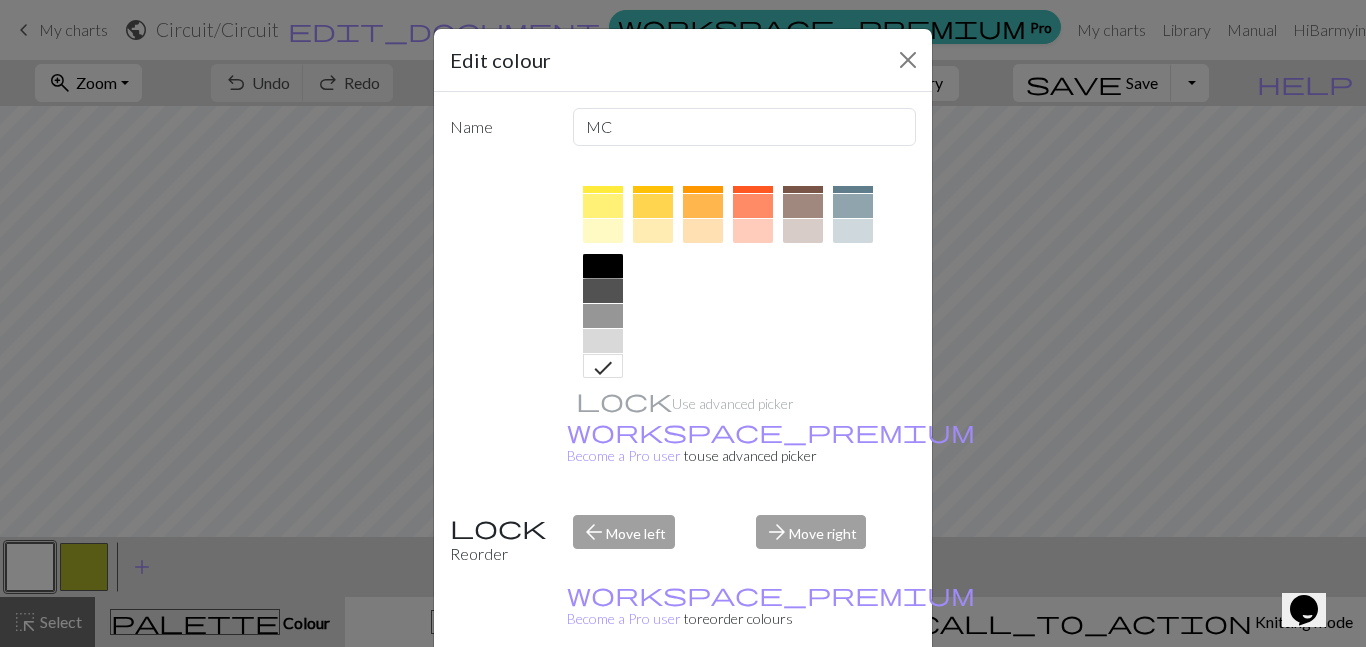 click at bounding box center (603, 266) 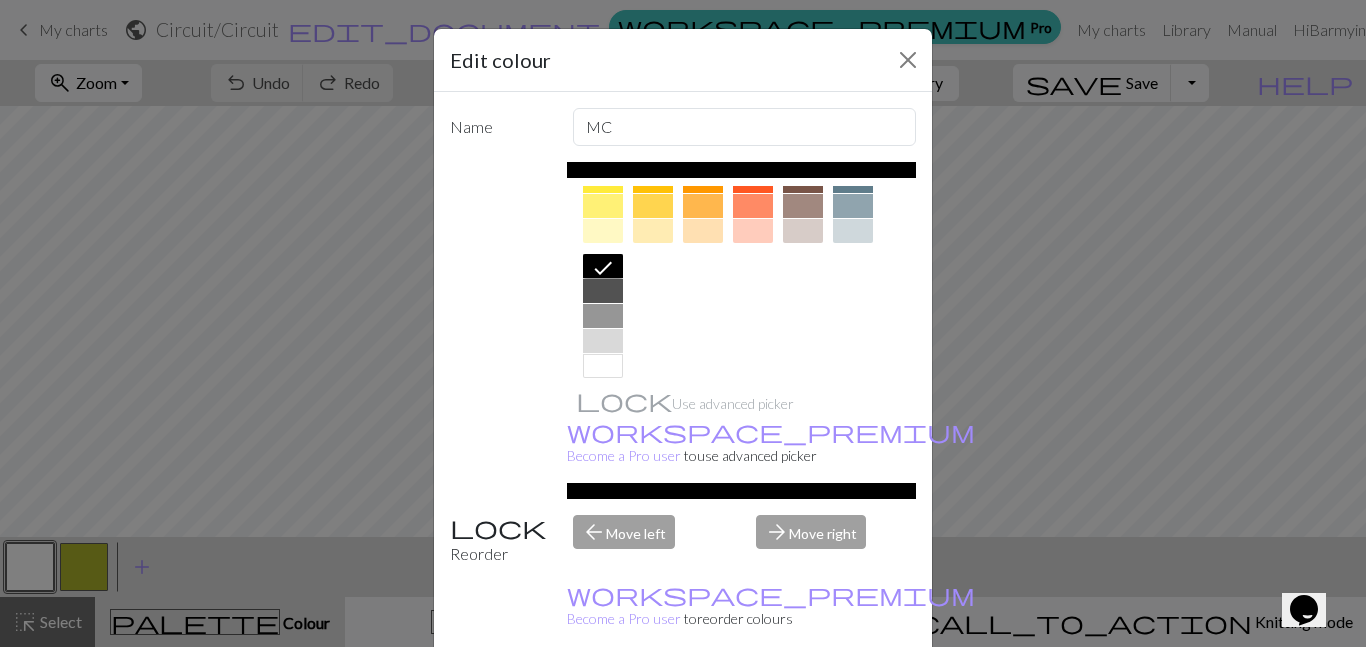 click on "Edit colour Name MC Use advanced picker workspace_premium Become a Pro user   to  use advanced picker Reorder arrow_back Move left arrow_forward Move right workspace_premium Become a Pro user   to  reorder colours Delete Done Cancel" at bounding box center [683, 323] 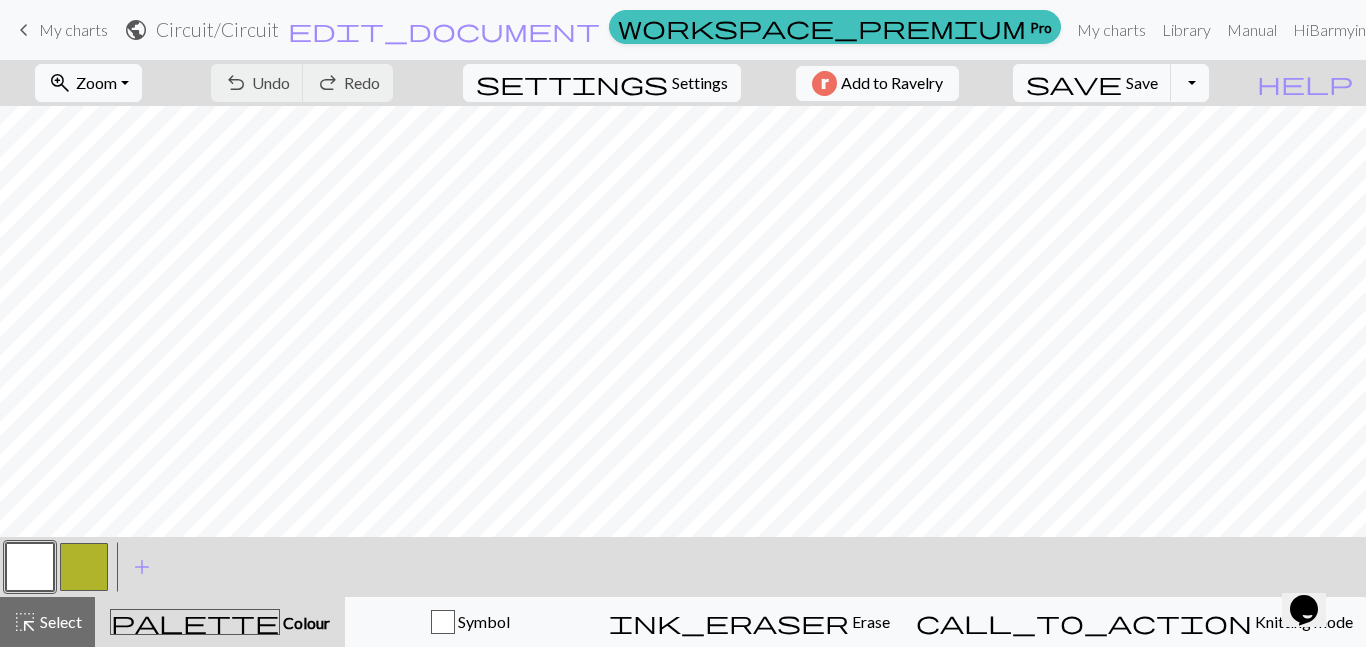 click at bounding box center [84, 567] 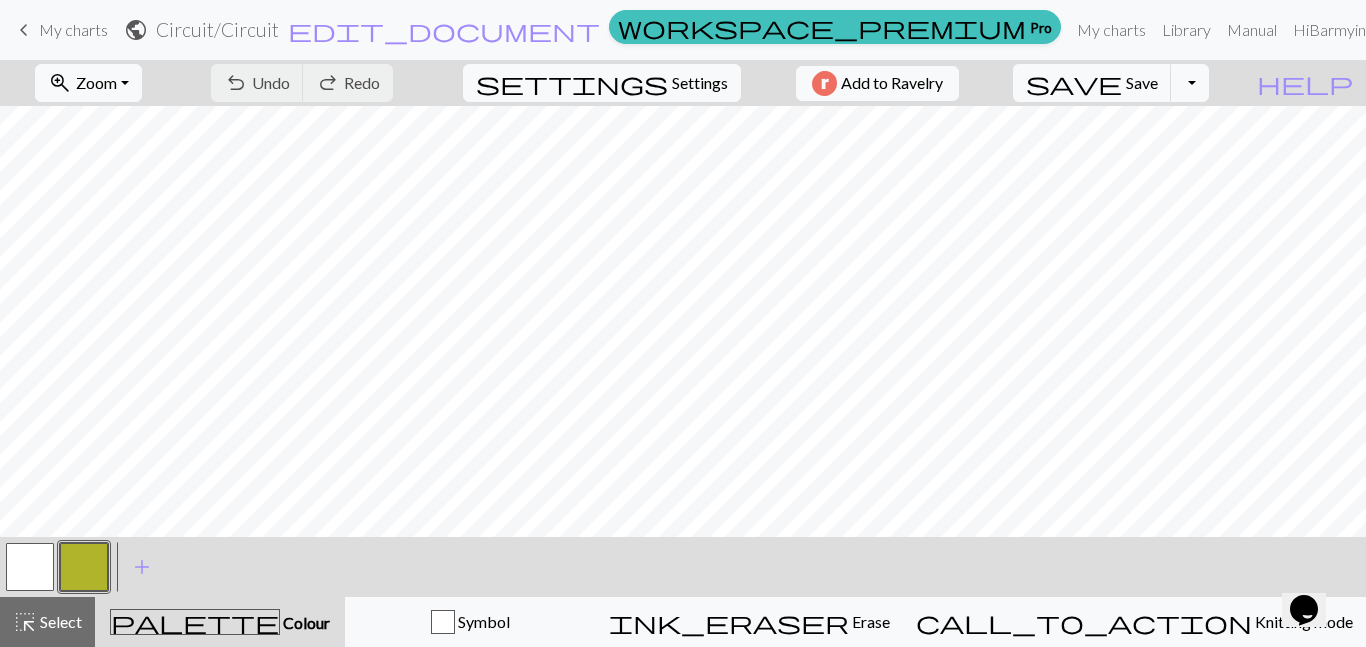 click at bounding box center [84, 567] 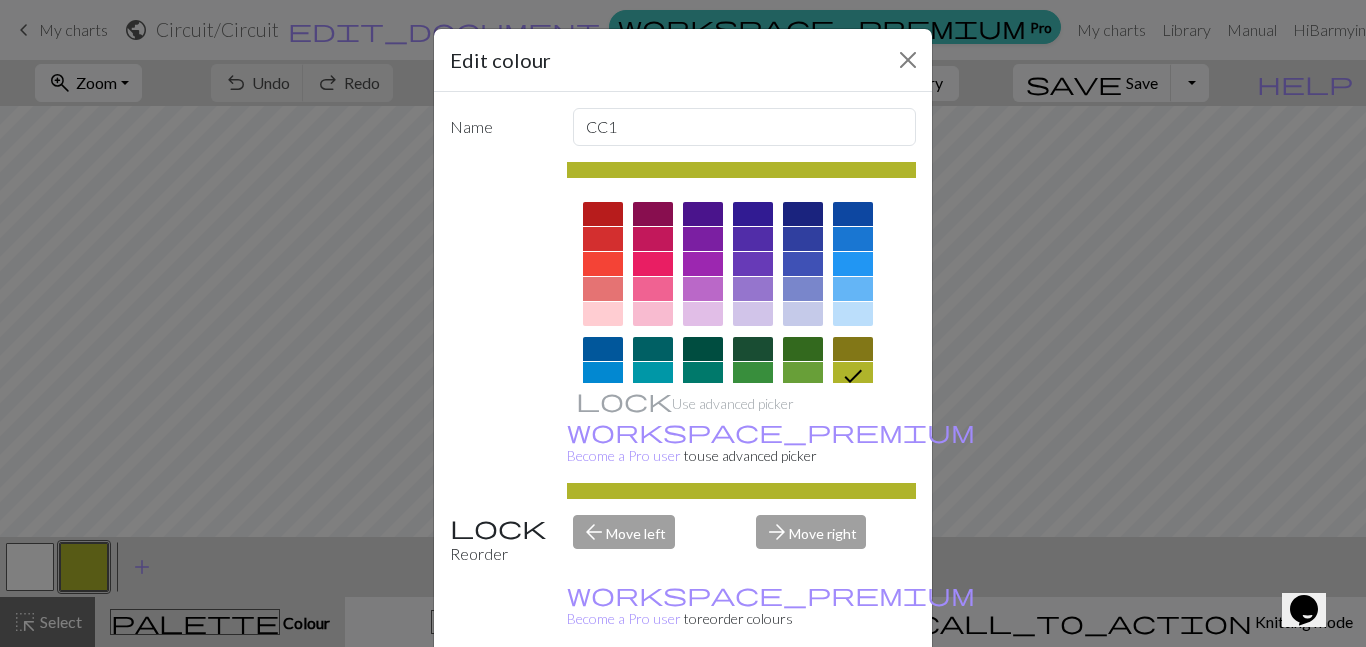 click at bounding box center [803, 374] 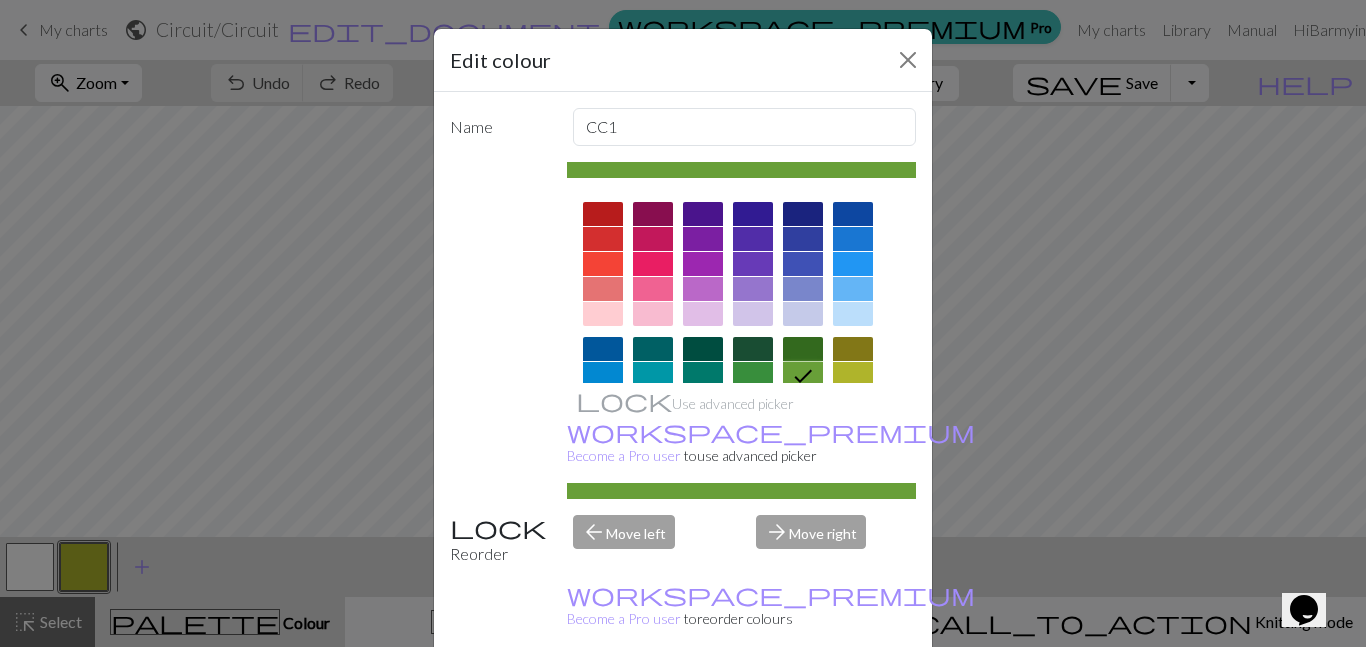 click on "Done" at bounding box center [803, 698] 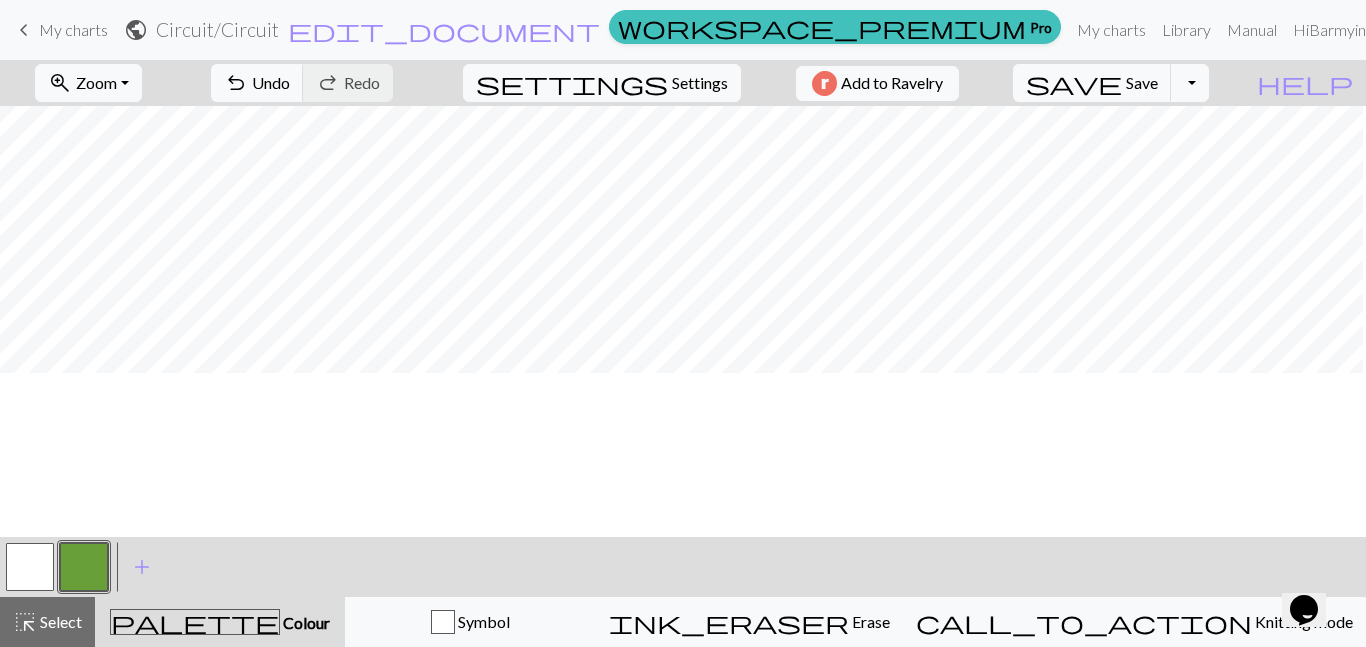 scroll, scrollTop: 73, scrollLeft: 11, axis: both 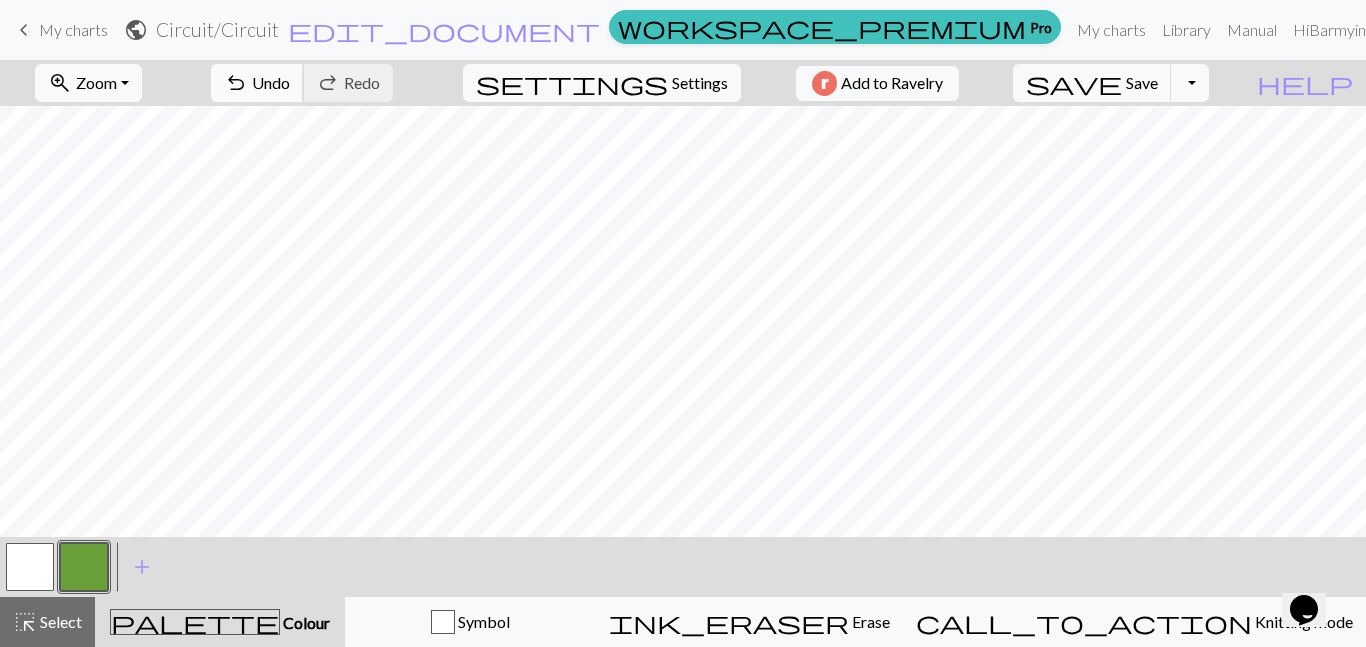 click on "Undo" at bounding box center [271, 82] 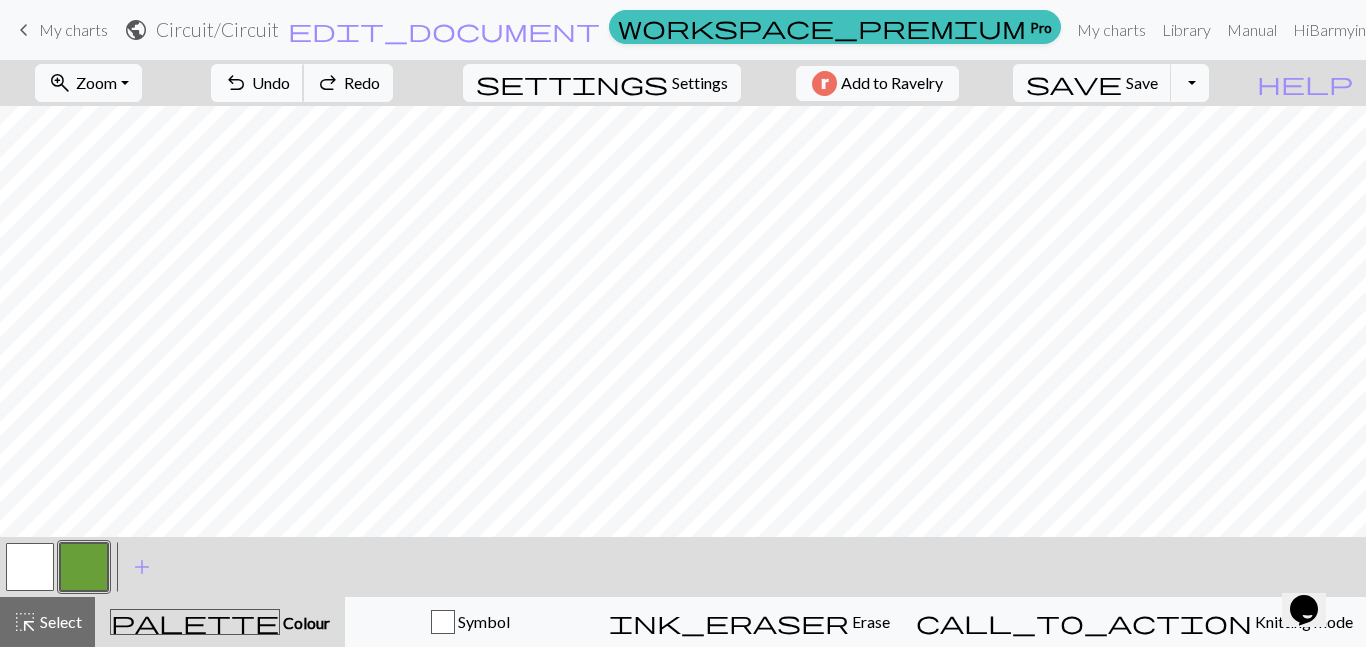 click on "Undo" at bounding box center [271, 82] 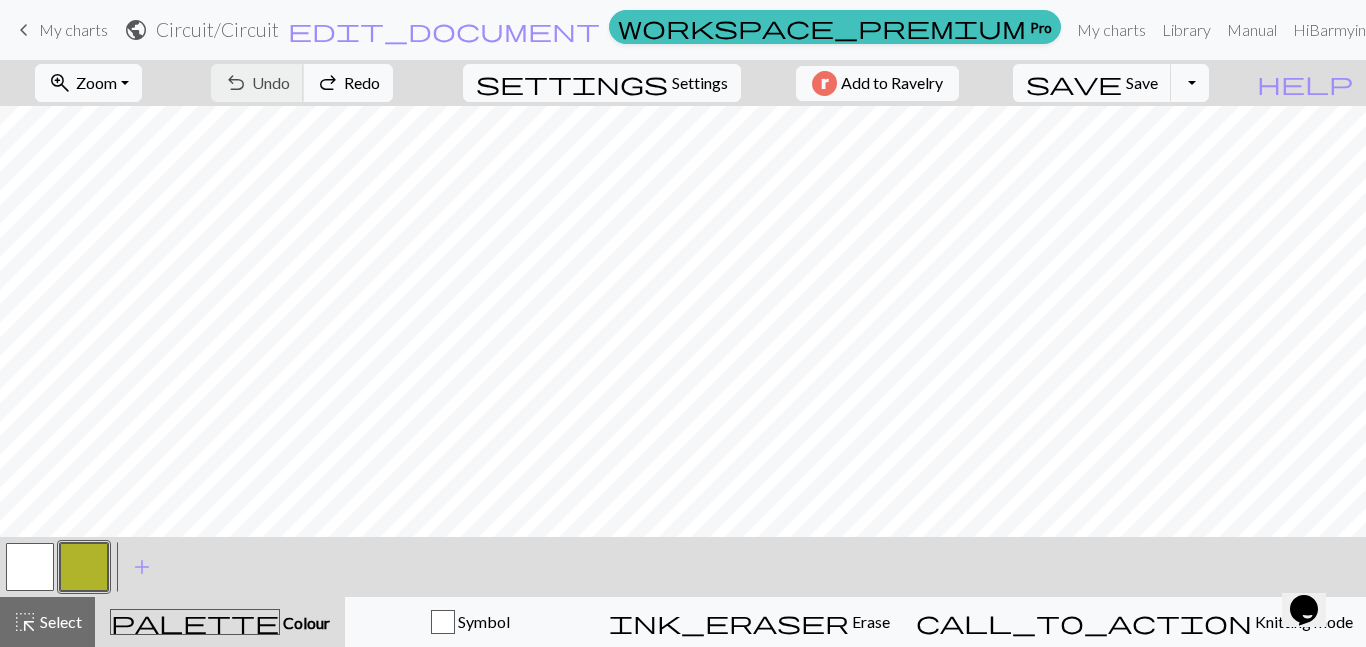 click on "undo Undo Undo redo Redo Redo" at bounding box center [302, 83] 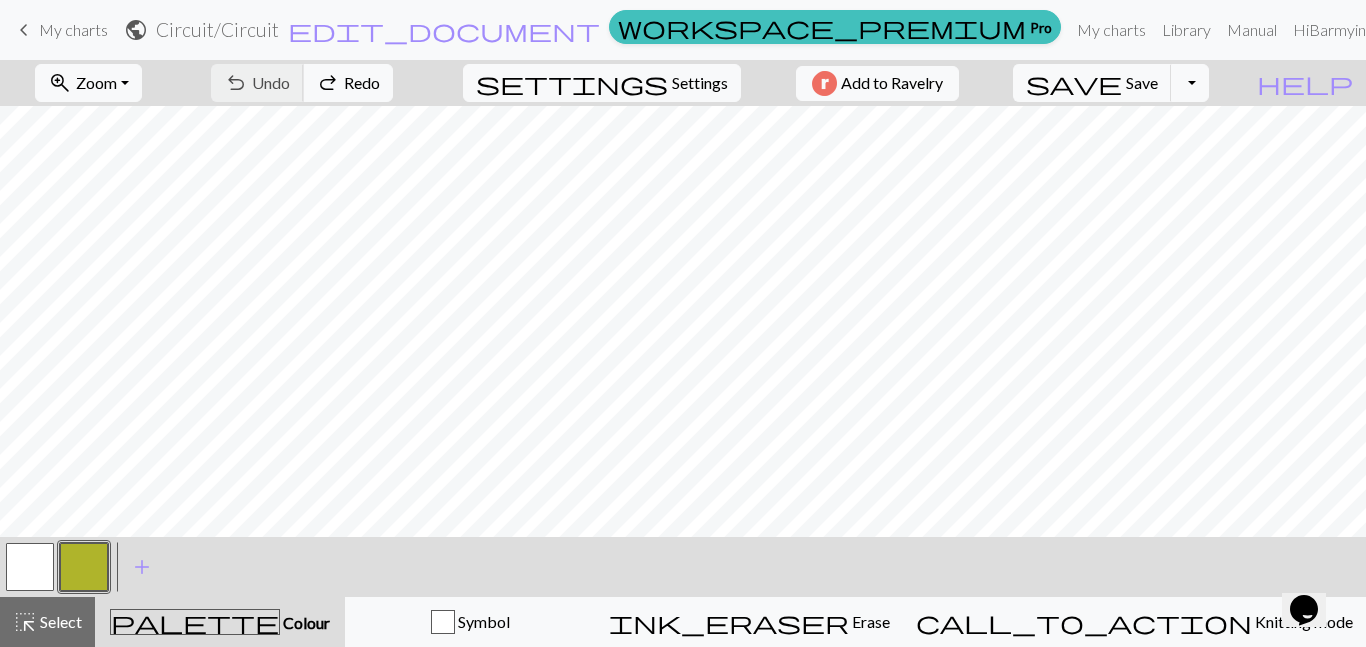 click on "undo Undo Undo redo Redo Redo" at bounding box center [302, 83] 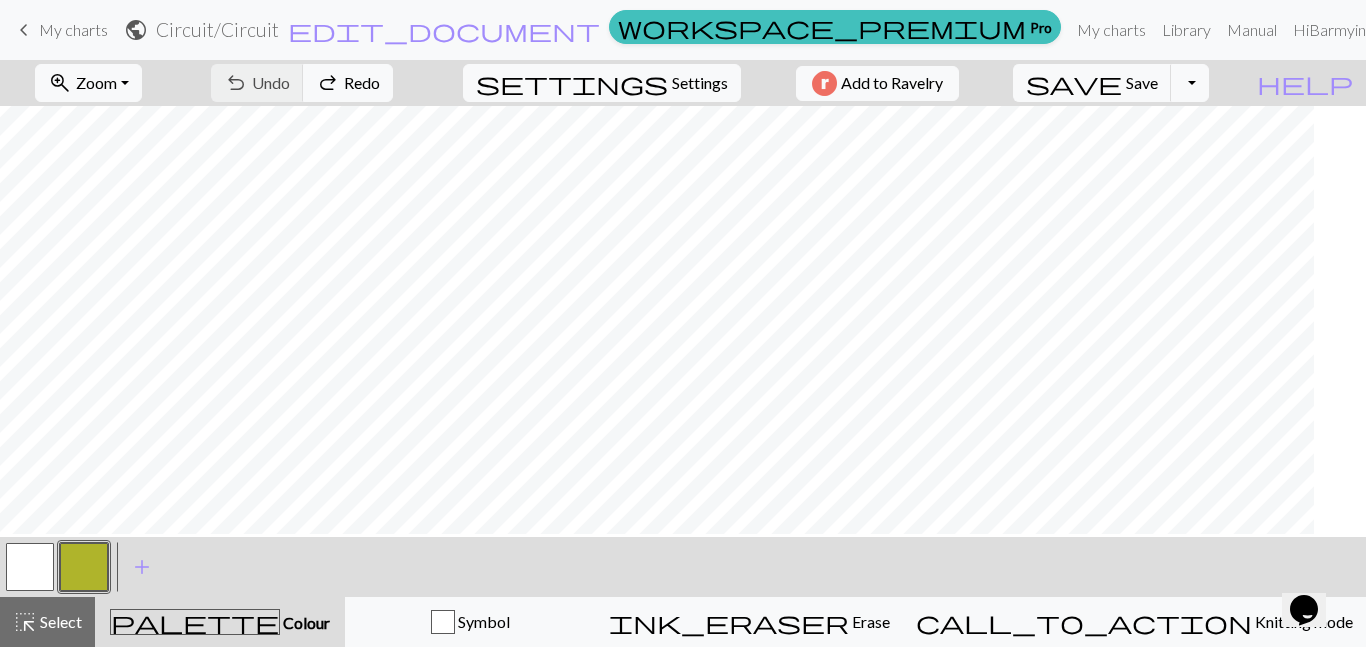 scroll, scrollTop: 816, scrollLeft: 0, axis: vertical 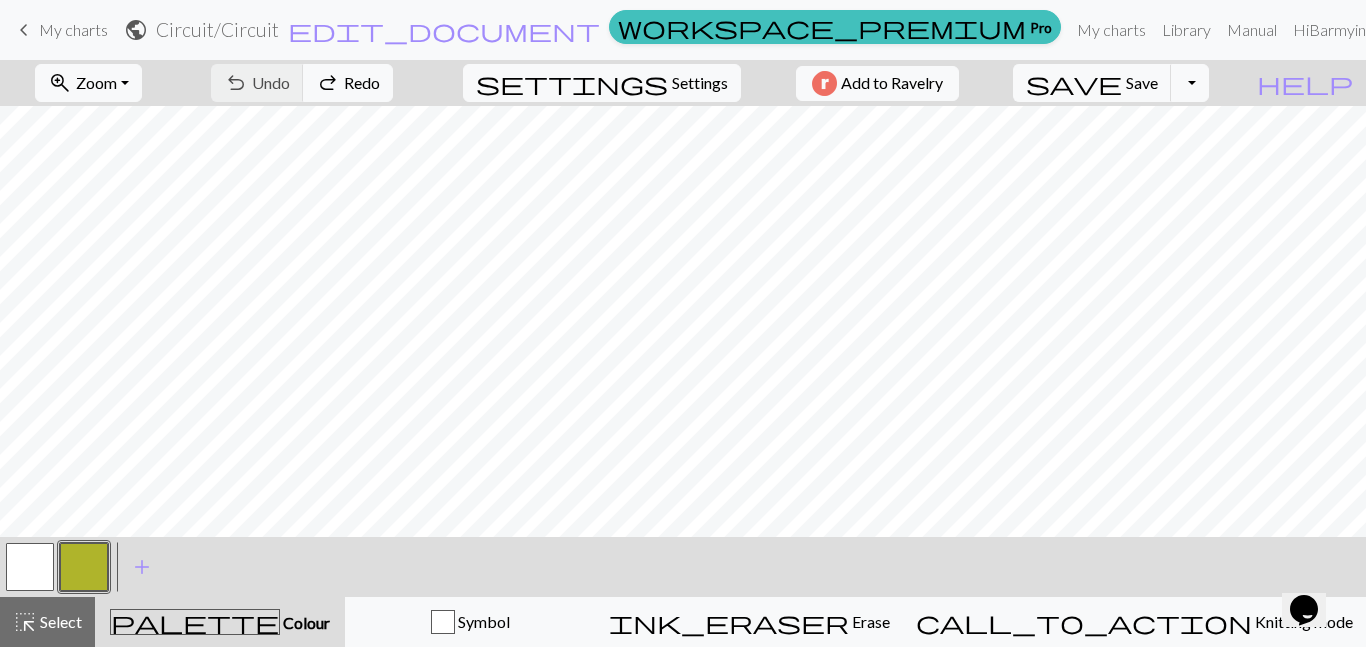 click at bounding box center (84, 567) 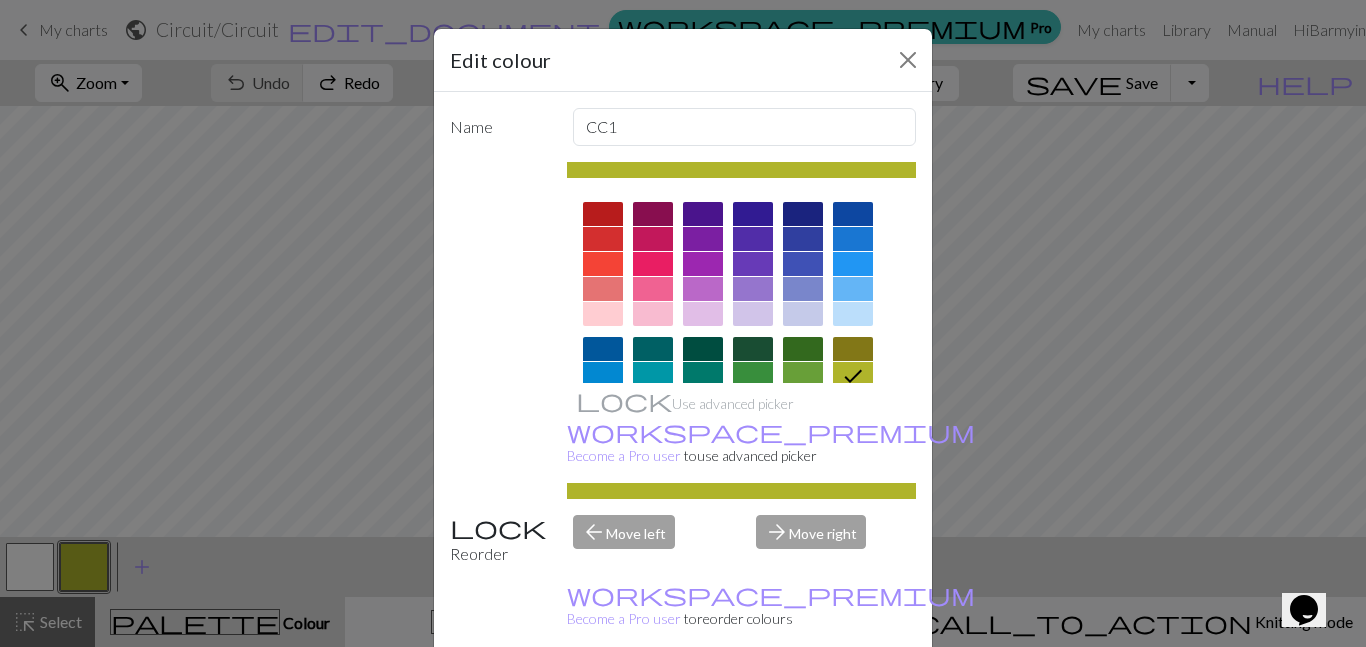 click at bounding box center (803, 374) 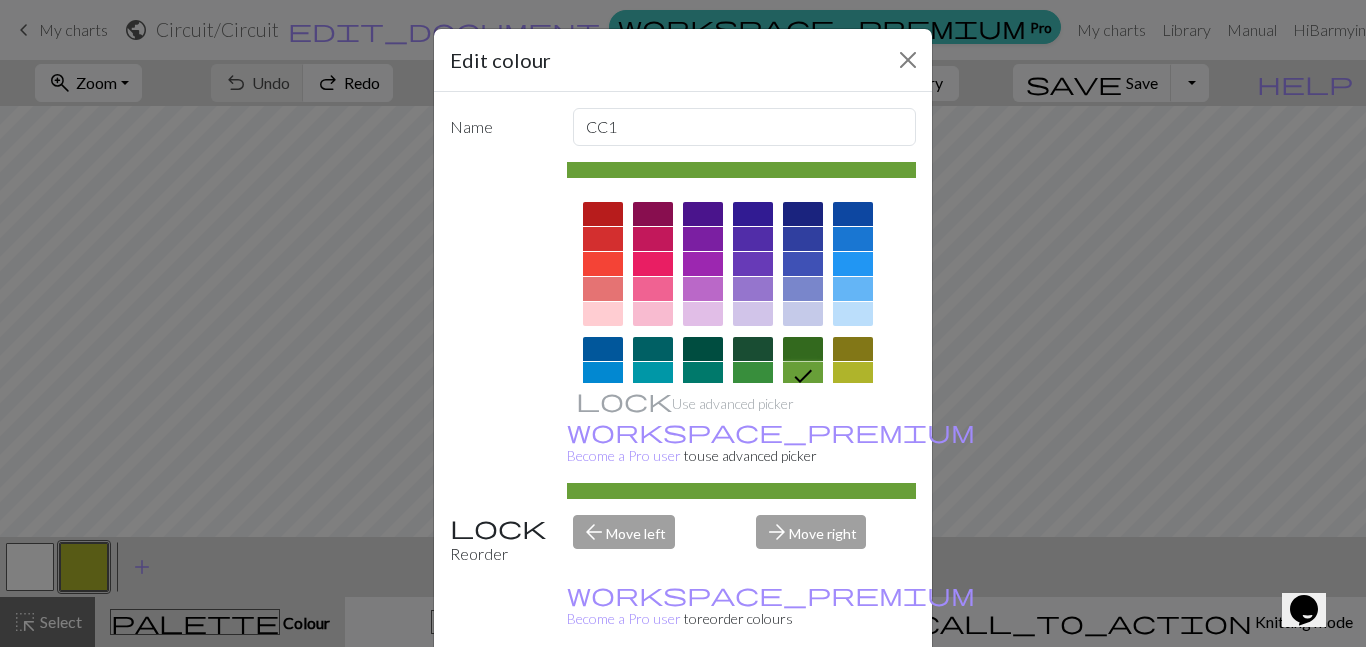 click on "Done" at bounding box center [803, 698] 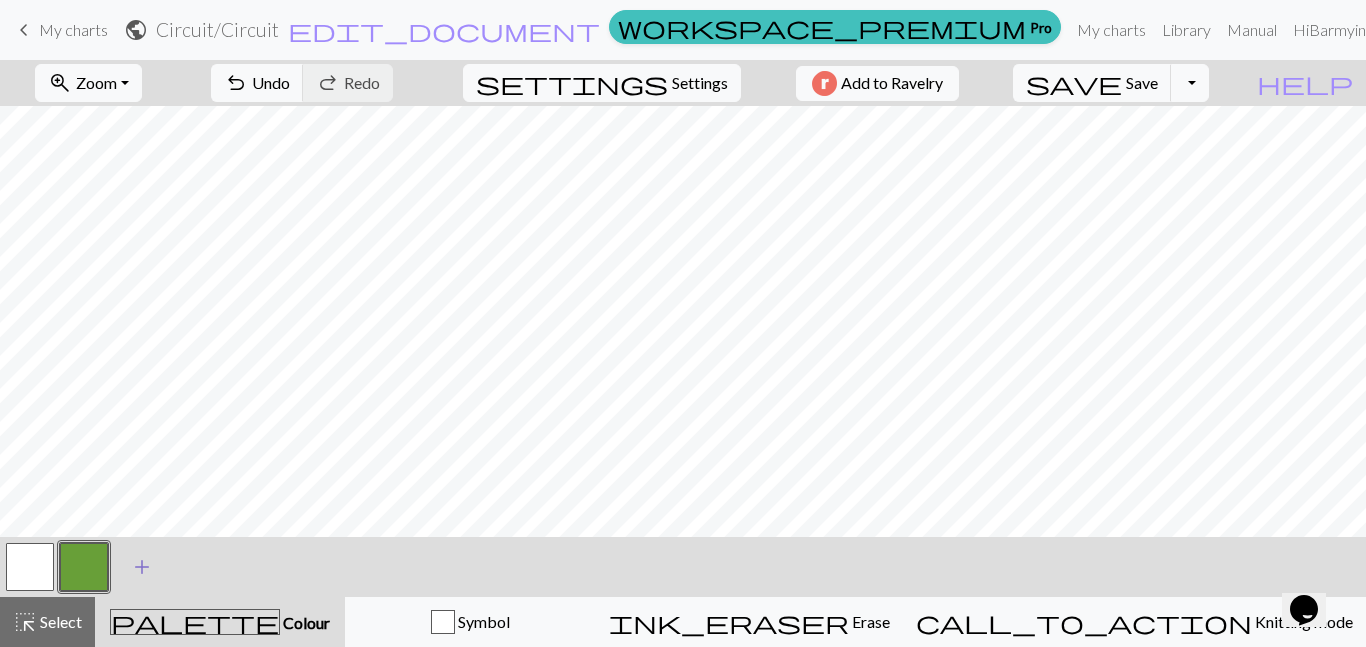 click on "add" at bounding box center [142, 567] 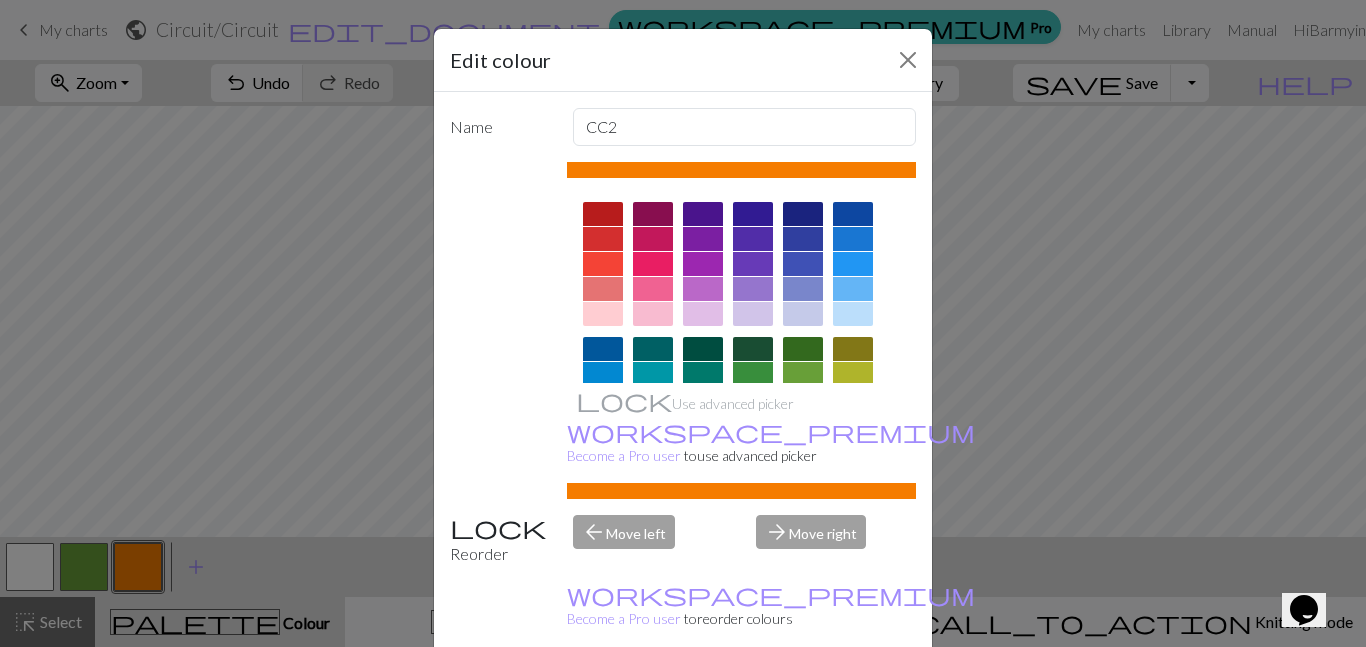 click on "Edit colour Name CC2 Use advanced picker workspace_premium Become a Pro user   to  use advanced picker Reorder arrow_back Move left arrow_forward Move right workspace_premium Become a Pro user   to  reorder colours Delete Done Cancel" at bounding box center (683, 323) 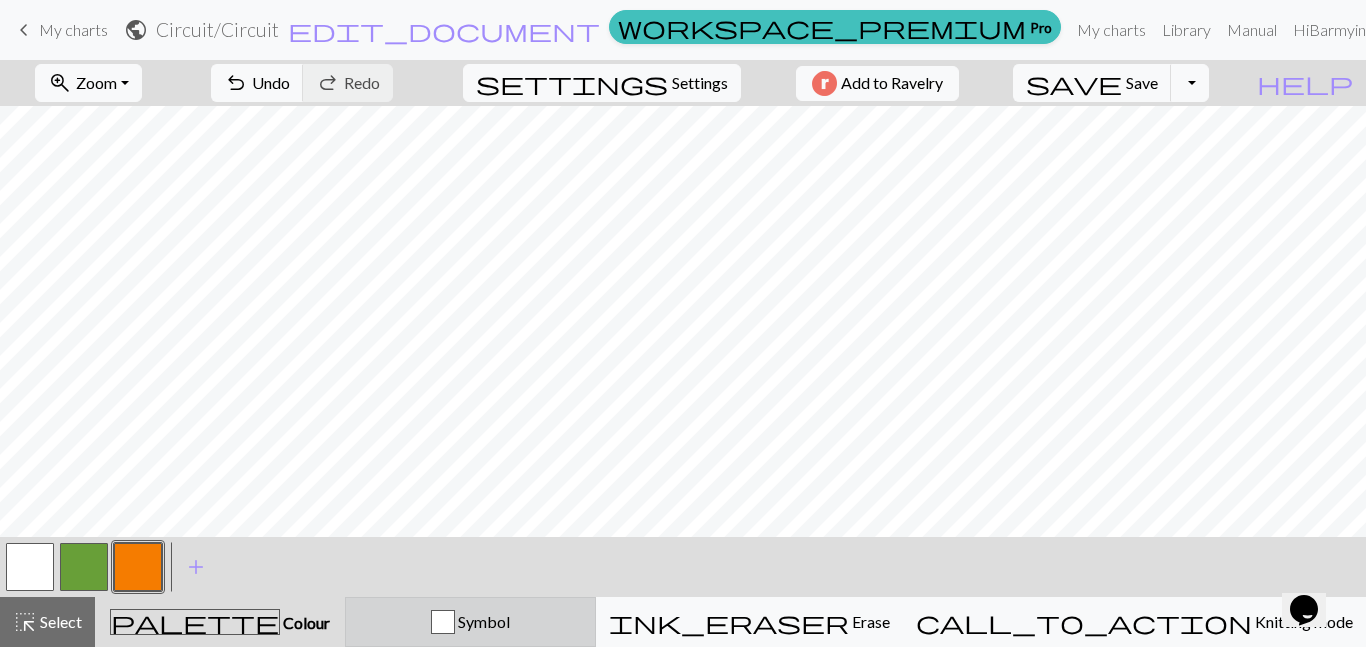 click on "Symbol" at bounding box center (482, 621) 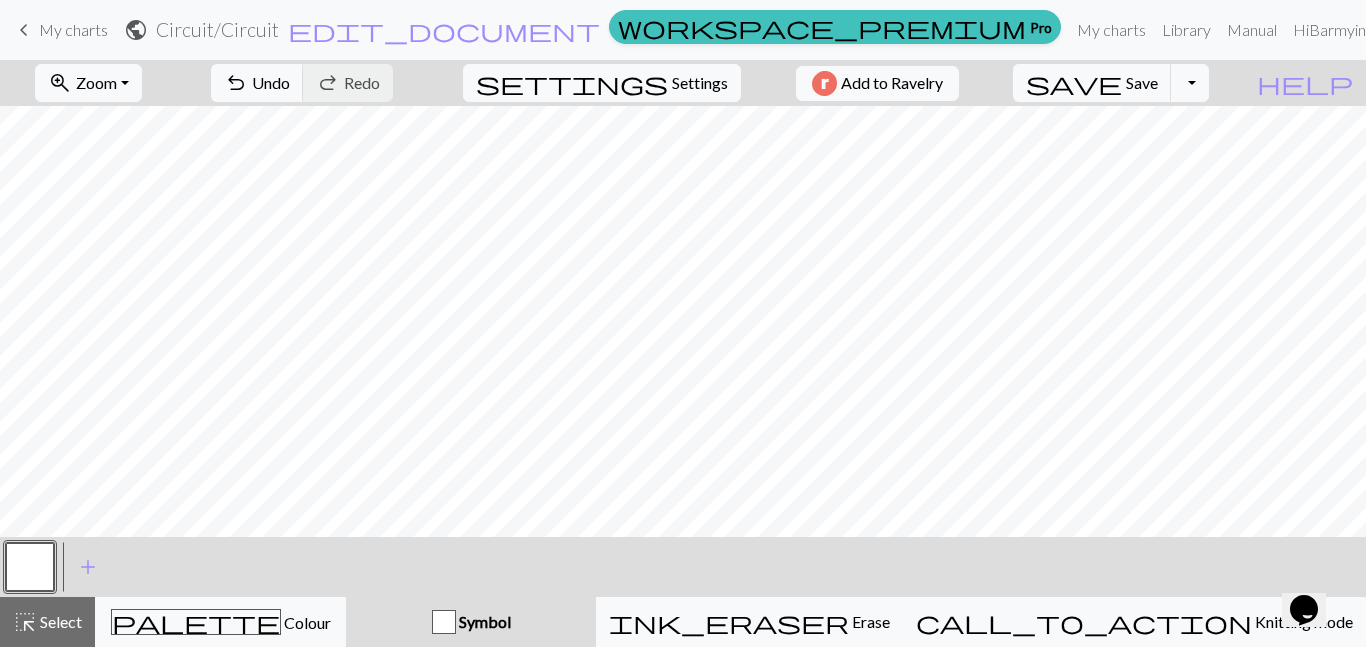 click on "Circuit  /  Circuit" at bounding box center (217, 29) 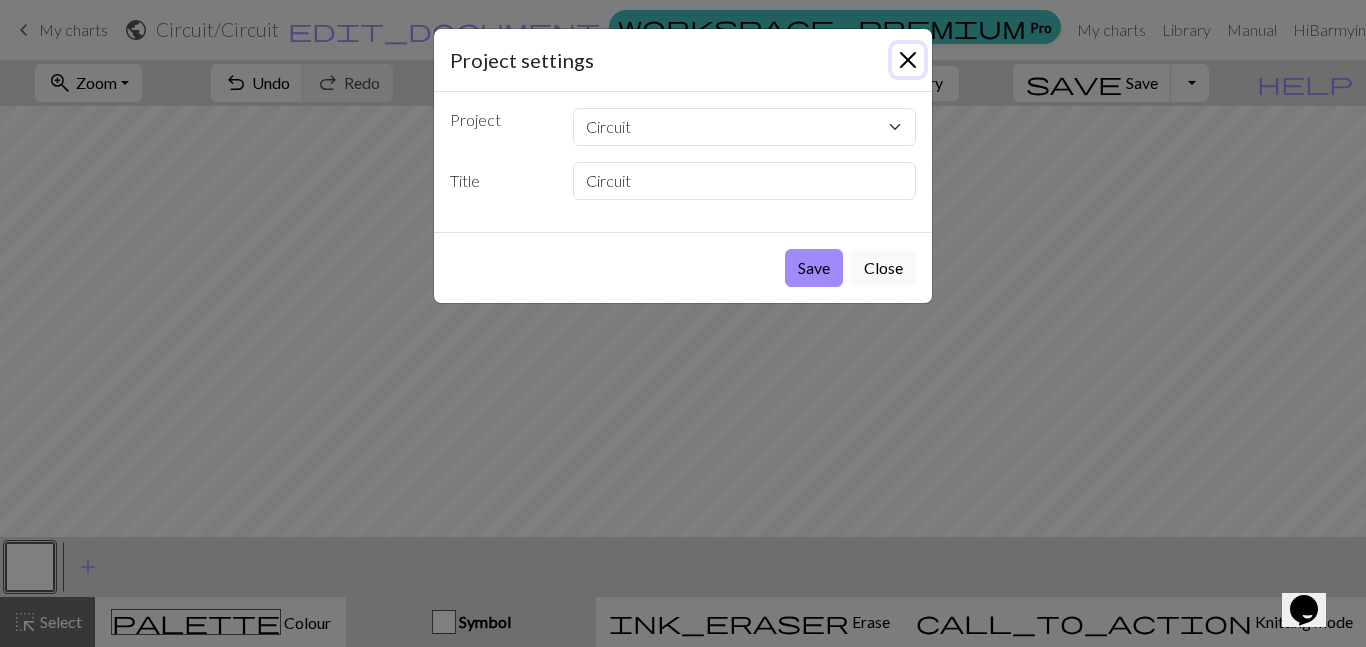 click at bounding box center [908, 60] 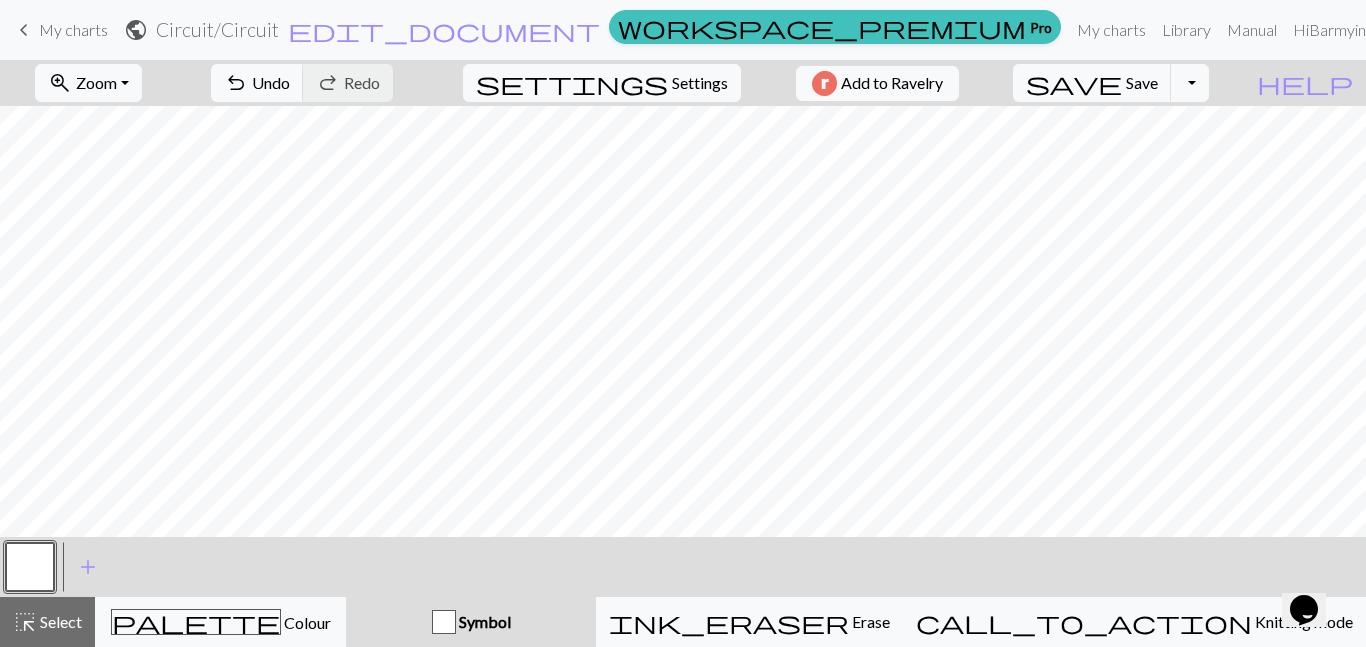 click on "Circuit  /  Circuit" at bounding box center [217, 29] 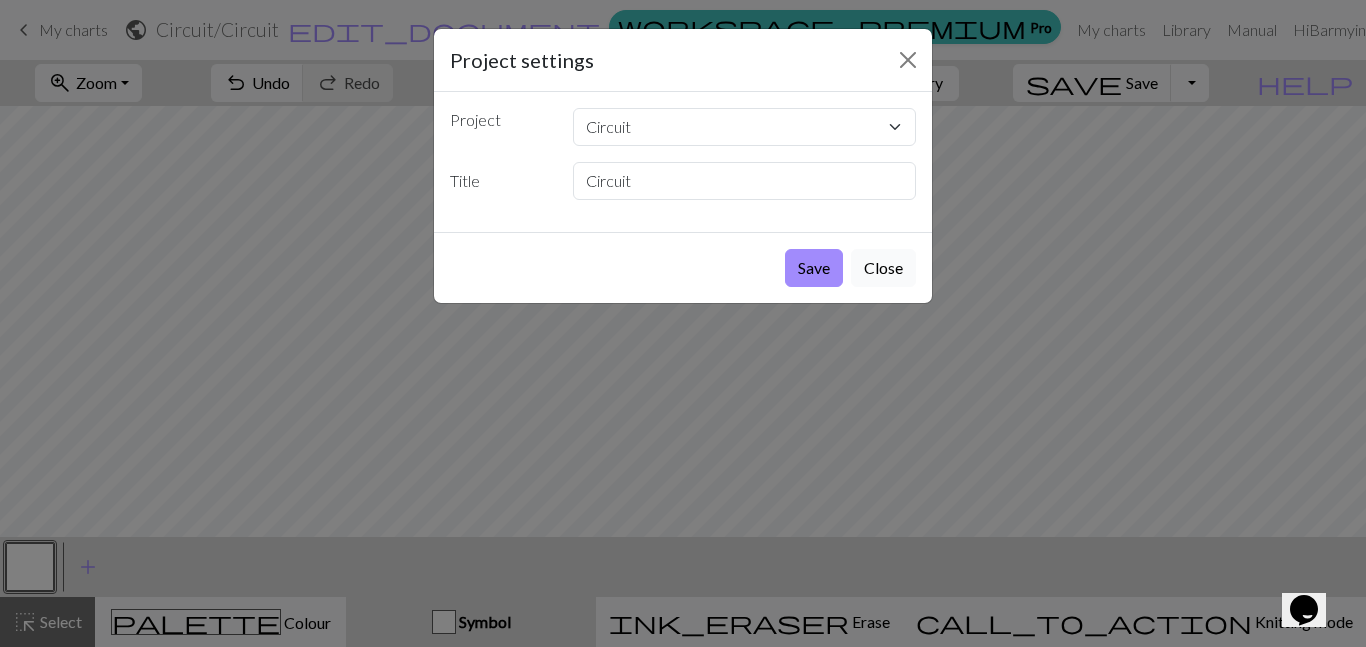 click on "Close" at bounding box center [883, 268] 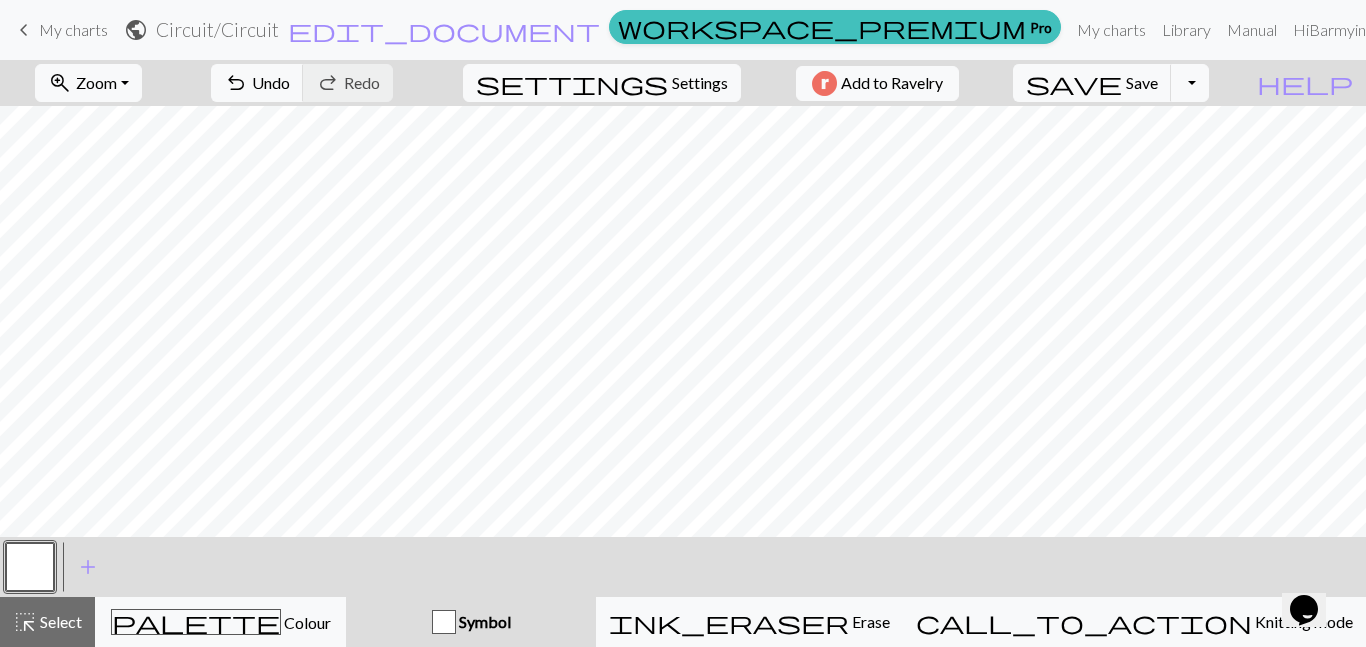 click on "Circuit  /  Circuit" at bounding box center [217, 29] 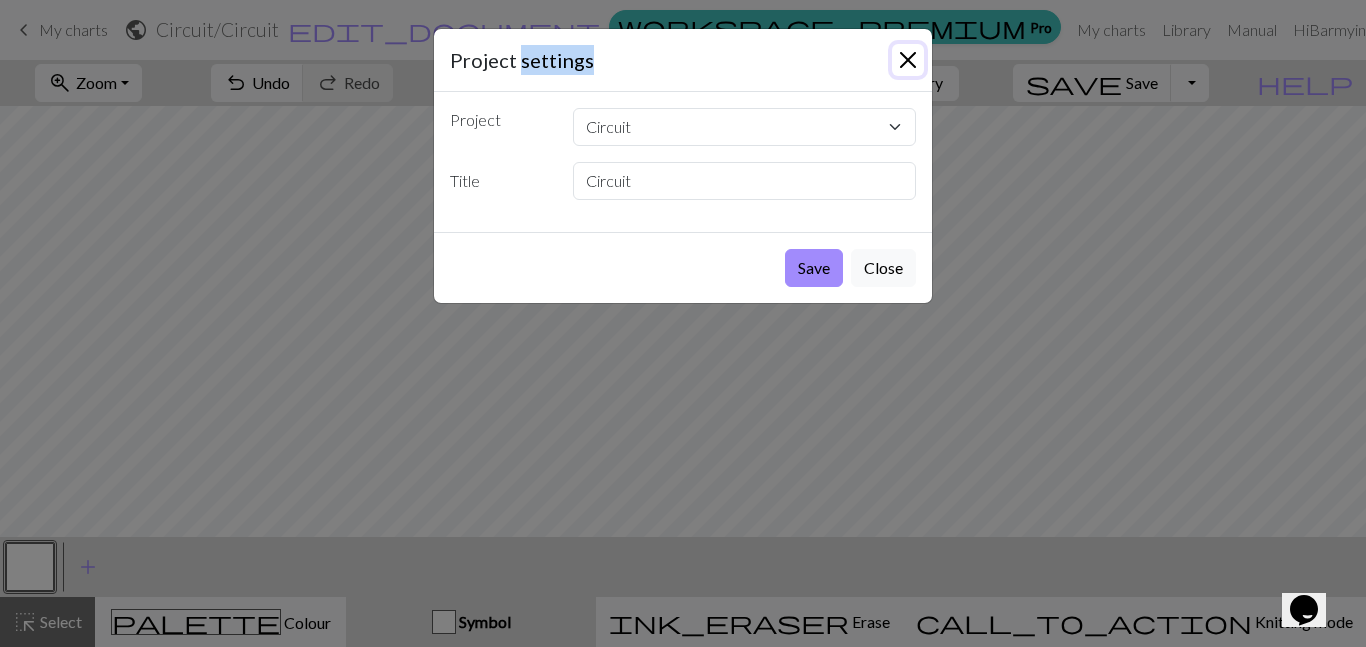 click at bounding box center (908, 60) 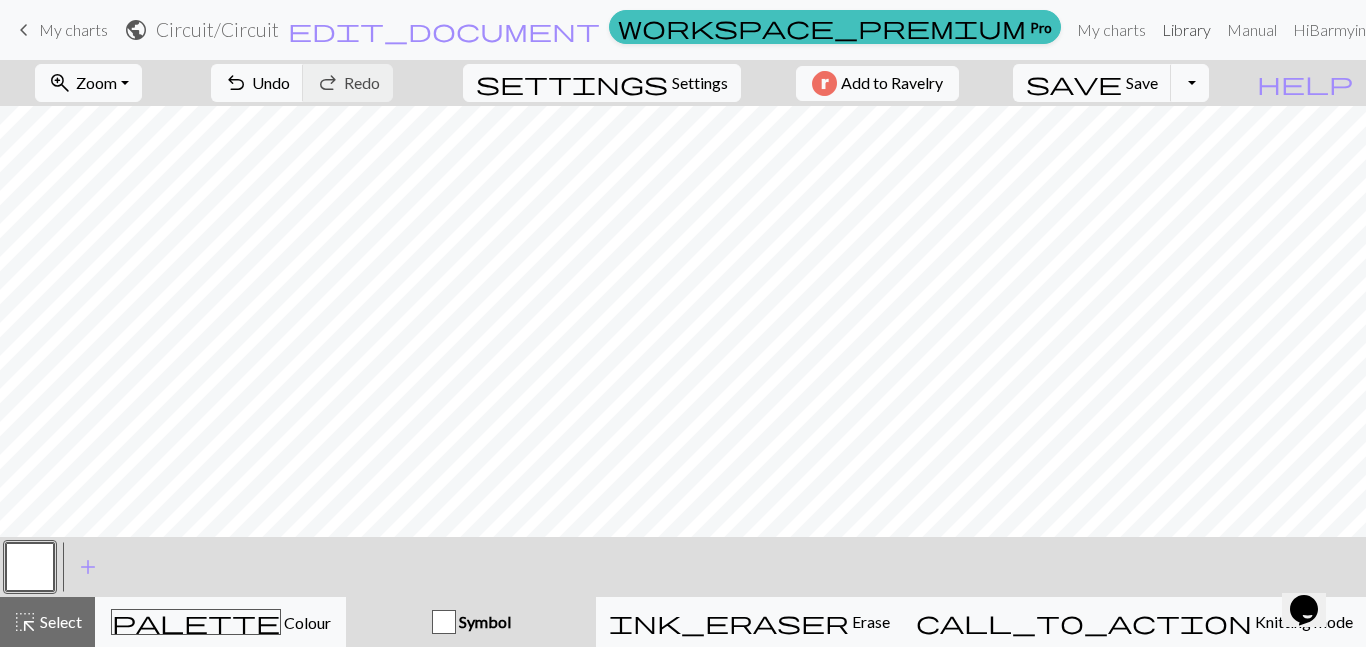 click on "Library" at bounding box center (1186, 30) 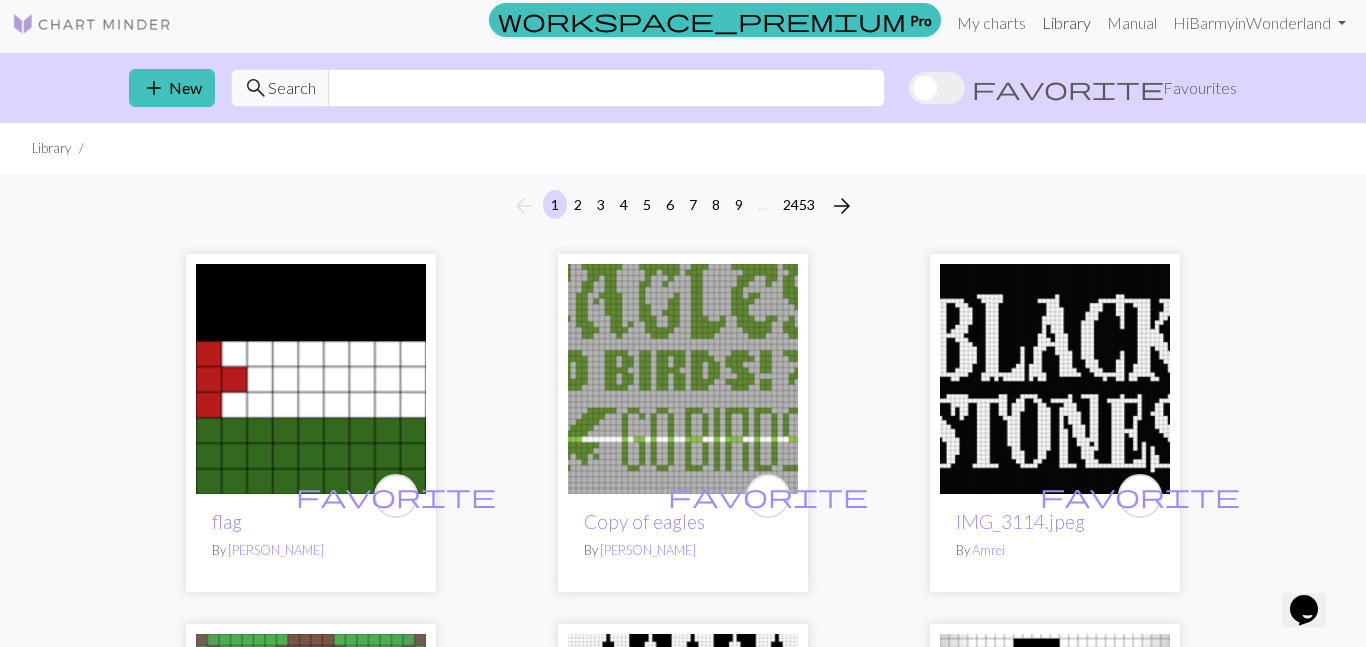 scroll, scrollTop: 0, scrollLeft: 0, axis: both 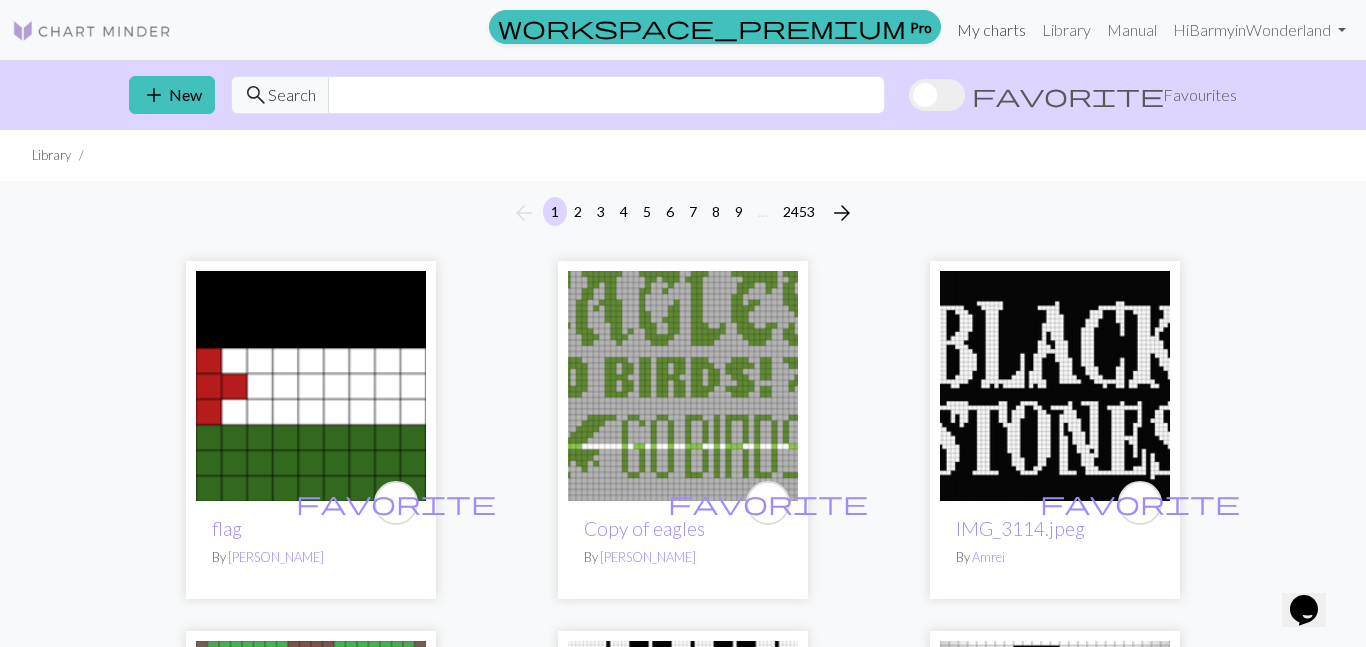 click on "My charts" at bounding box center (991, 30) 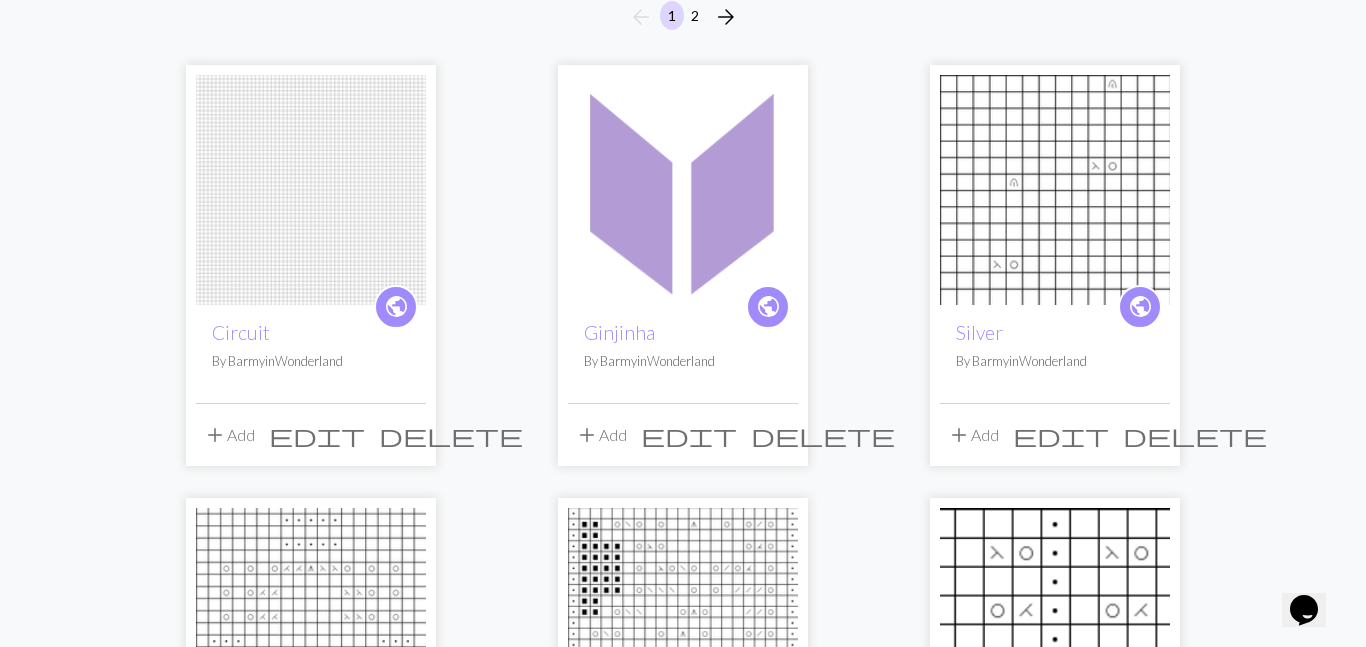 scroll, scrollTop: 200, scrollLeft: 0, axis: vertical 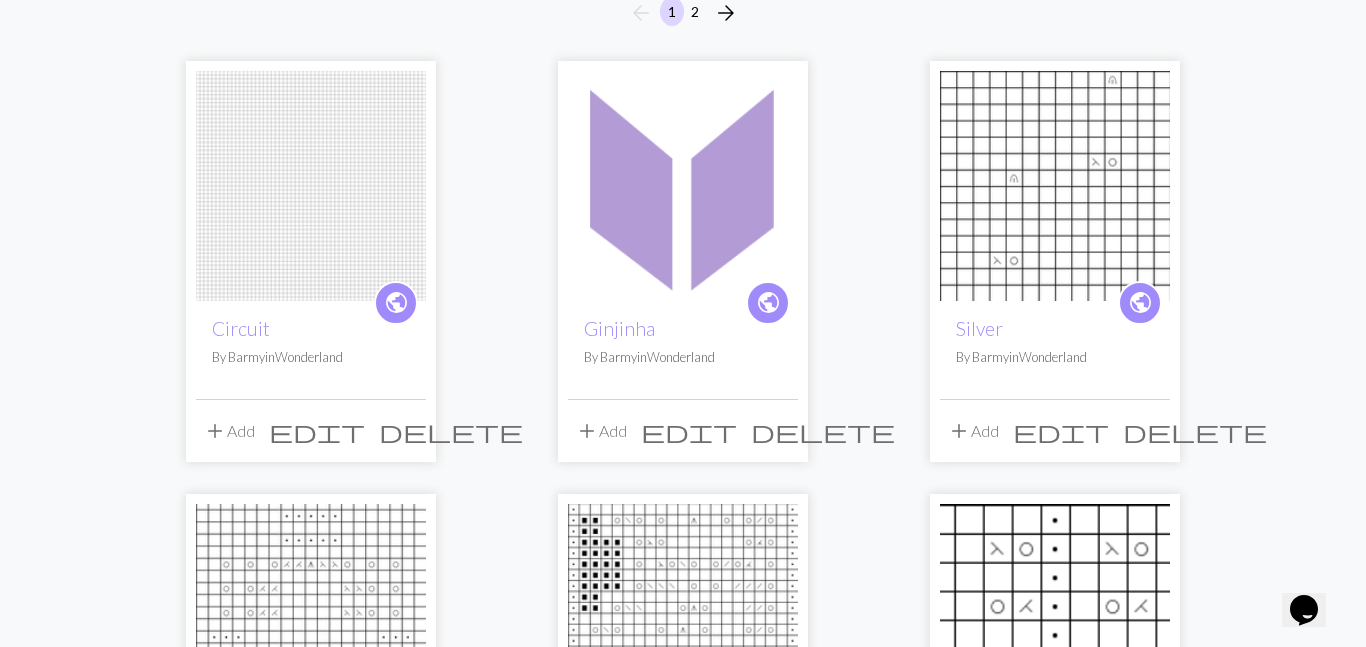 click on "delete" at bounding box center [451, 431] 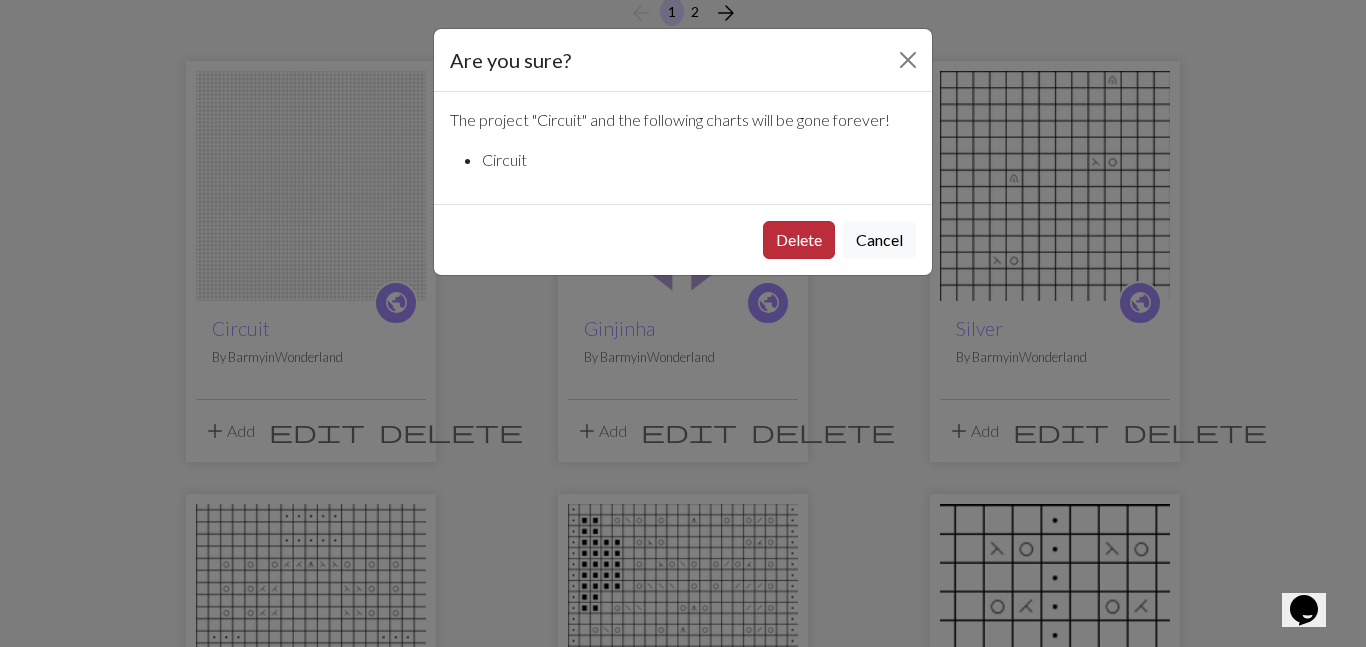 click on "Delete" at bounding box center [799, 240] 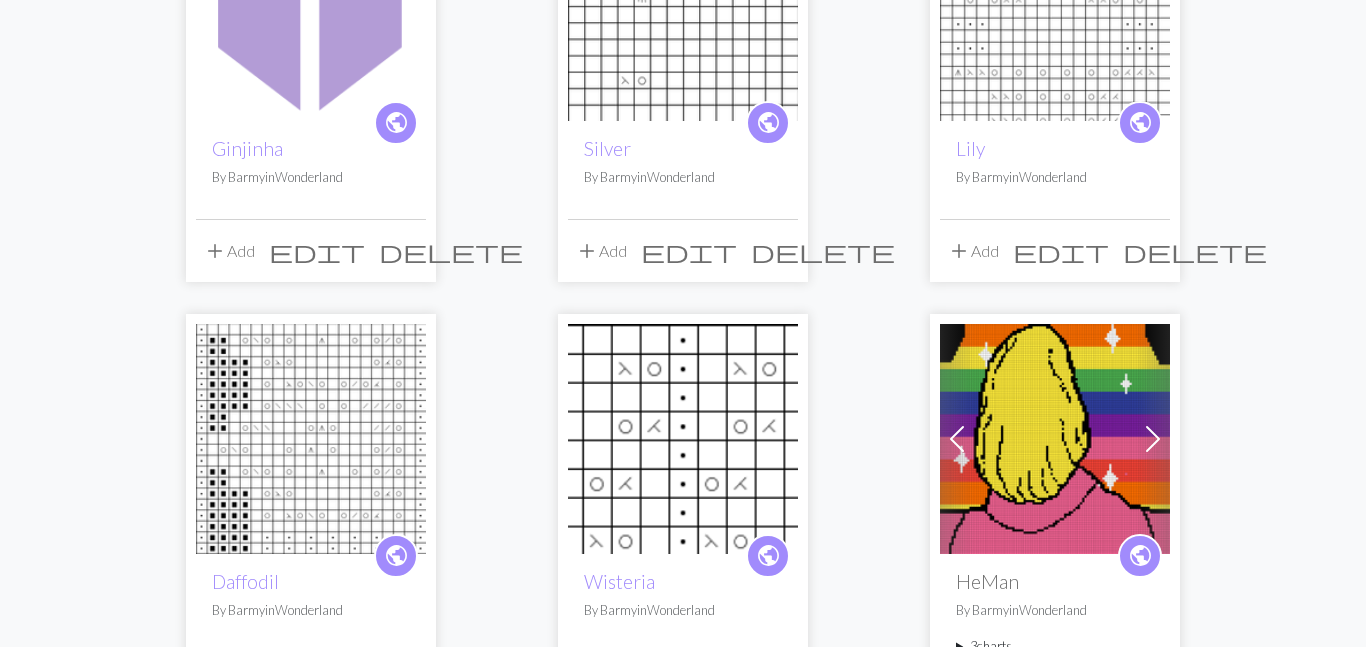 scroll, scrollTop: 0, scrollLeft: 0, axis: both 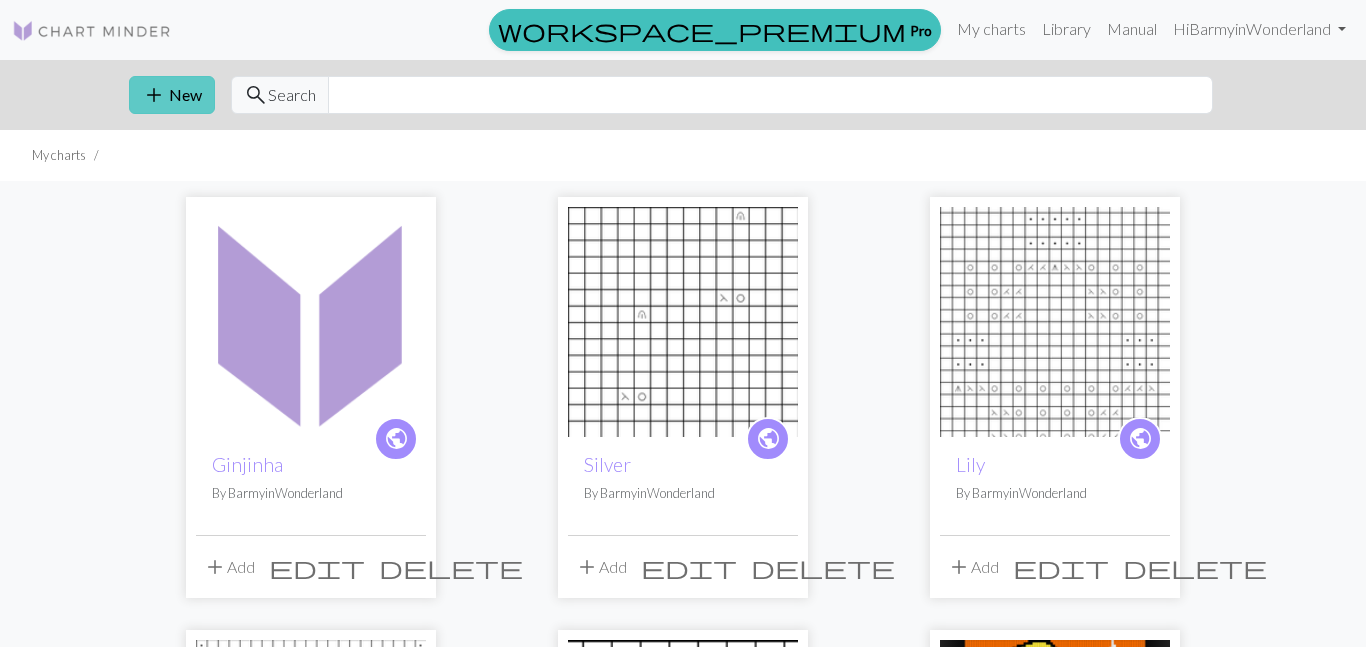 click on "add   New" at bounding box center (172, 95) 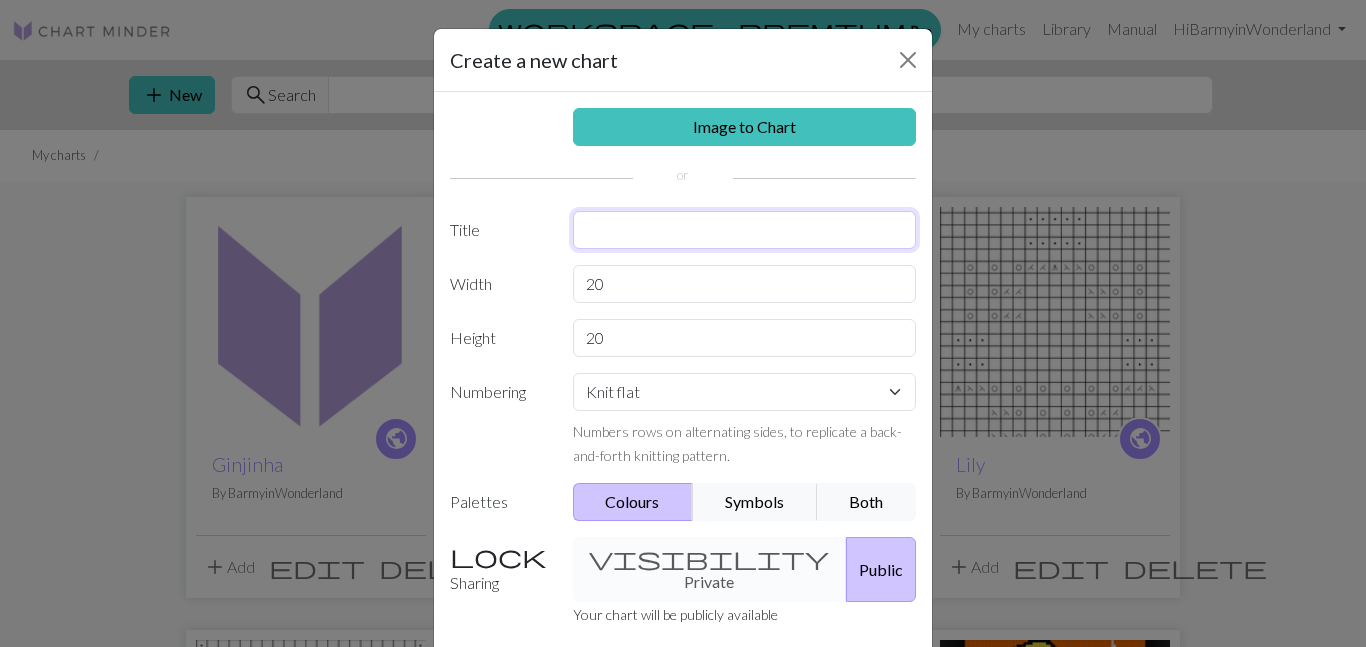 click at bounding box center (745, 230) 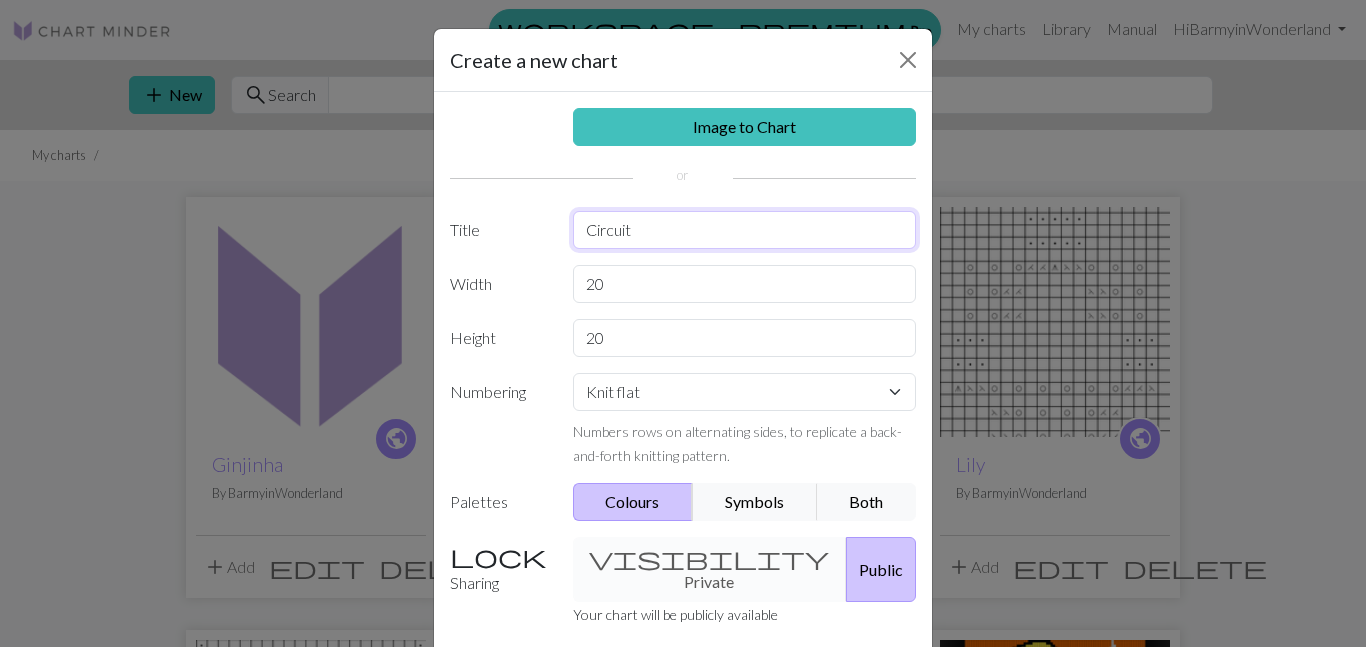 type on "Circuit" 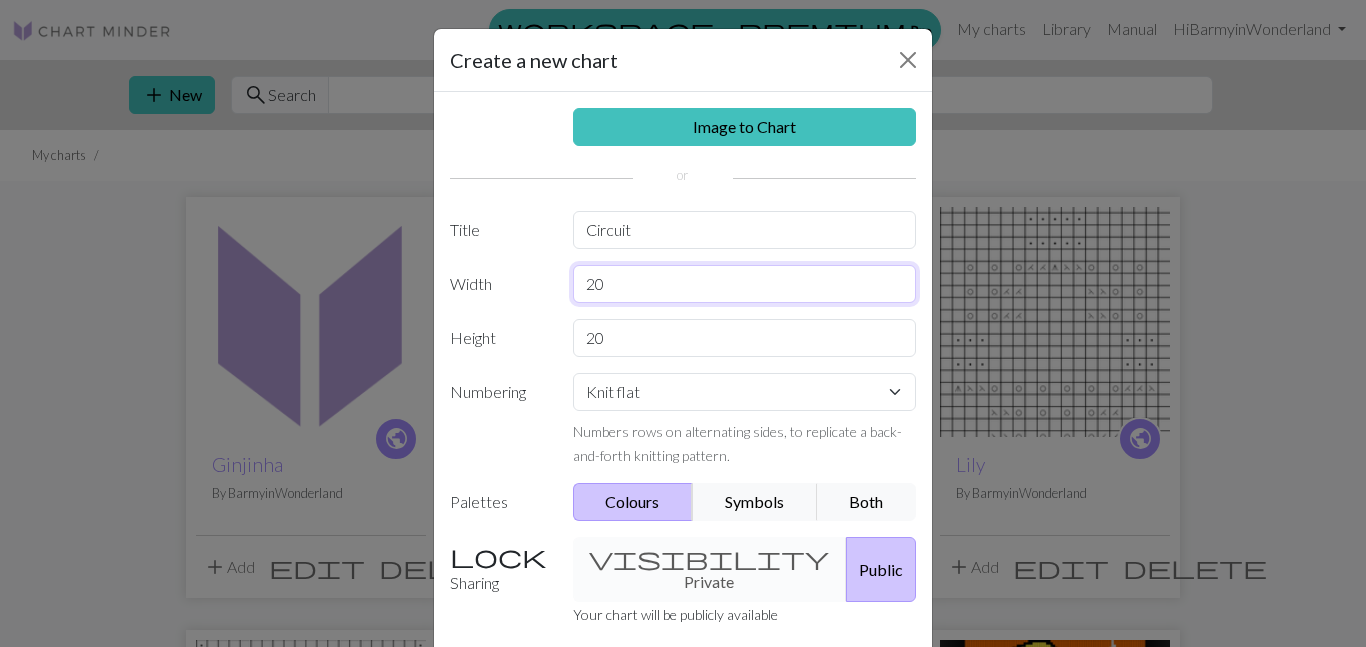 click on "20" at bounding box center (745, 284) 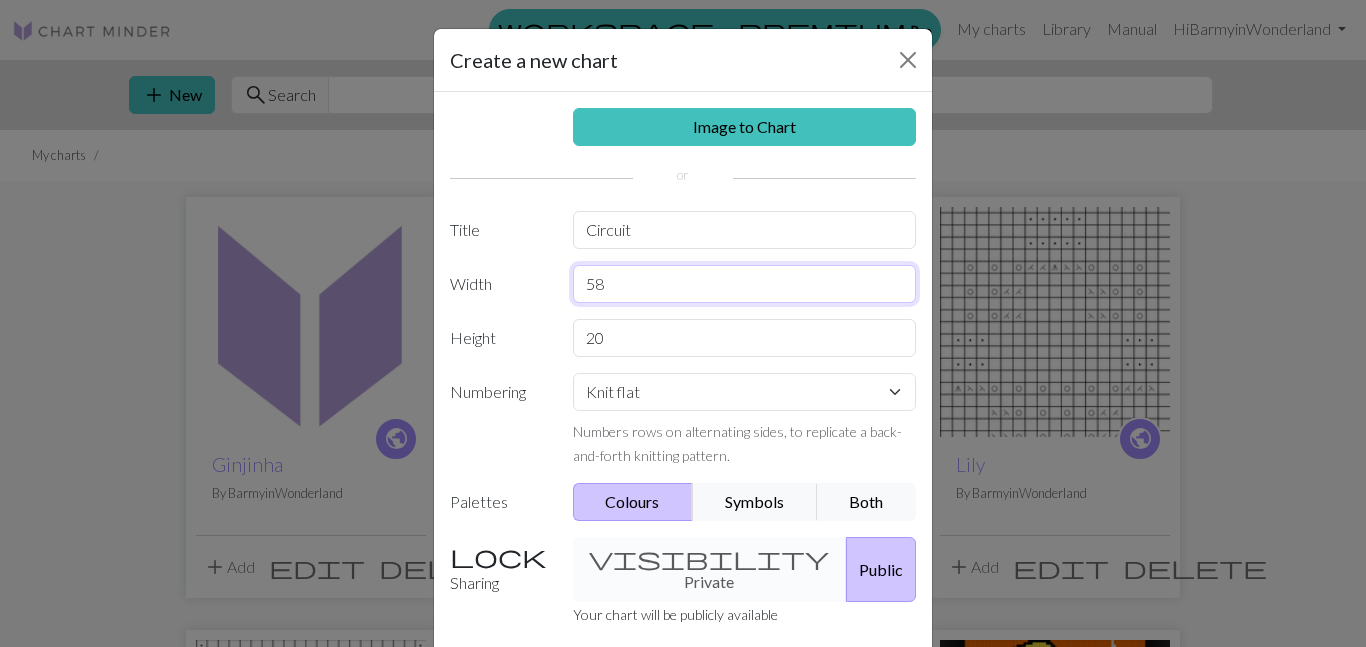 type on "58" 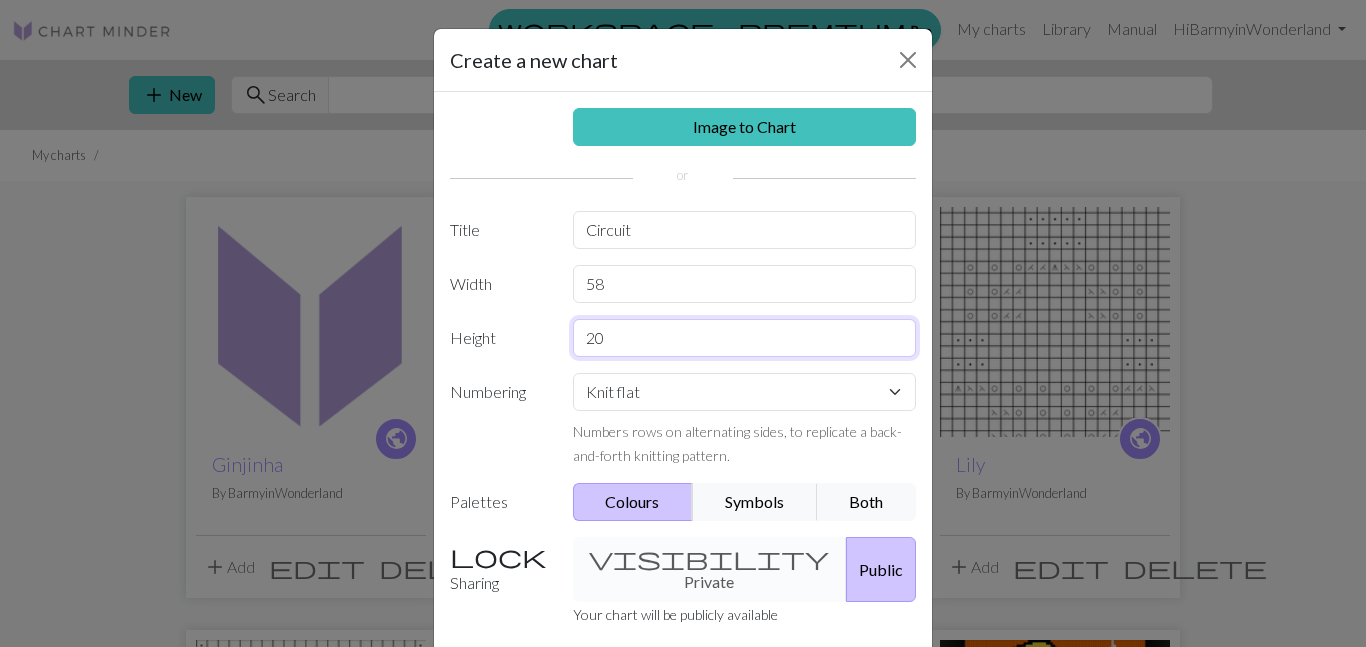 click on "20" at bounding box center (745, 338) 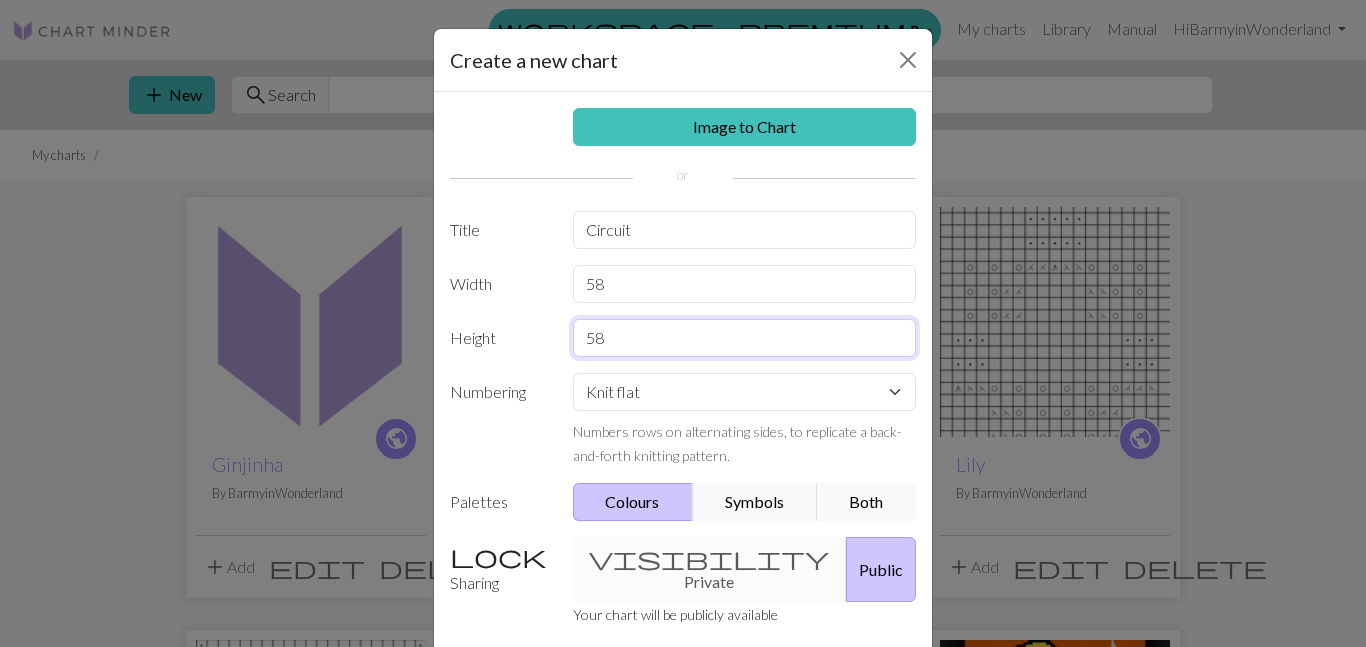 type on "58" 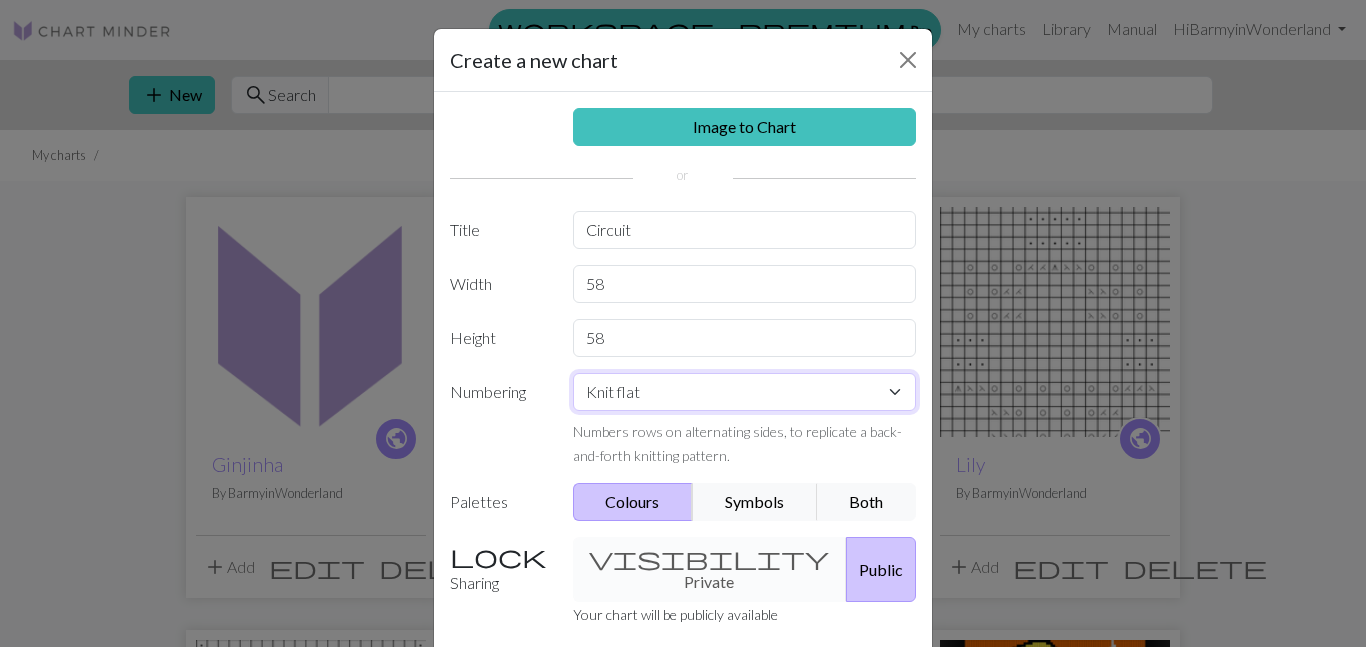click on "Knit flat Knit in the round Lace knitting Cross stitch" at bounding box center (745, 392) 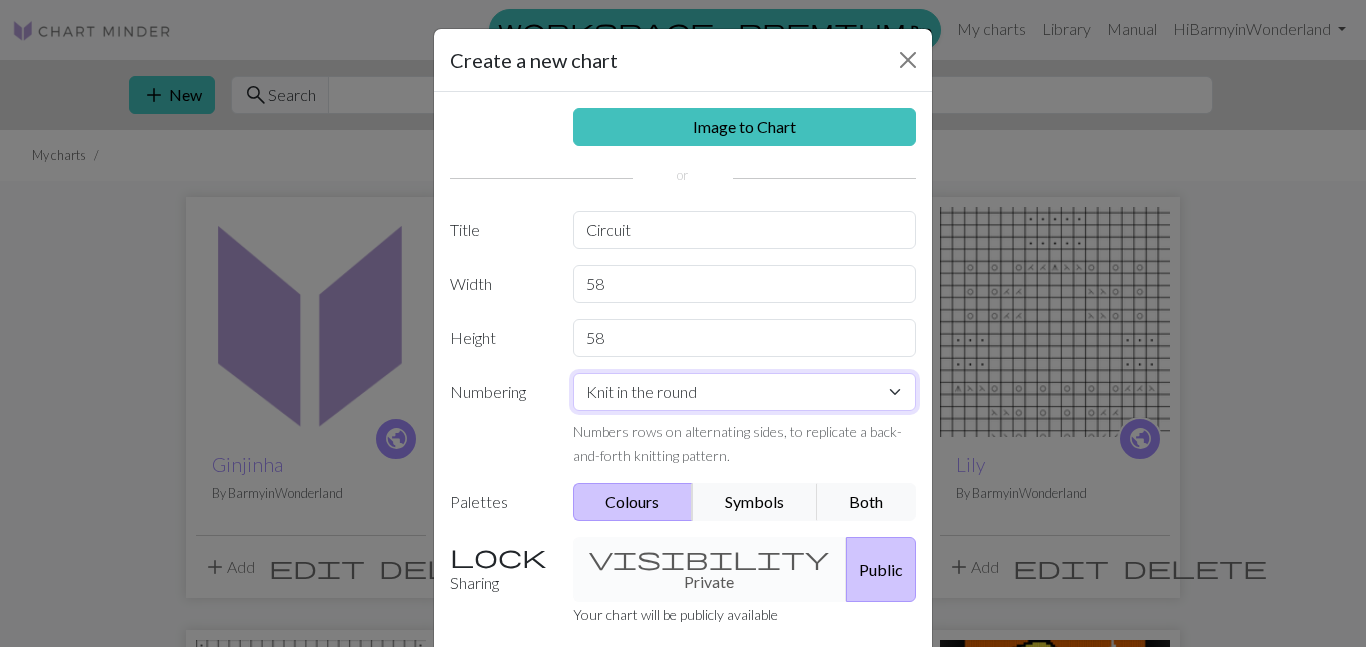 click on "Knit flat Knit in the round Lace knitting Cross stitch" at bounding box center [745, 392] 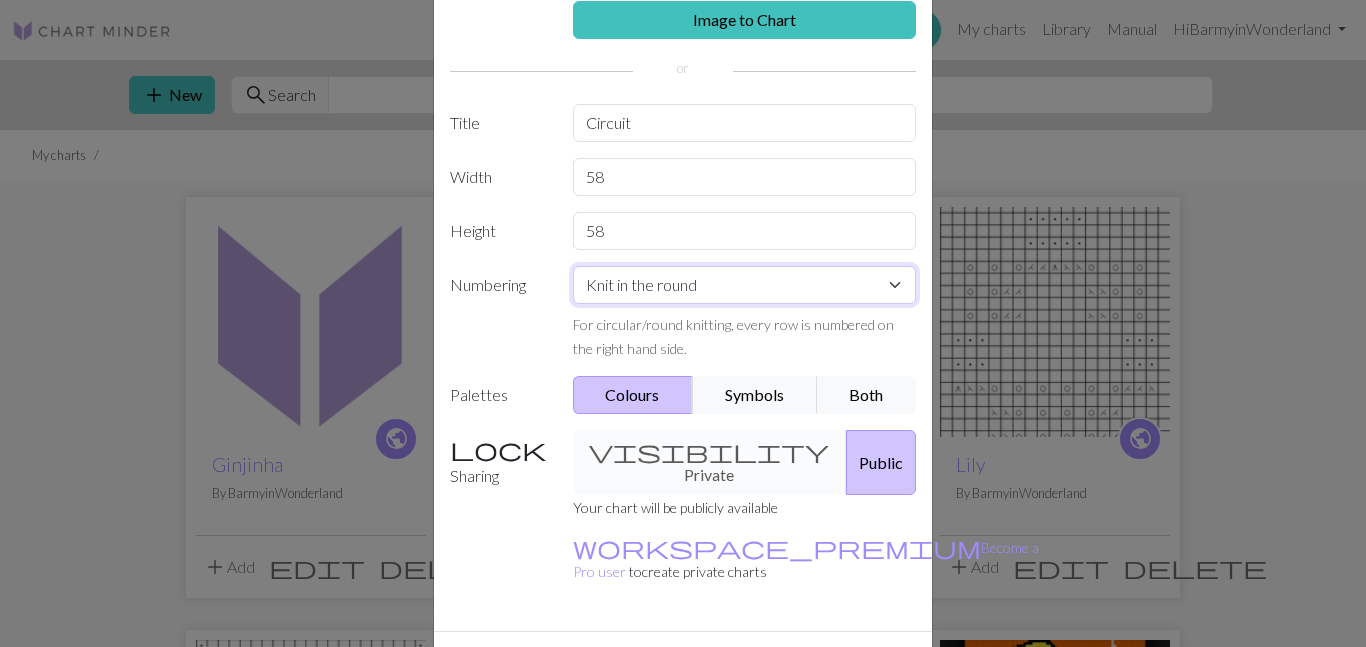 scroll, scrollTop: 143, scrollLeft: 0, axis: vertical 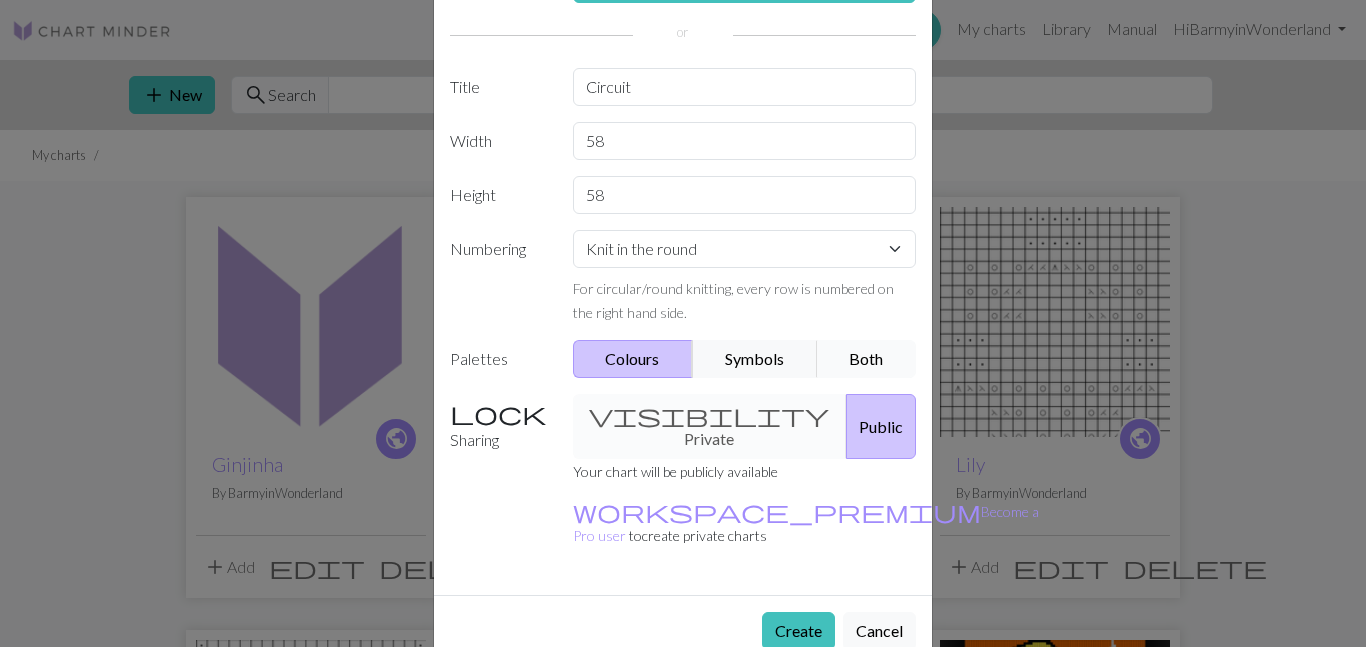 click on "Both" at bounding box center [867, 359] 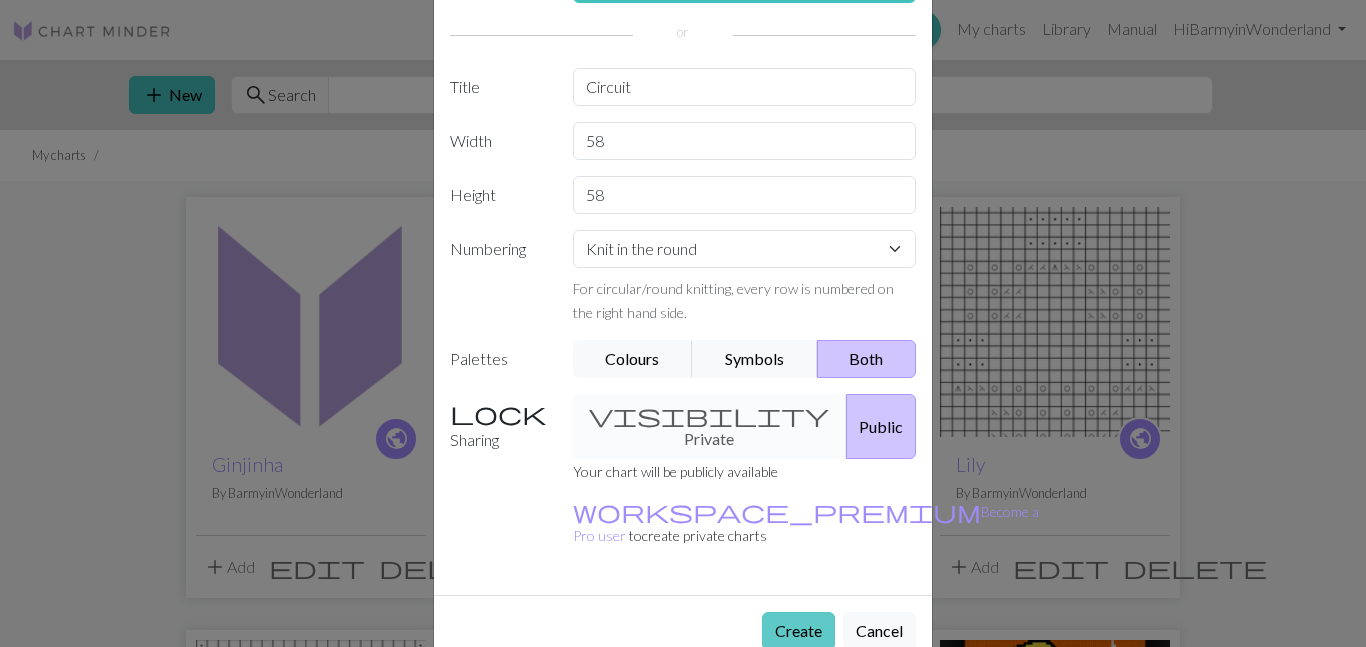 click on "Create" at bounding box center (798, 631) 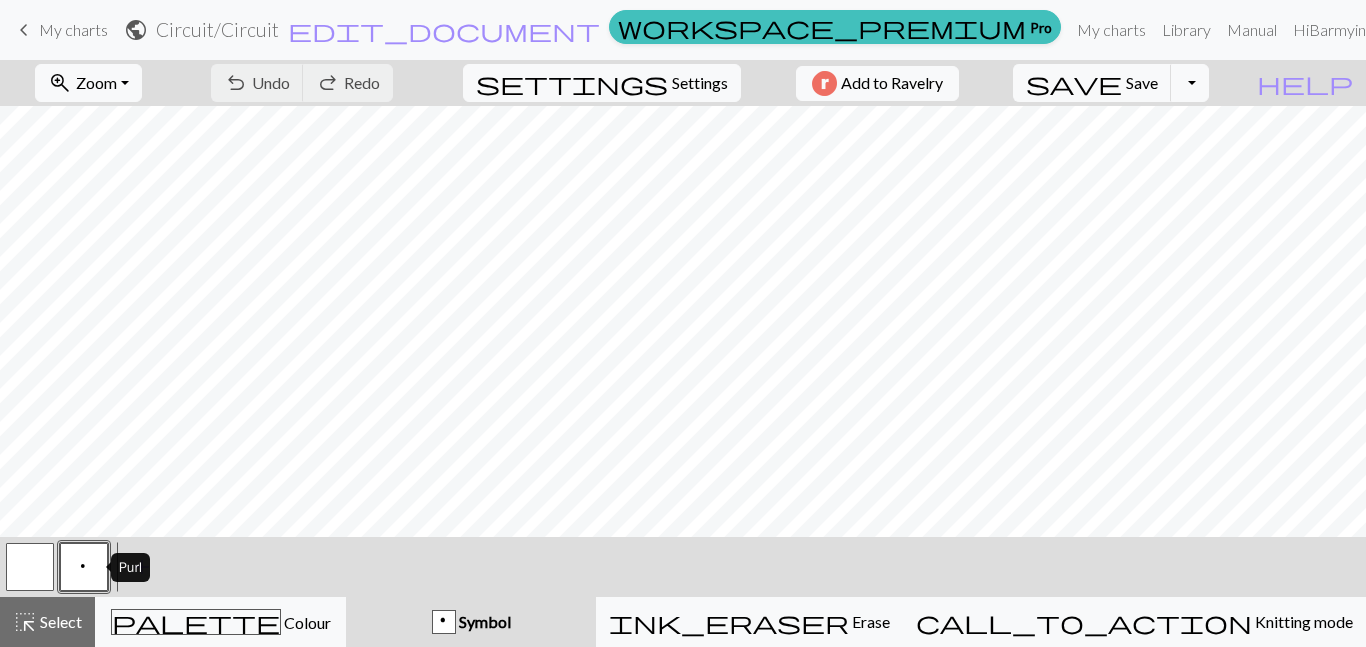 click on "p" at bounding box center (84, 569) 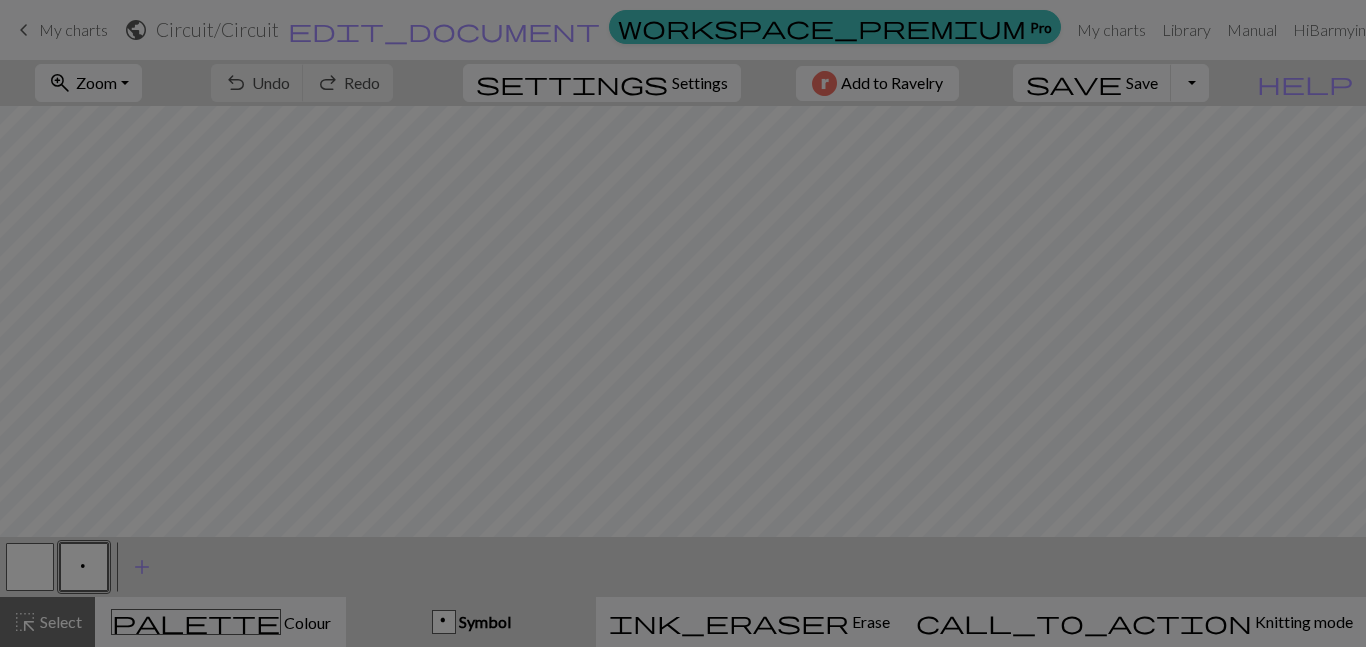 click on "Edit symbol Name Purl d f g h j k p s t F H J O P T / | 0 1 2 3 4 5 6 7 8 9 e m n G I ' ~ . ` , " : ; + ( ) & * ^ % _ - a b c i l o r u v w x y z A B C D E K L M N R S U V W X Y < > Reorder arrow_back Move left arrow_forward Move right workspace_premium Become a Pro user   to  reorder symbols Delete Done Cancel" at bounding box center [683, 323] 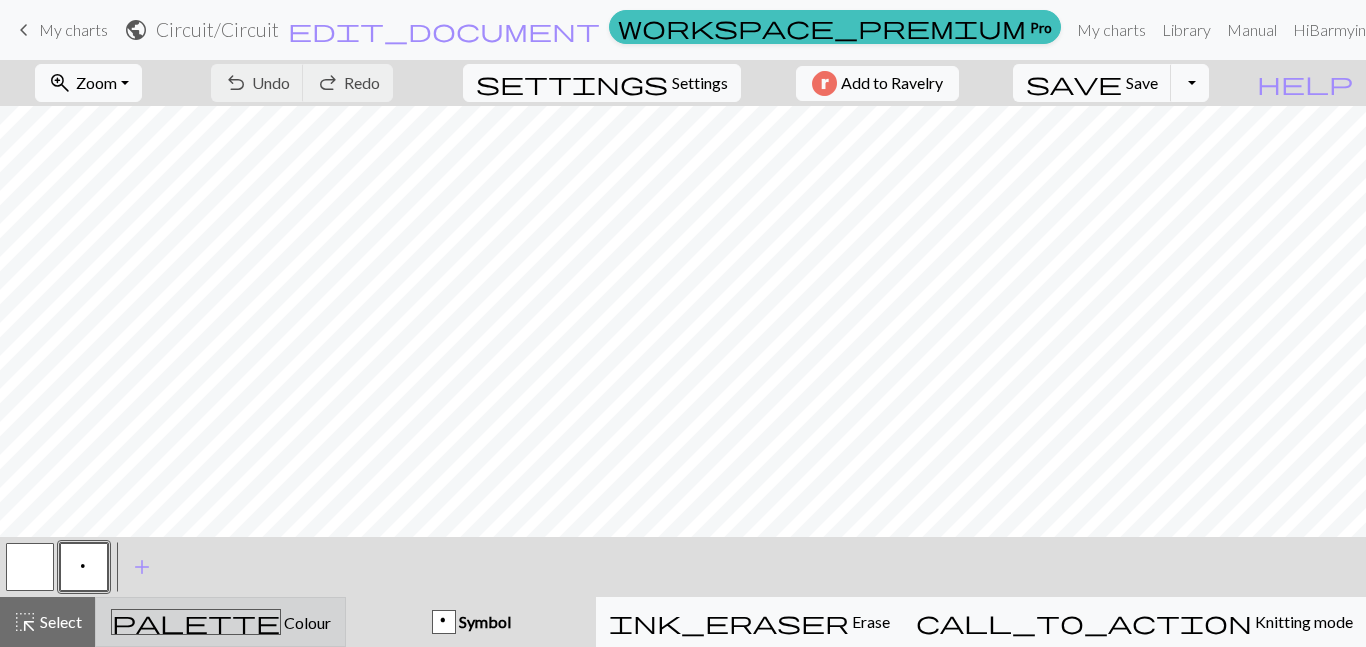 click on "Colour" at bounding box center (306, 622) 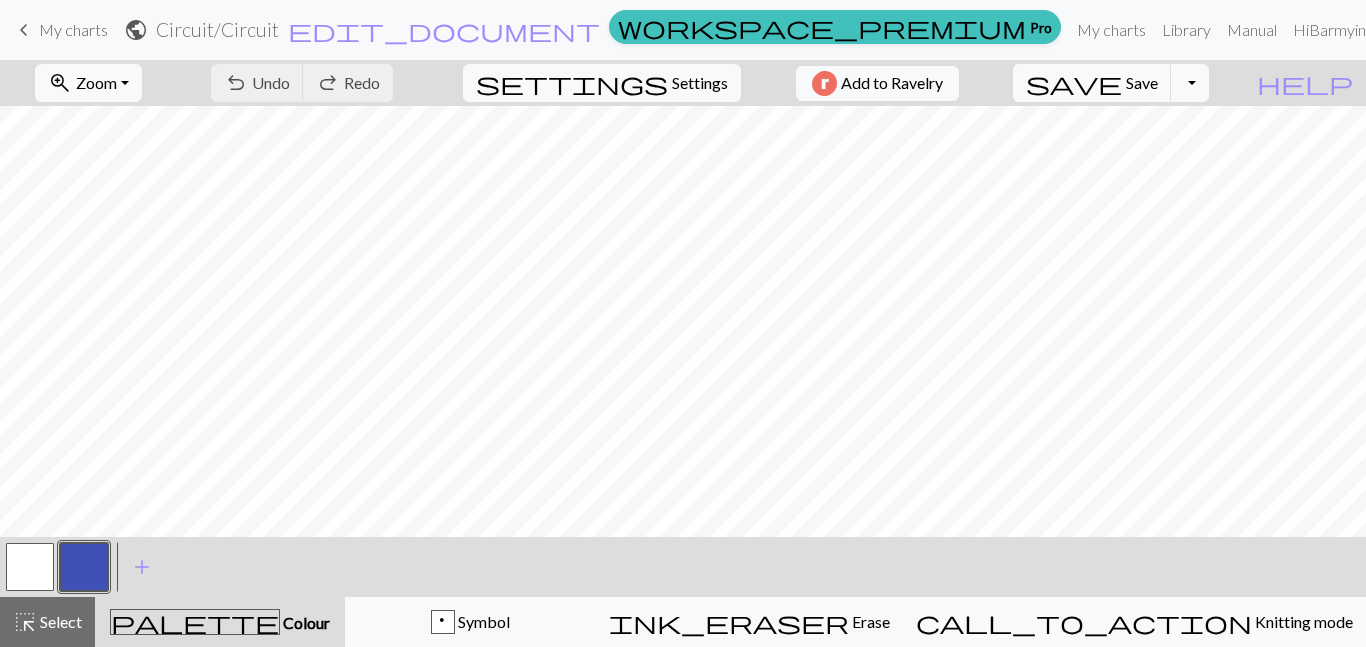 click on "Colour" at bounding box center [305, 622] 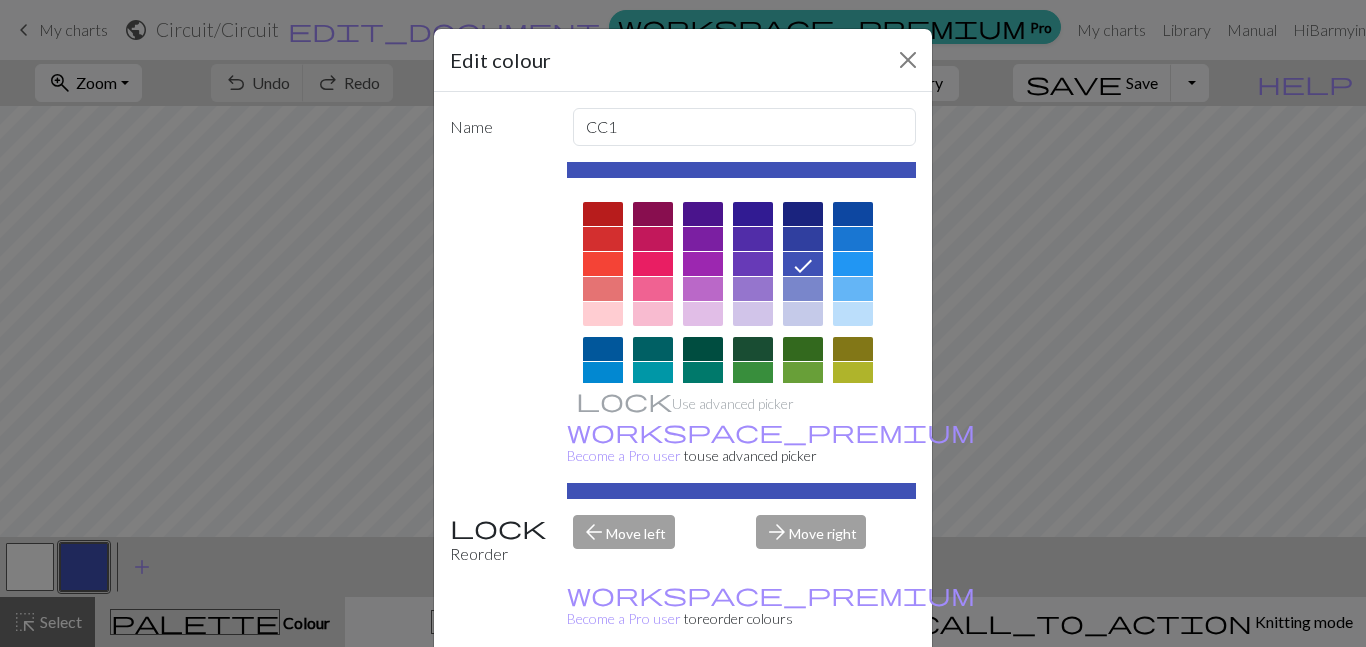 click at bounding box center (803, 374) 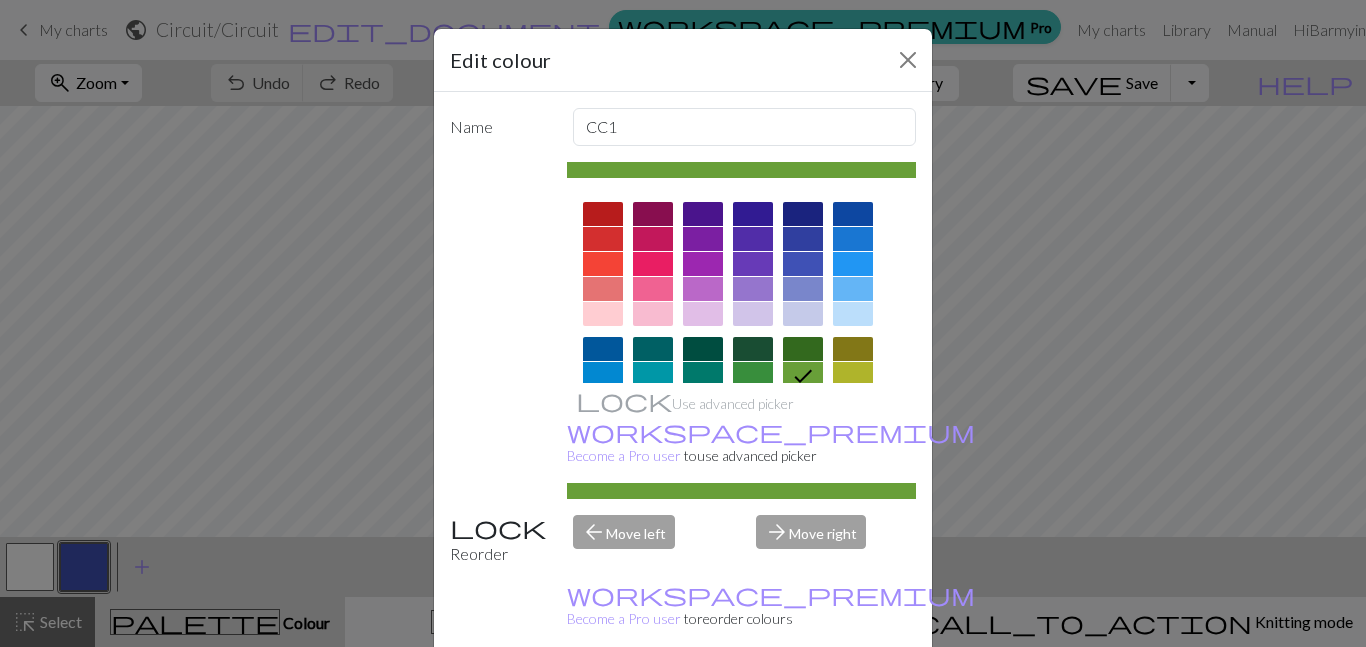 click on "Done" at bounding box center (803, 698) 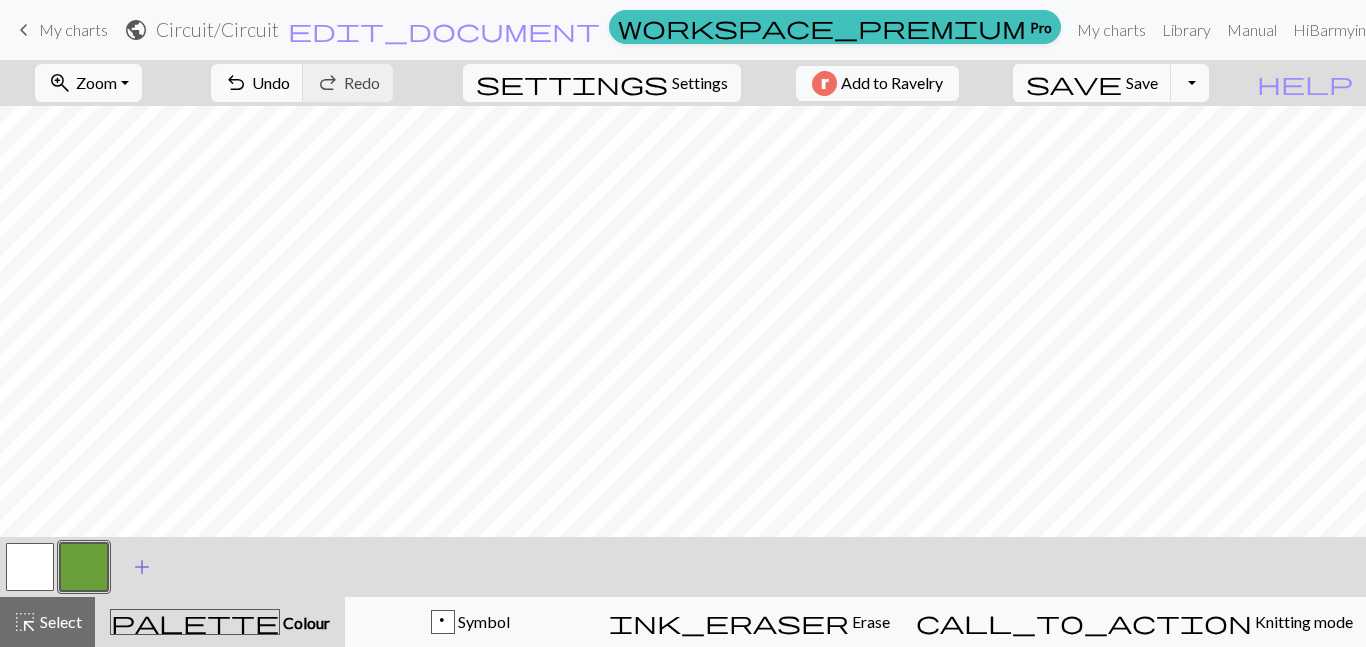 click on "add" at bounding box center (142, 567) 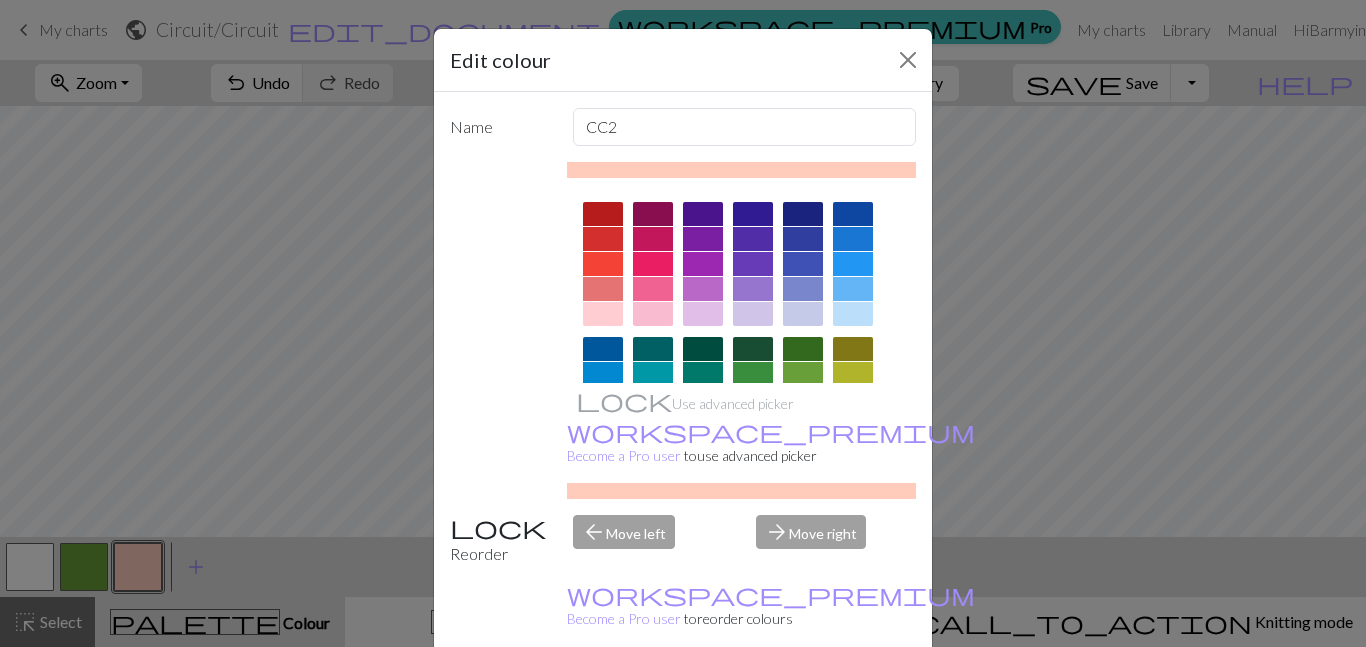click on "Cancel" at bounding box center (879, 698) 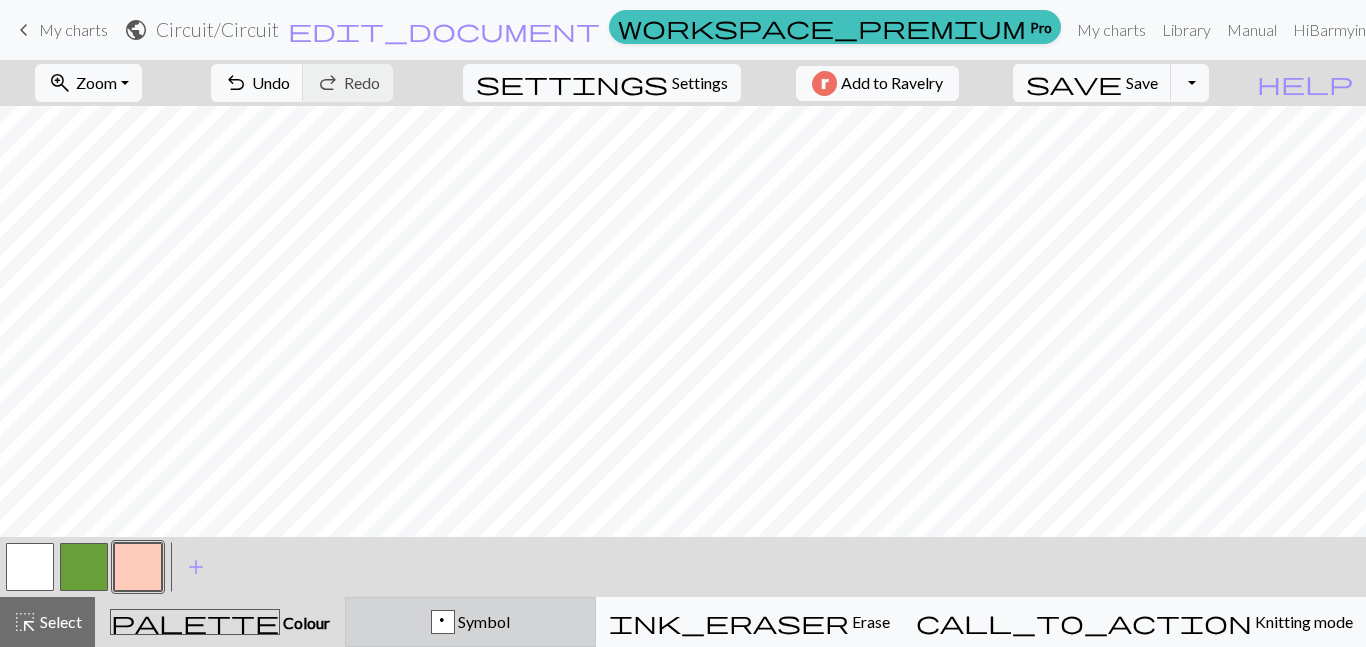 click on "Symbol" at bounding box center (482, 621) 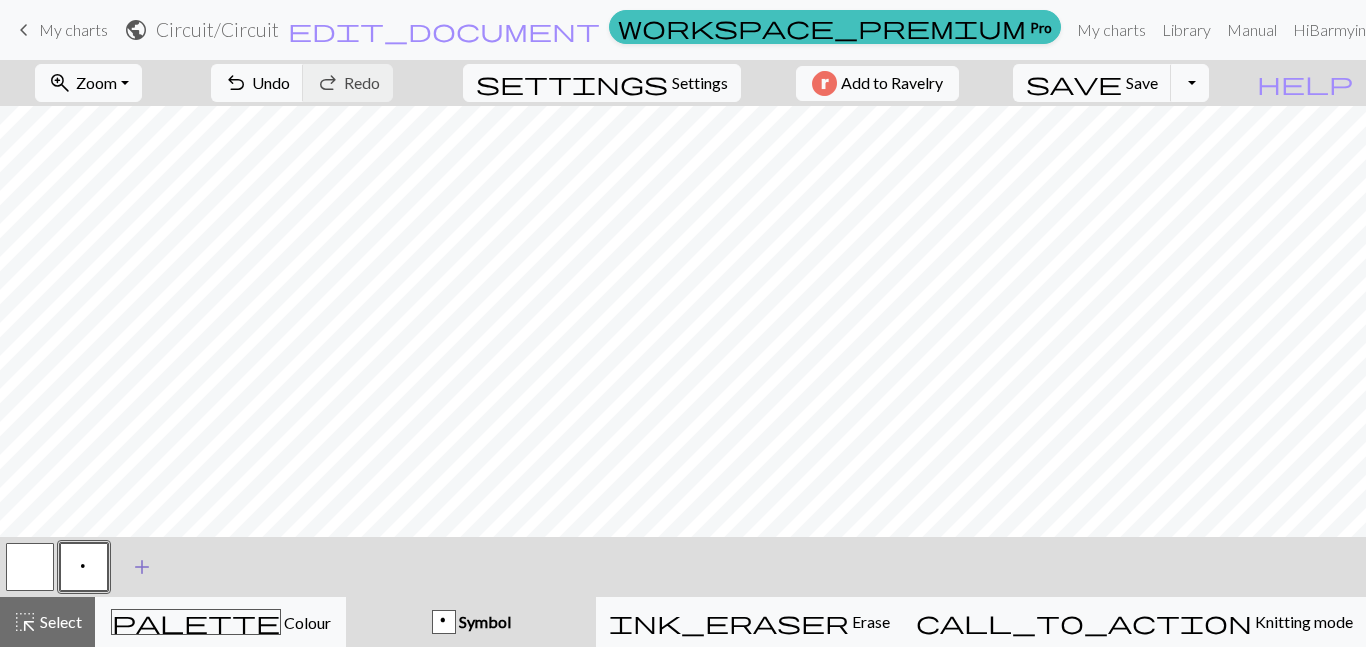 click on "add" at bounding box center [142, 567] 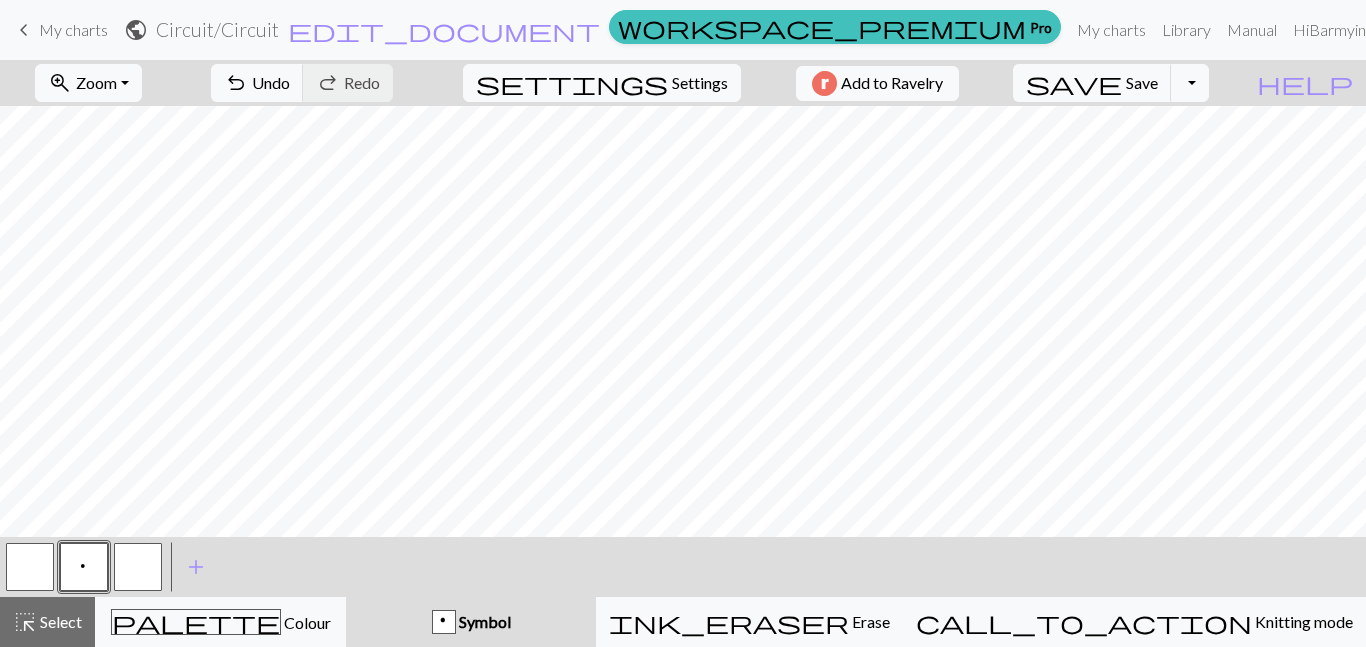 click on "p" at bounding box center (84, 569) 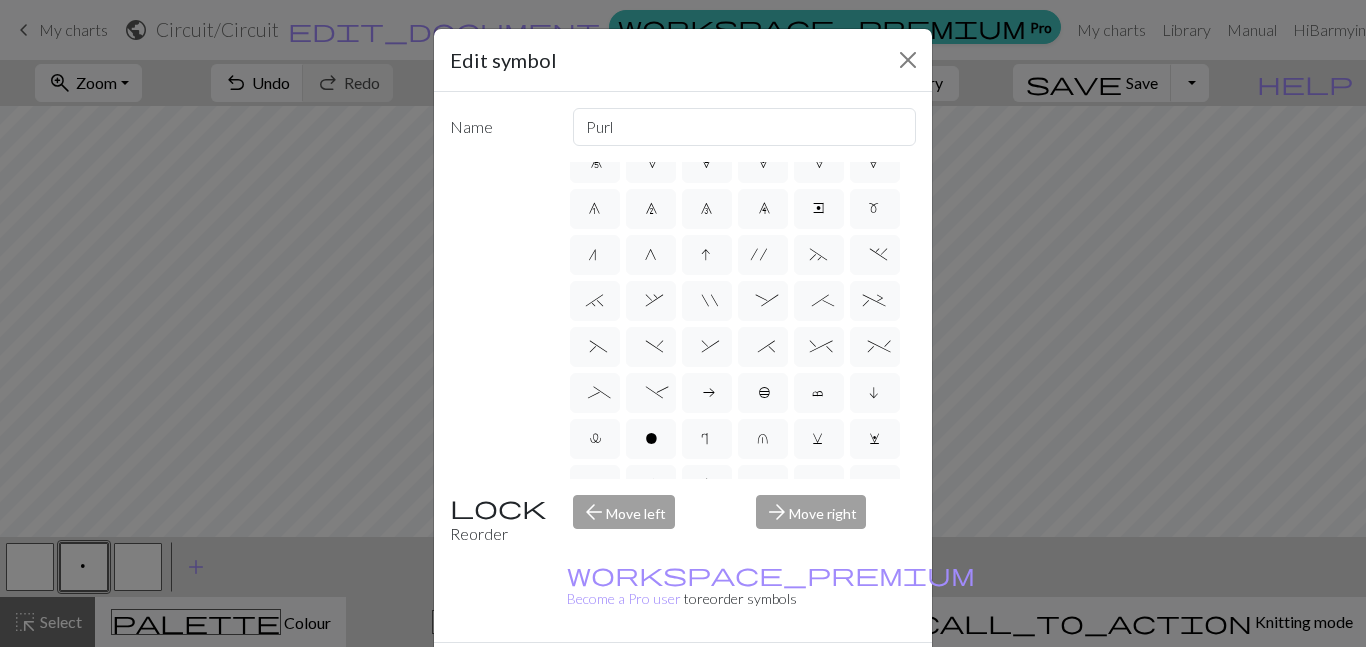 scroll, scrollTop: 0, scrollLeft: 0, axis: both 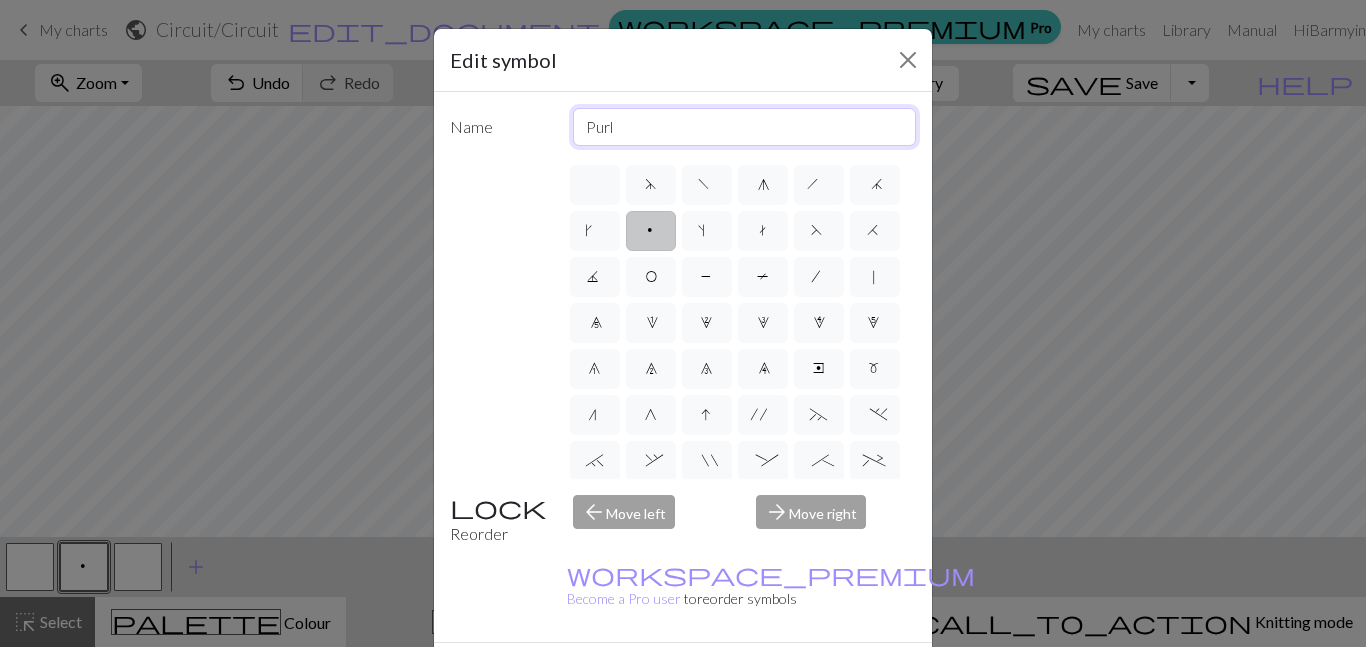 click on "Purl" at bounding box center [745, 127] 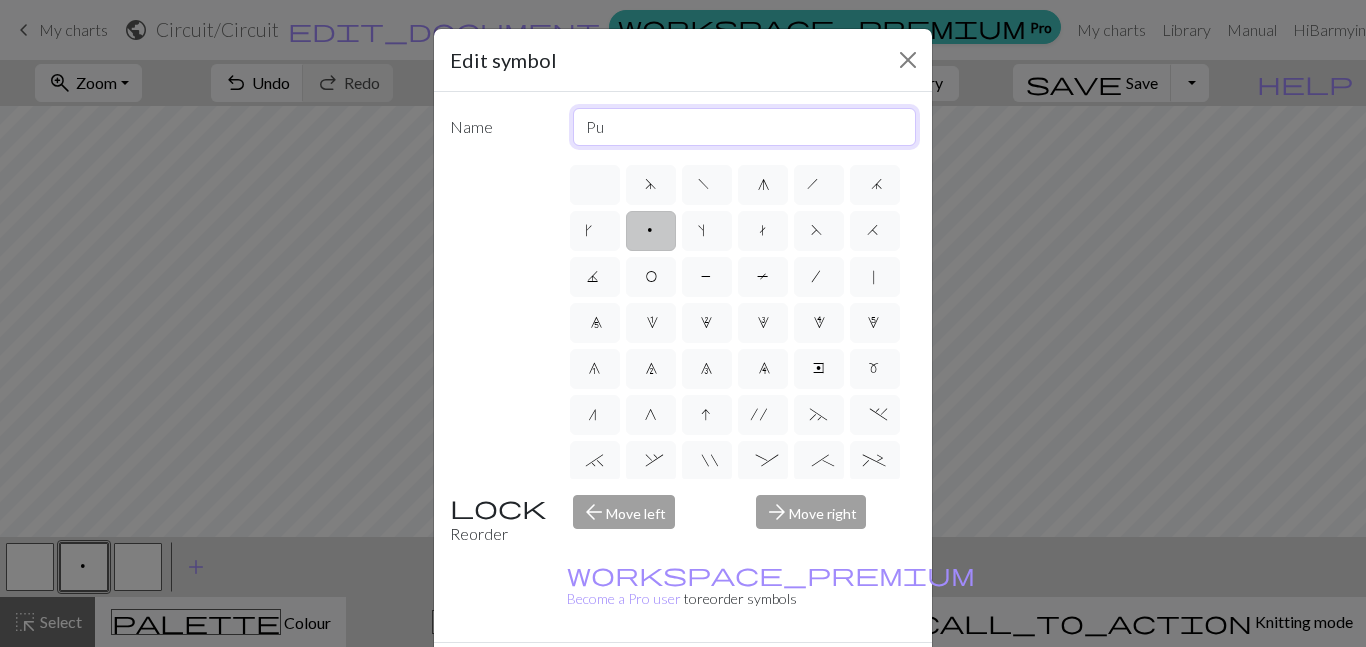 type on "P" 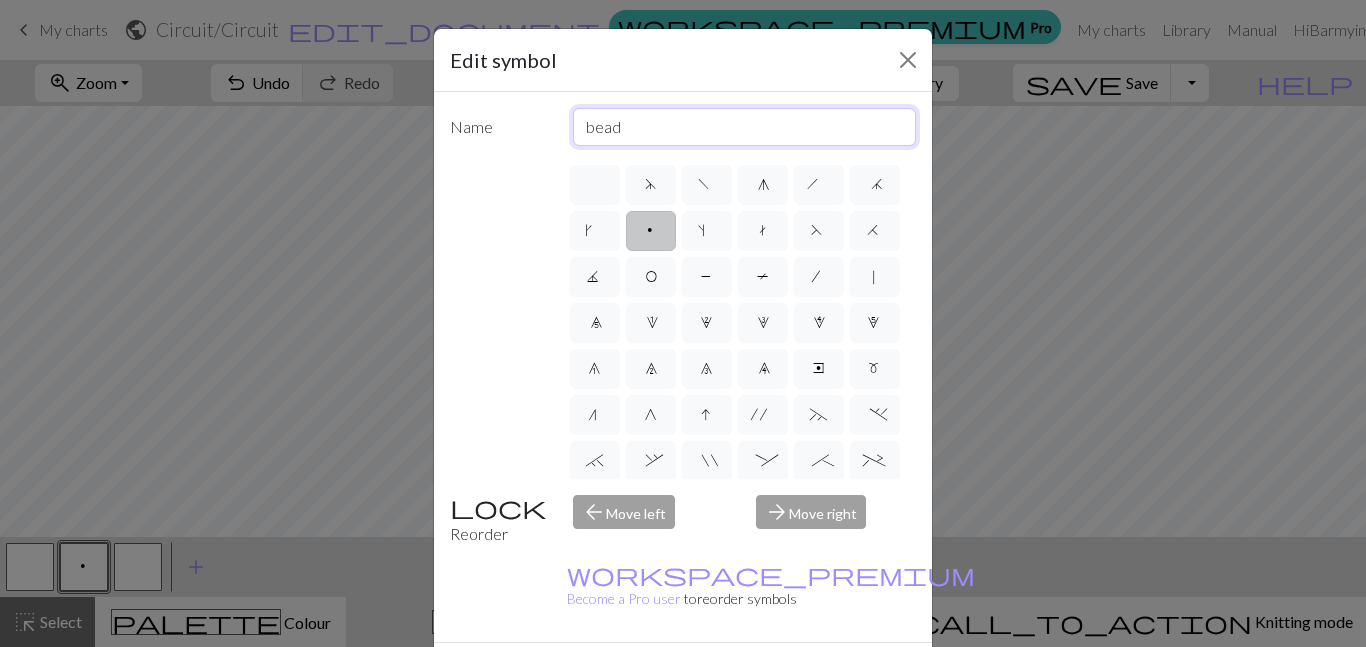 type on "bead" 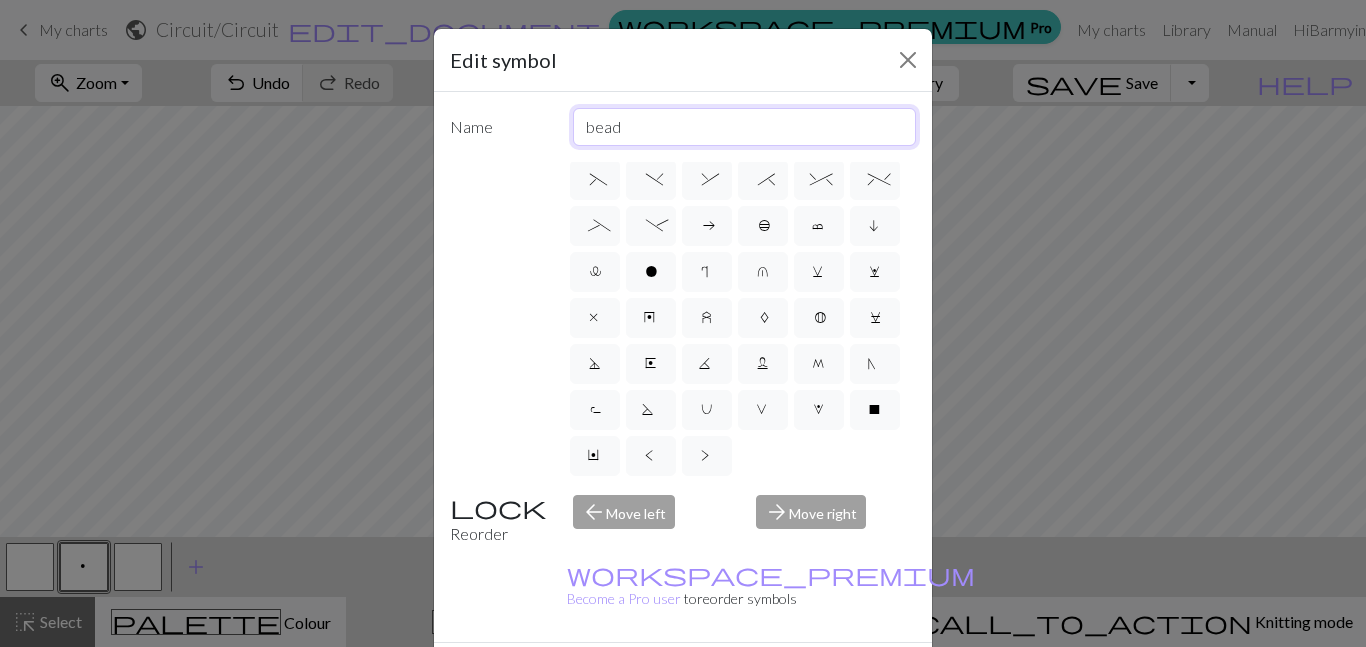 scroll, scrollTop: 326, scrollLeft: 0, axis: vertical 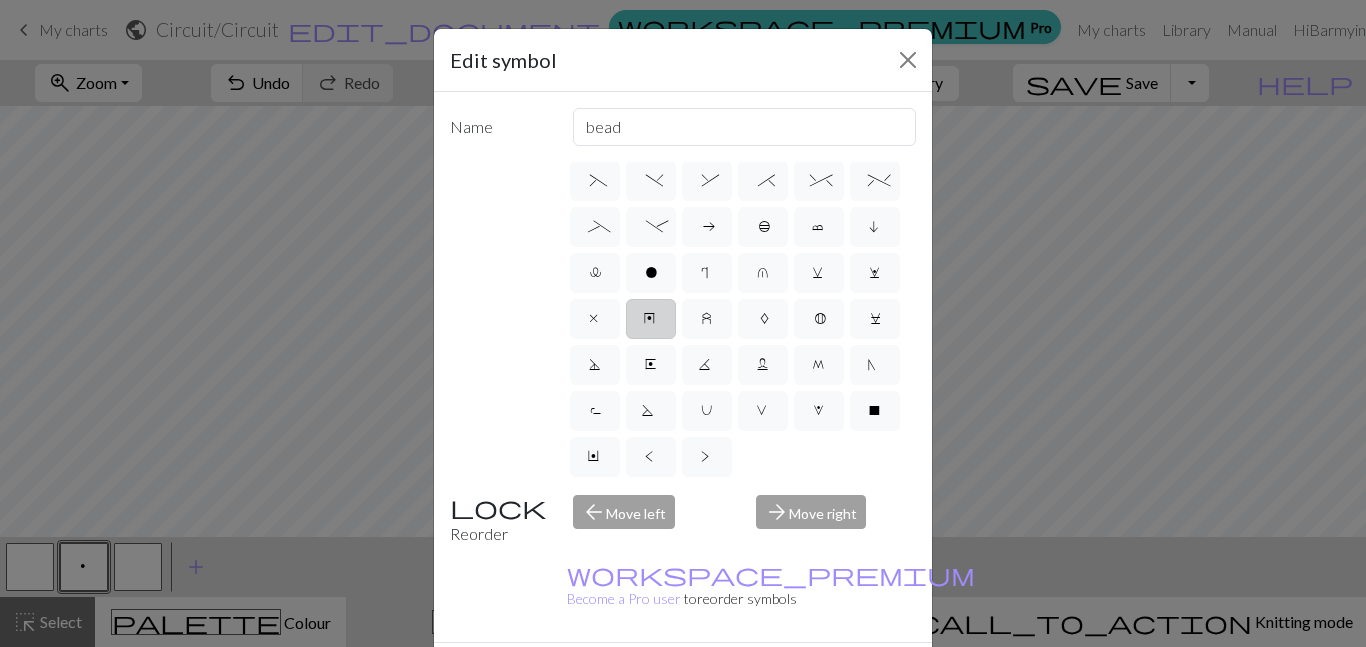 click on "y" at bounding box center (651, 321) 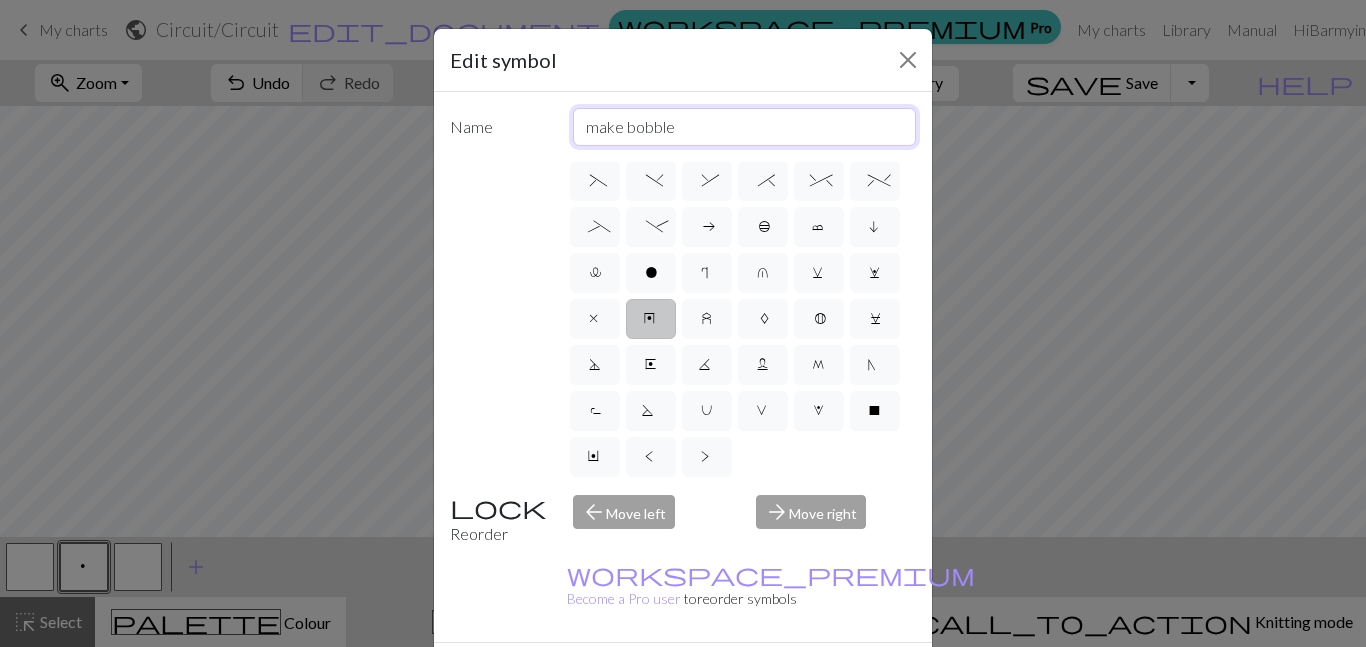 click on "make bobble" at bounding box center [745, 127] 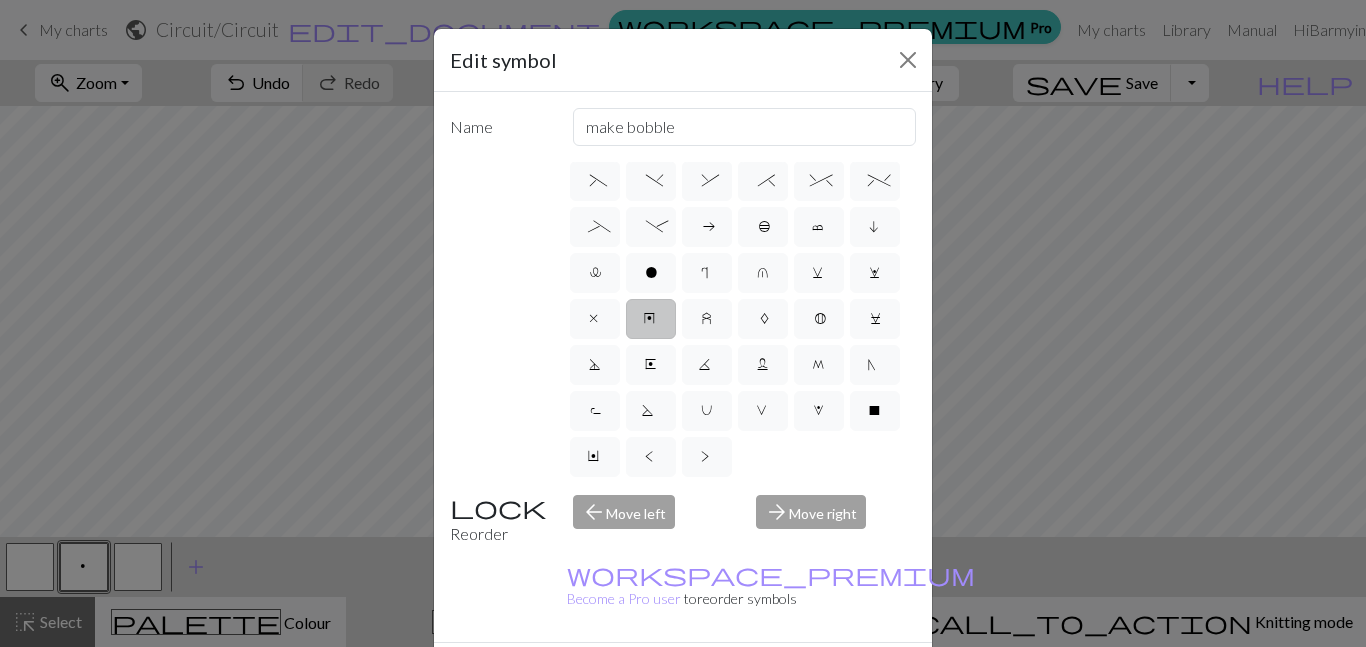 click on "d f g h j k p s t F H J O P T / | 0 1 2 3 4 5 6 7 8 9 e m n G I ' ~ . ` , " : ; + ( ) & * ^ % _ - a b c i l o r u v w x y z A B C D E K L M N R S U V W X Y < >" at bounding box center (683, 320) 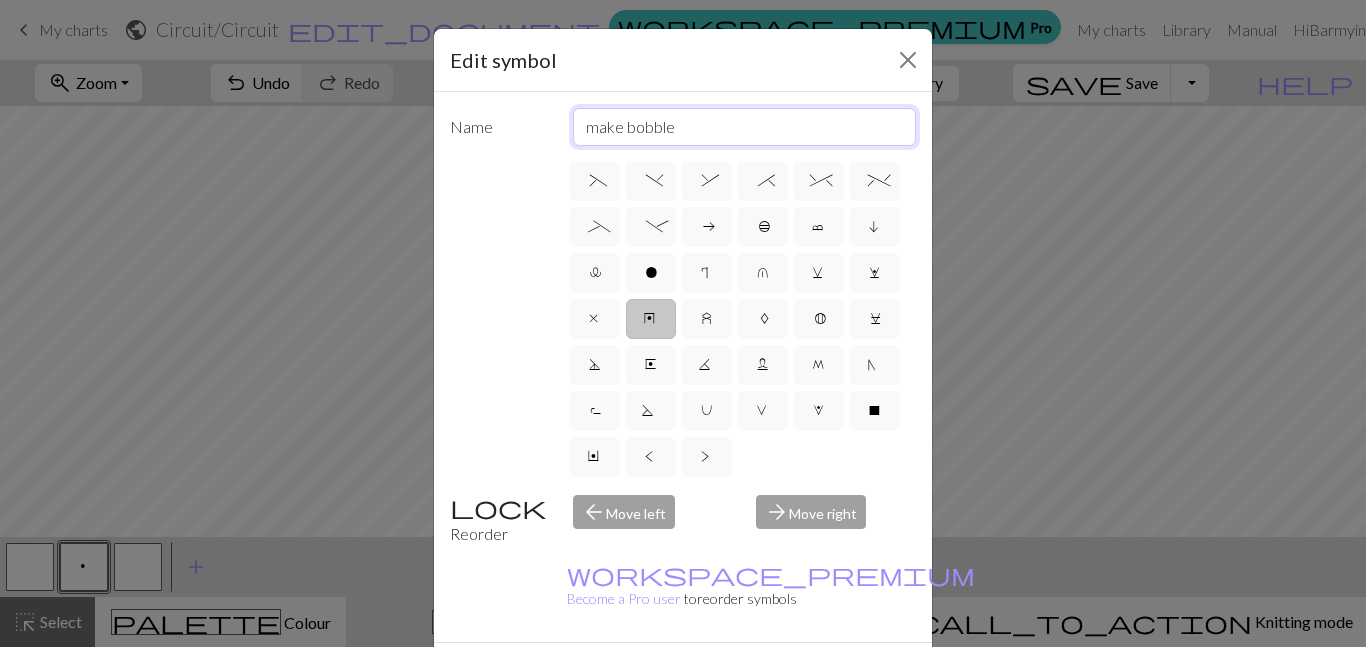 click on "make bobble" at bounding box center [745, 127] 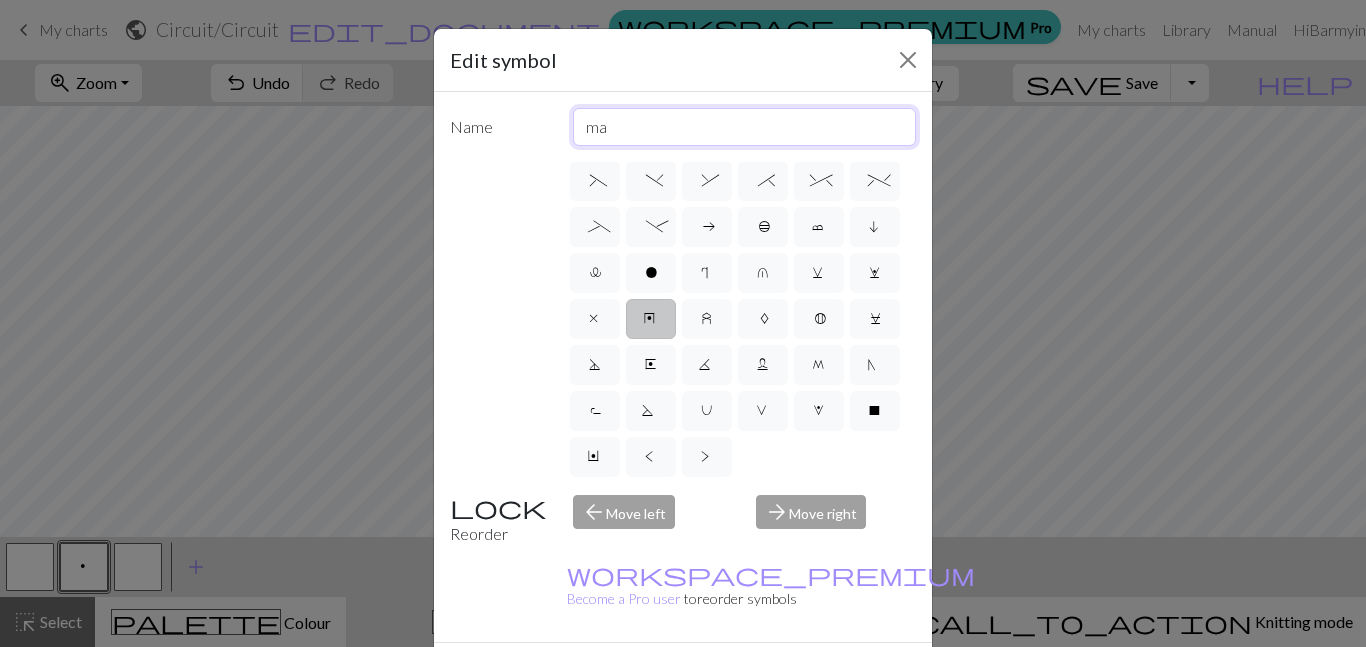 type on "m" 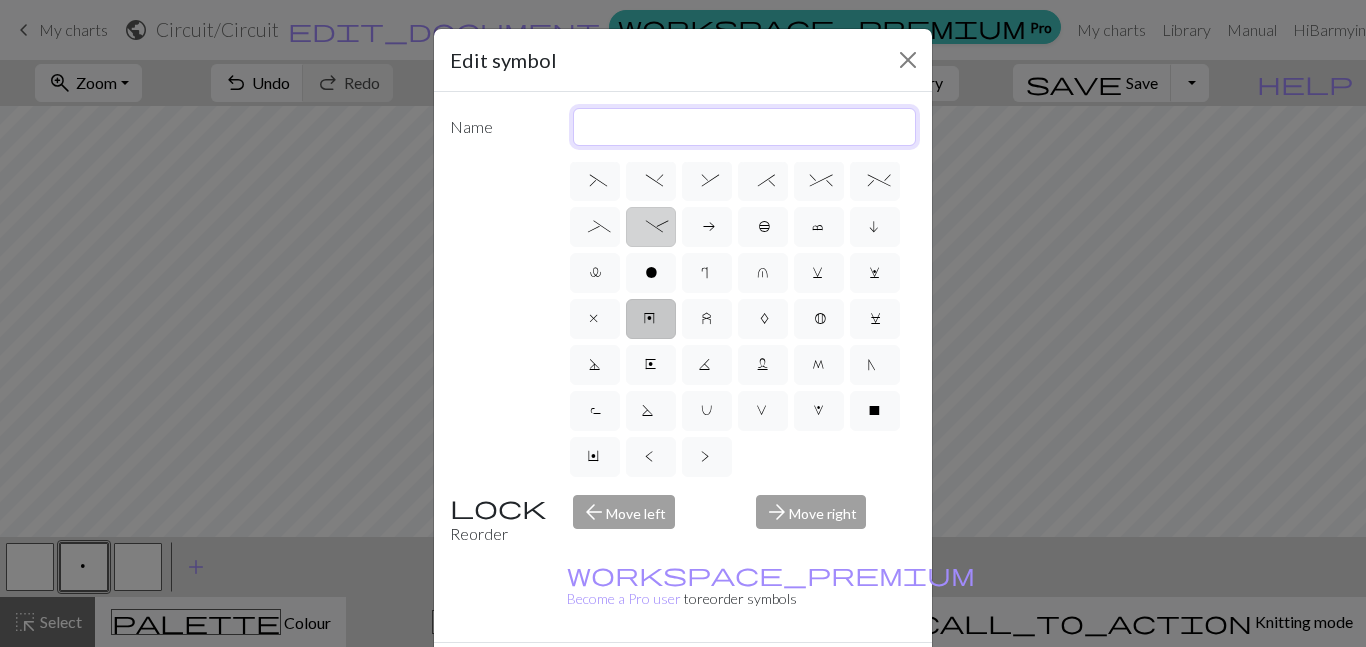 type 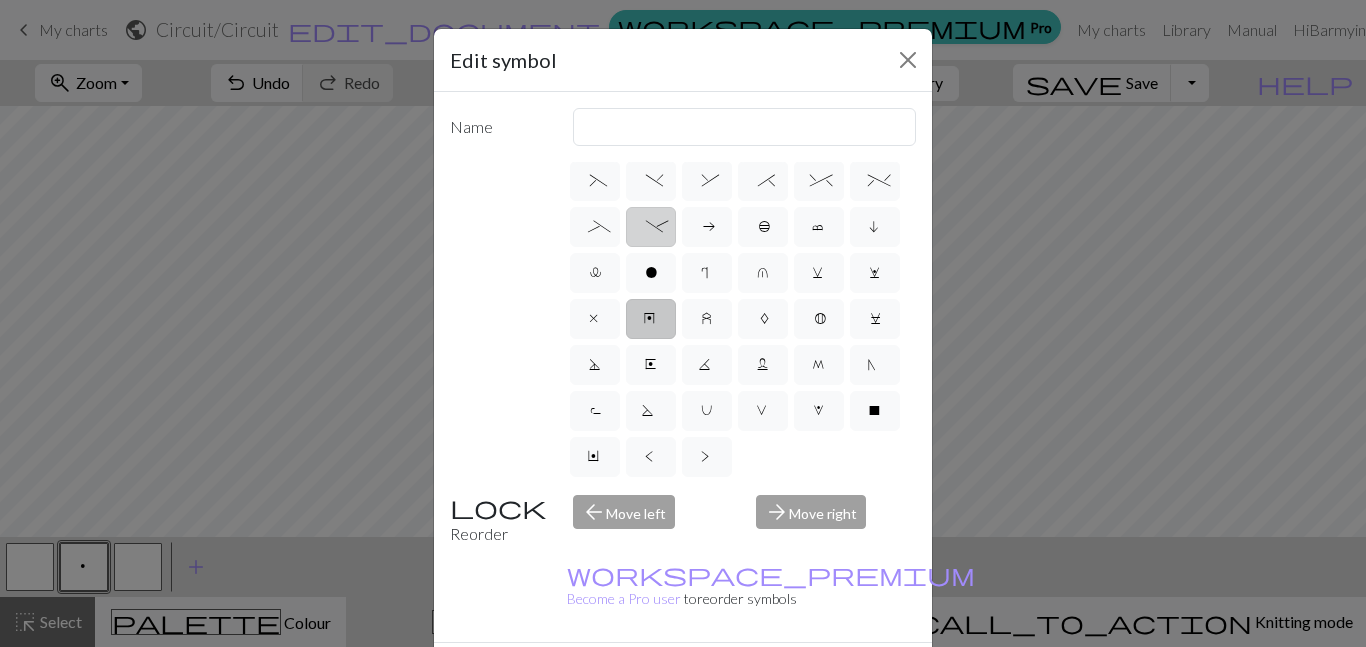 click on "-" at bounding box center [651, 227] 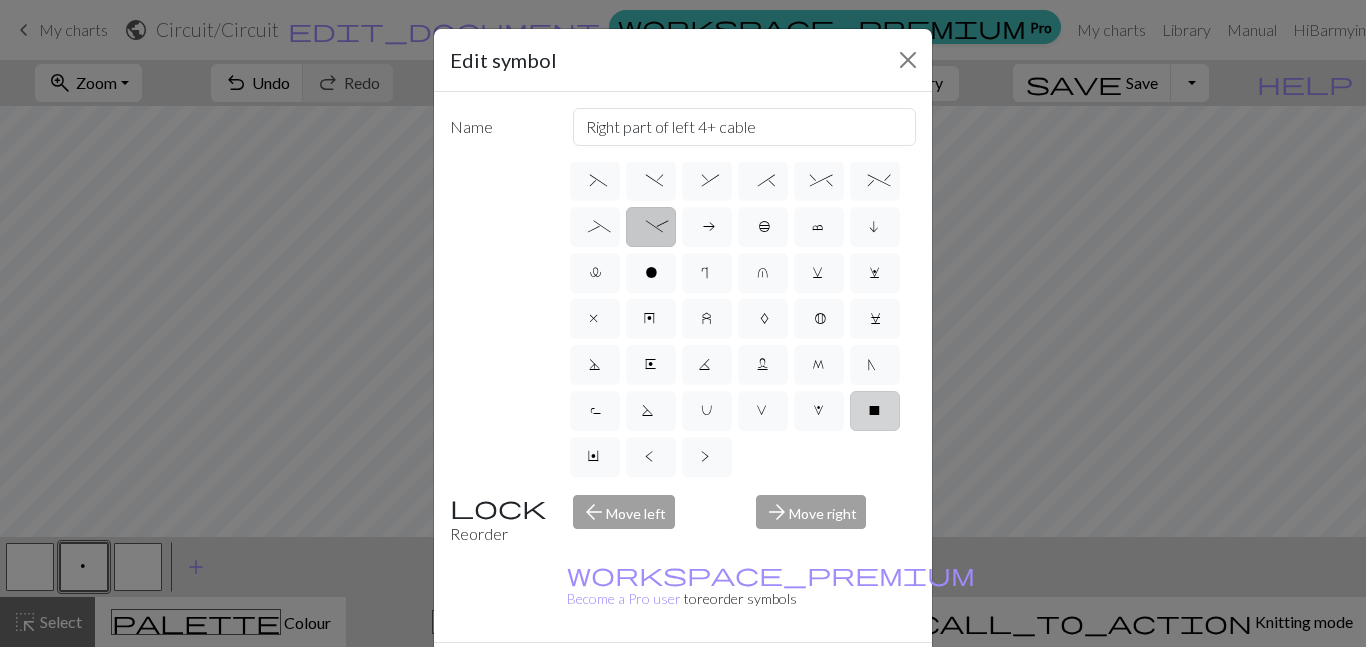 click on "X" at bounding box center (875, 413) 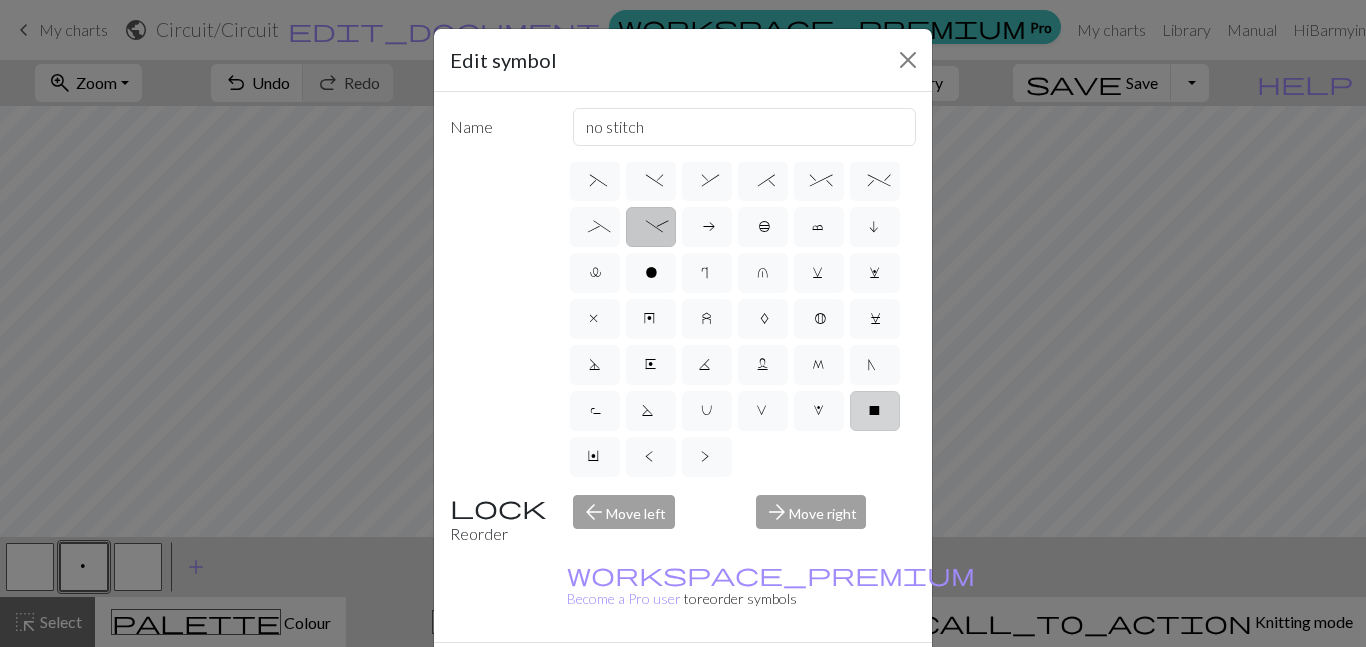 scroll, scrollTop: 136, scrollLeft: 0, axis: vertical 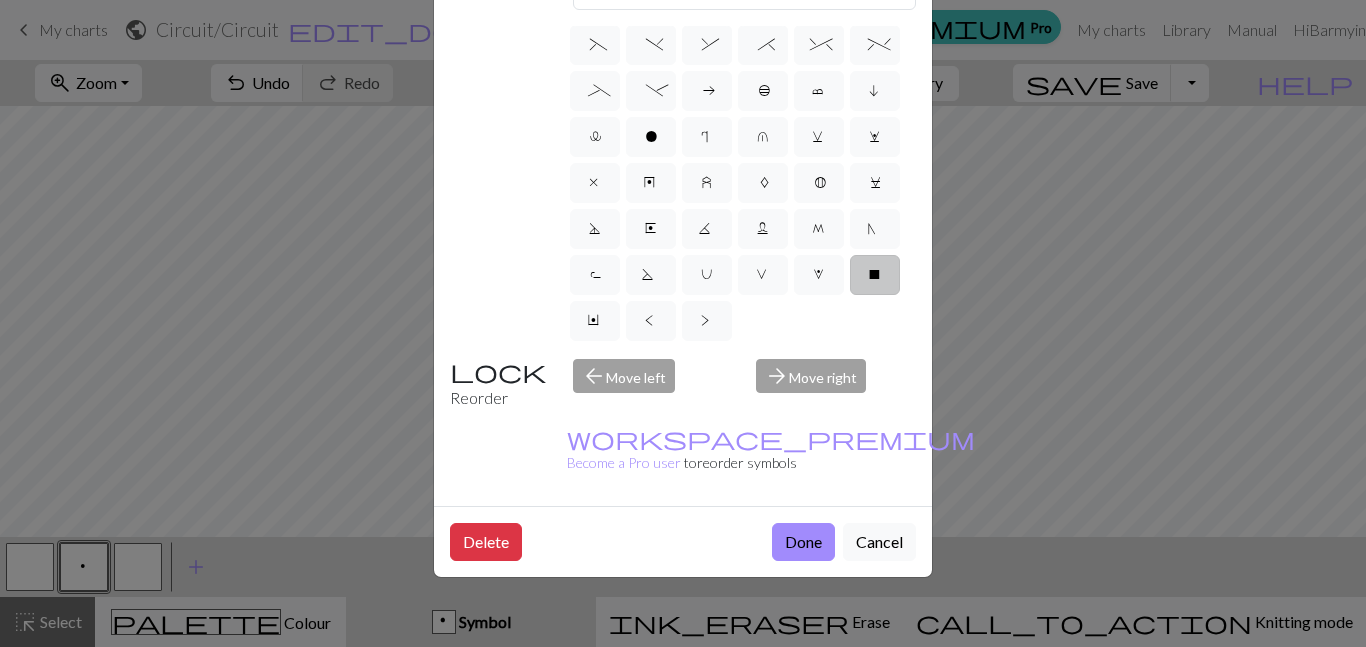 click on "arrow_forward Move right" at bounding box center (836, 384) 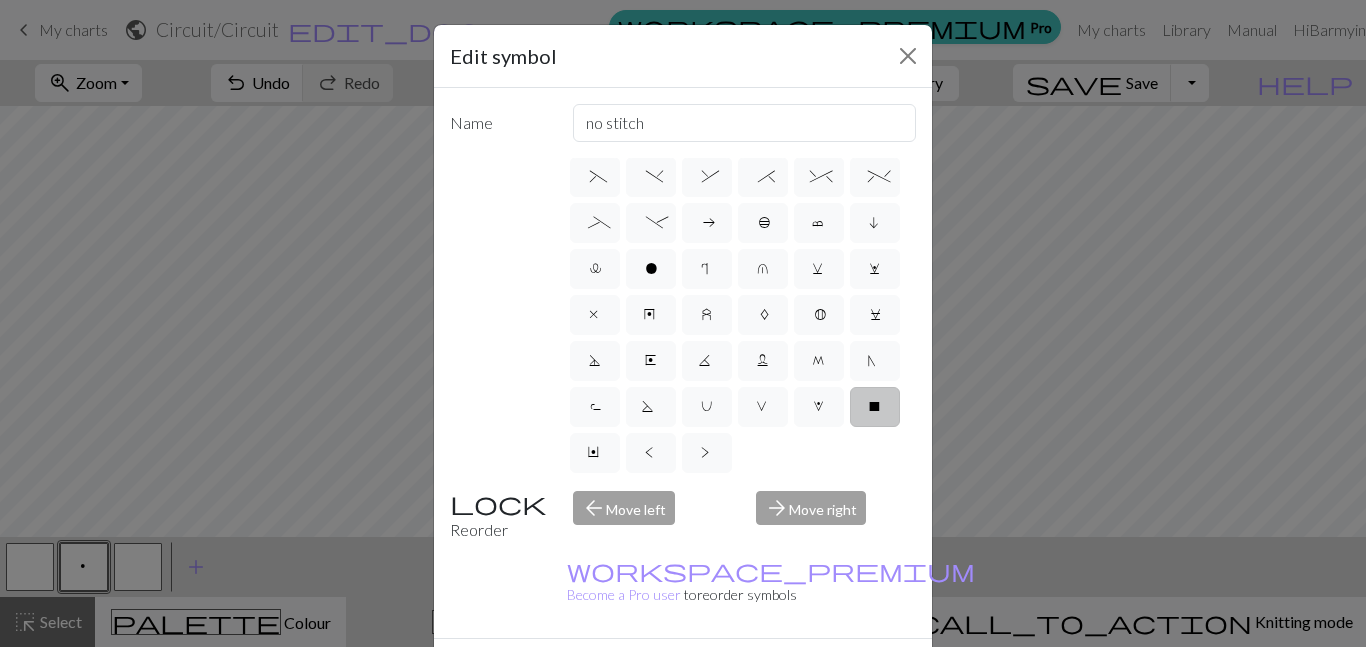 scroll, scrollTop: 5, scrollLeft: 0, axis: vertical 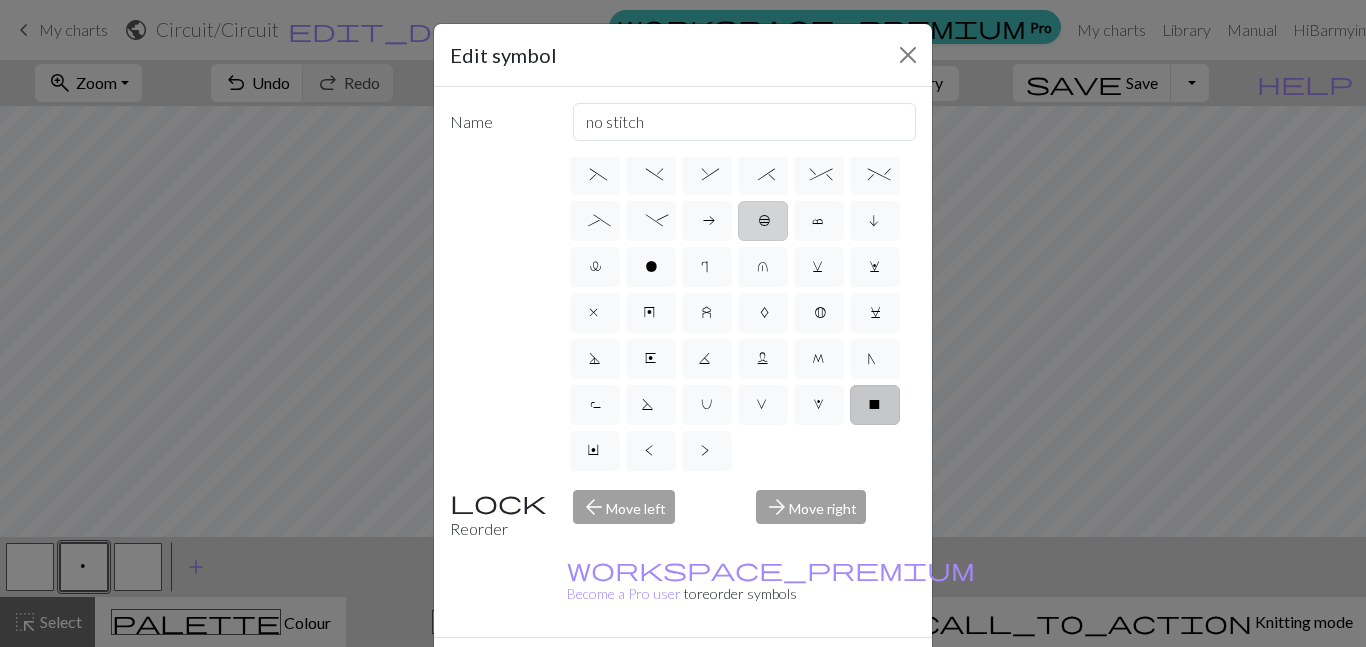 click on "b" at bounding box center (763, 223) 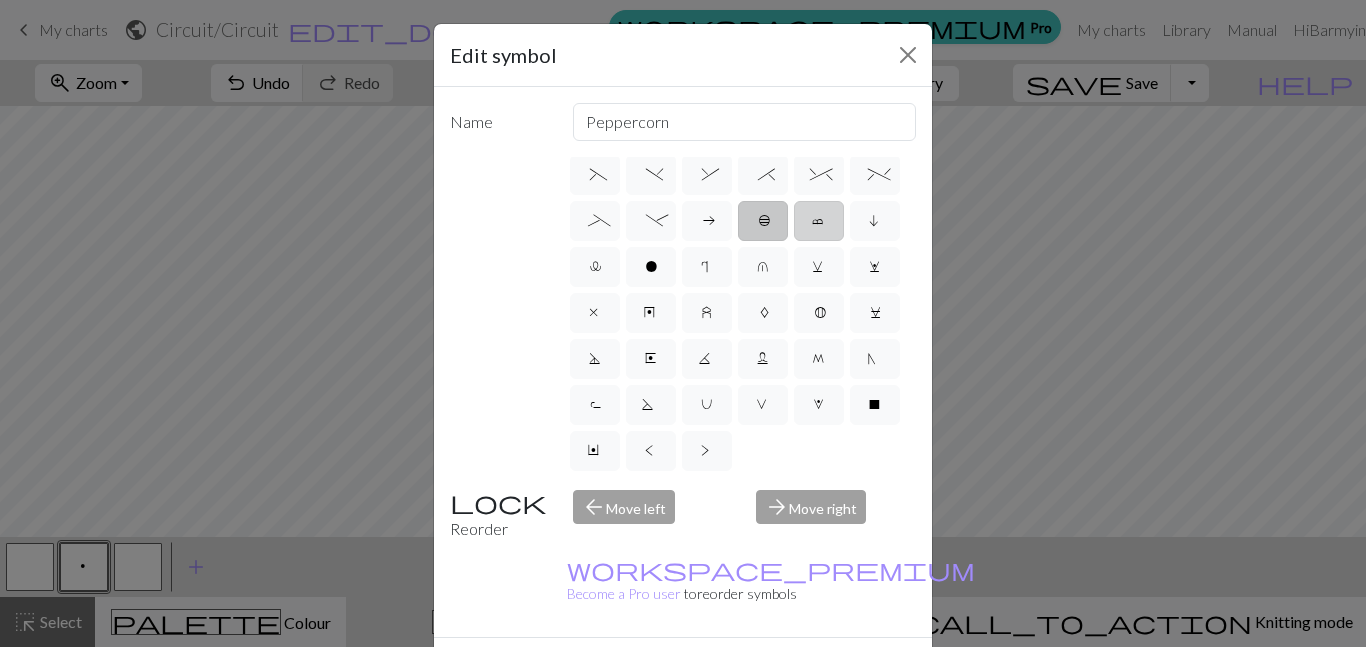 click on "c" at bounding box center [819, 223] 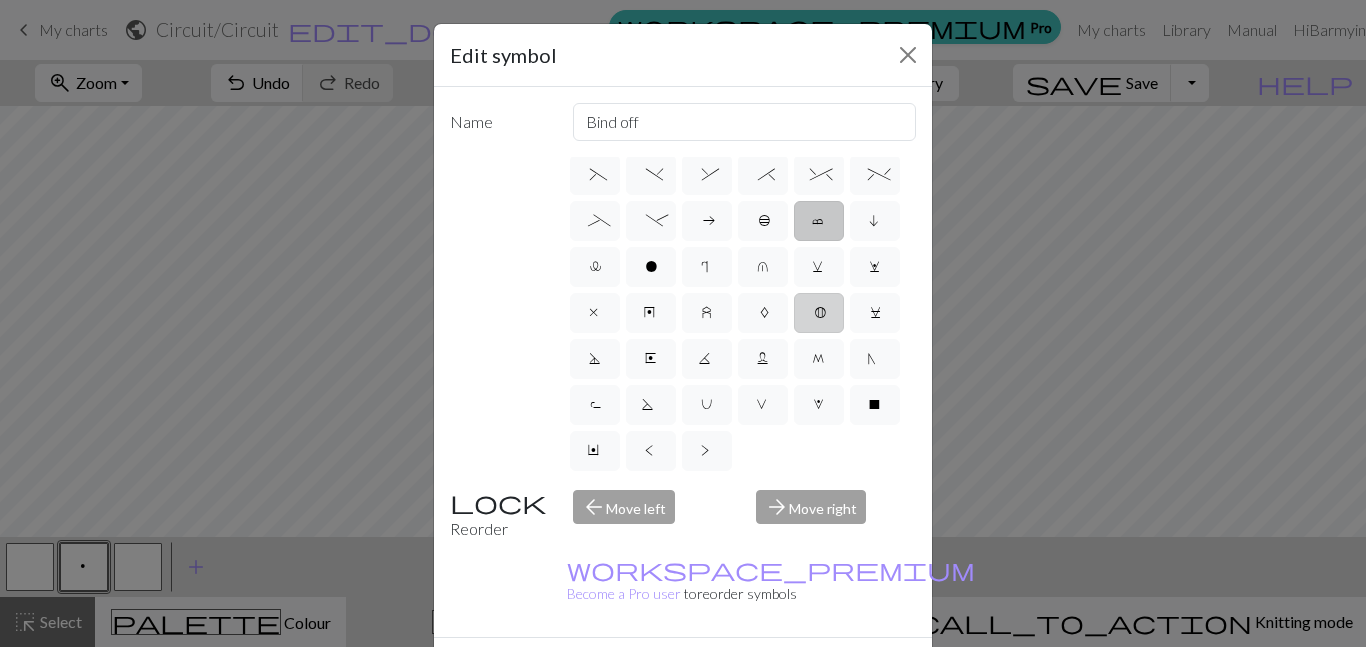 click on "B" at bounding box center [819, 315] 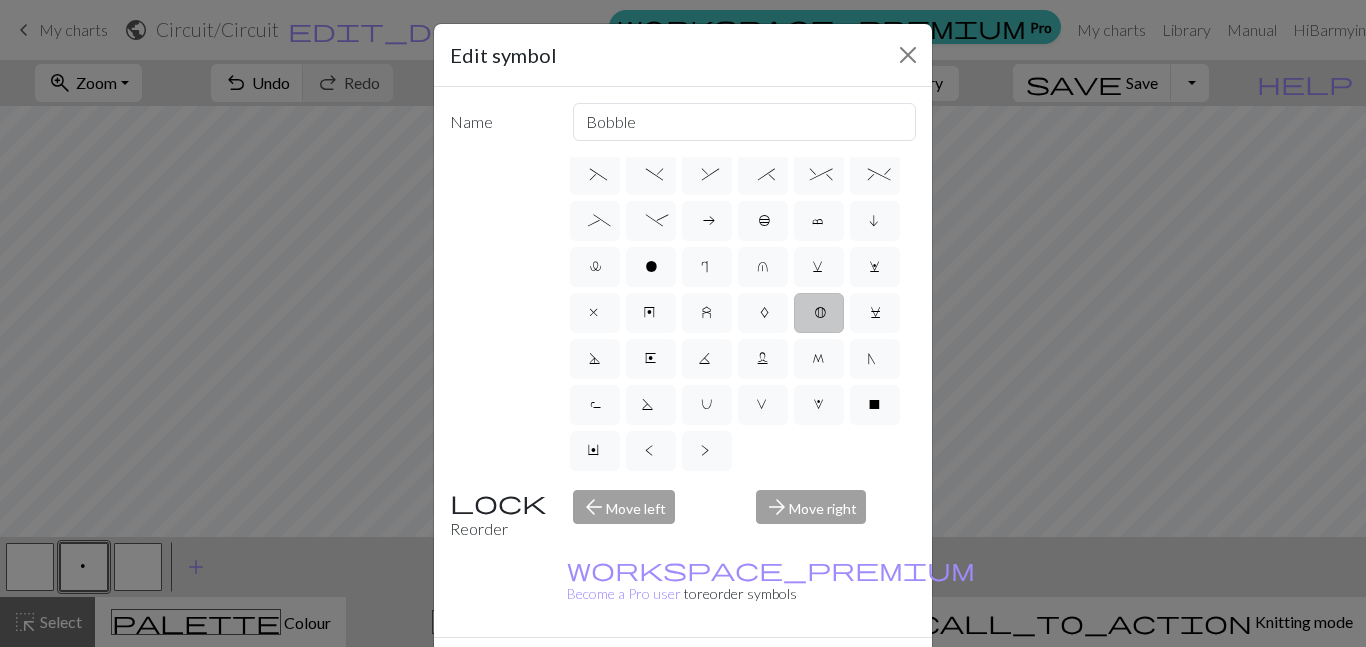 click on "Done" at bounding box center [803, 673] 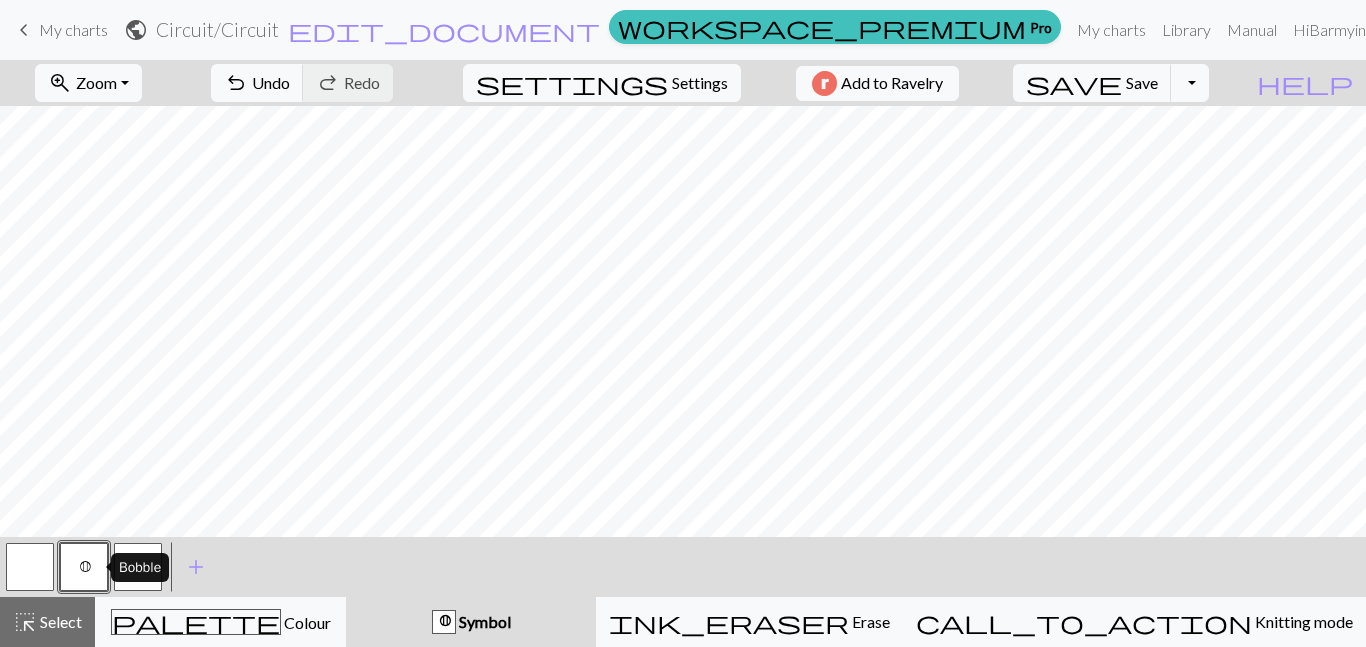 click on "B" at bounding box center (84, 569) 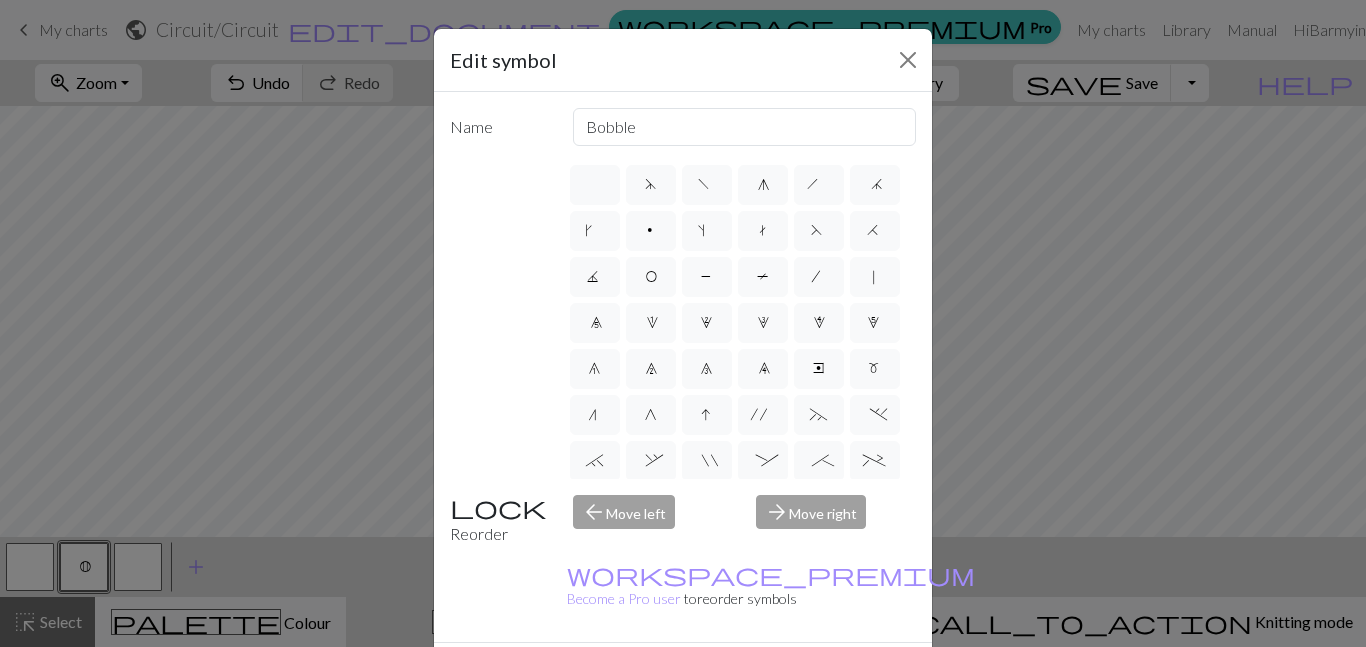 click on "Edit symbol Name Bobble d f g h j k p s t F H J O P T / | 0 1 2 3 4 5 6 7 8 9 e m n G I ' ~ . ` , " : ; + ( ) & * ^ % _ - a b c i l o r u v w x y z A B C D E K L M N R S U V W X Y < > Reorder arrow_back Move left arrow_forward Move right workspace_premium Become a Pro user   to  reorder symbols Delete Done Cancel" at bounding box center [683, 323] 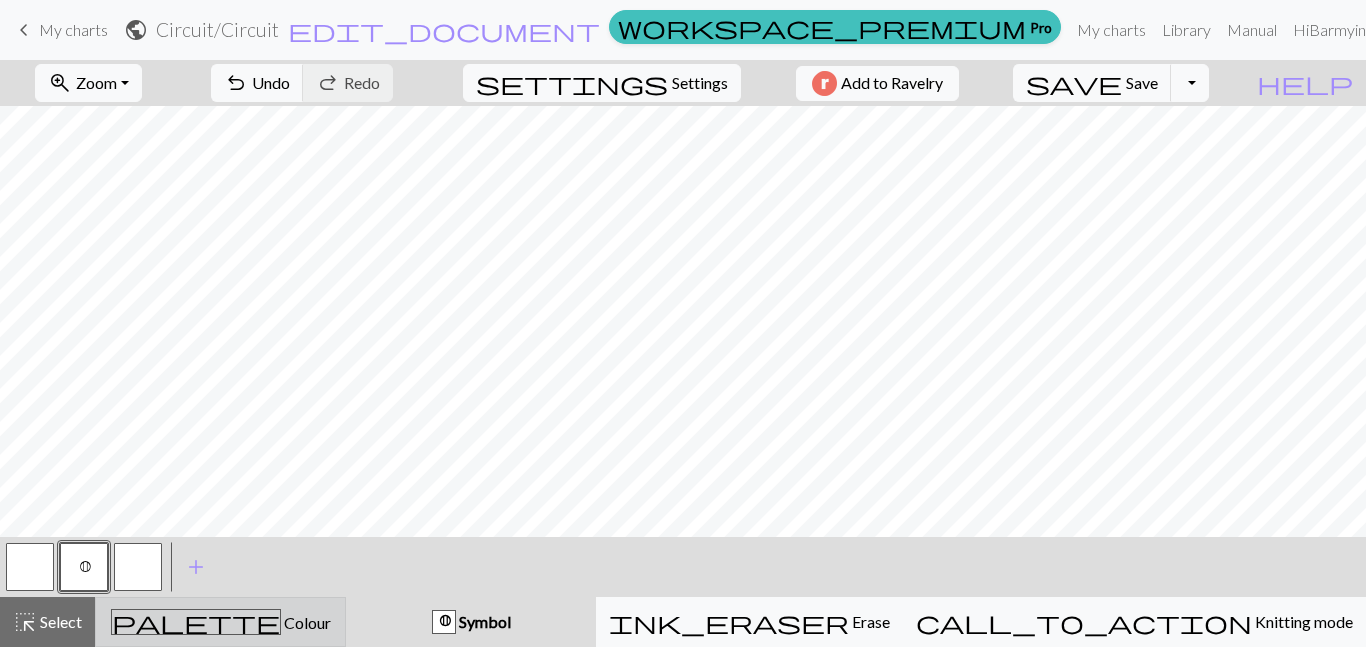 click on "Colour" at bounding box center [306, 622] 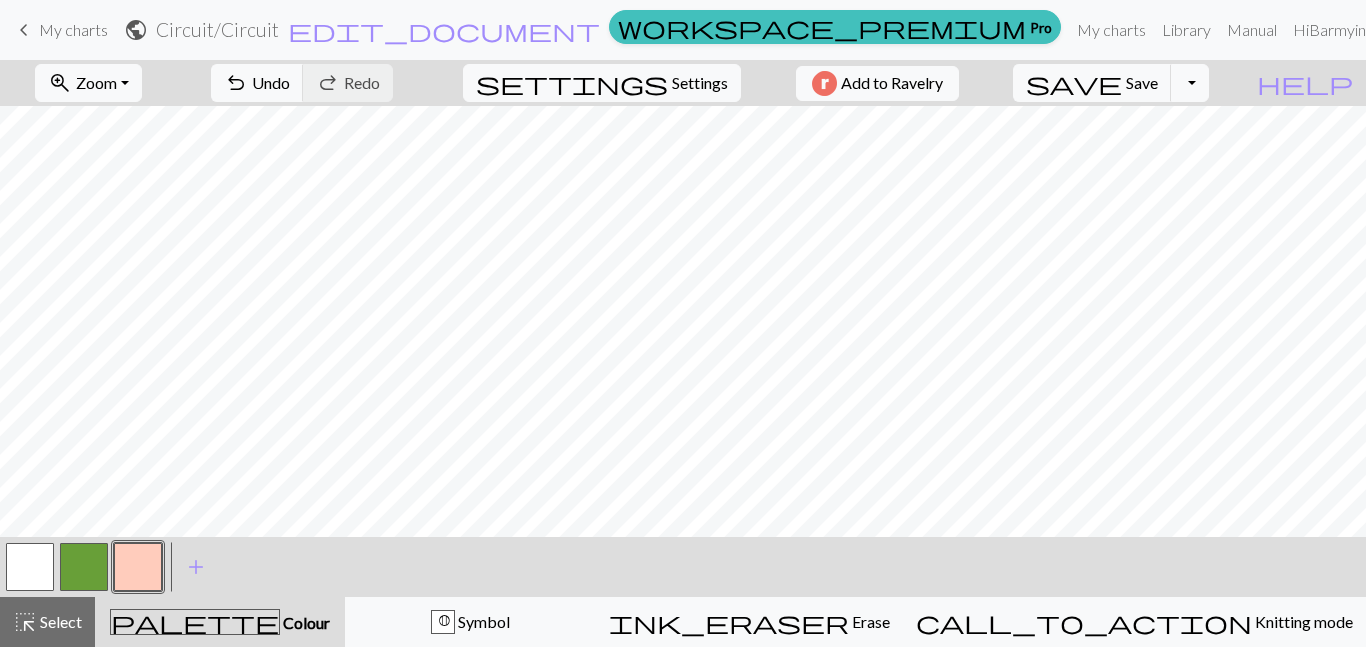 click at bounding box center (84, 567) 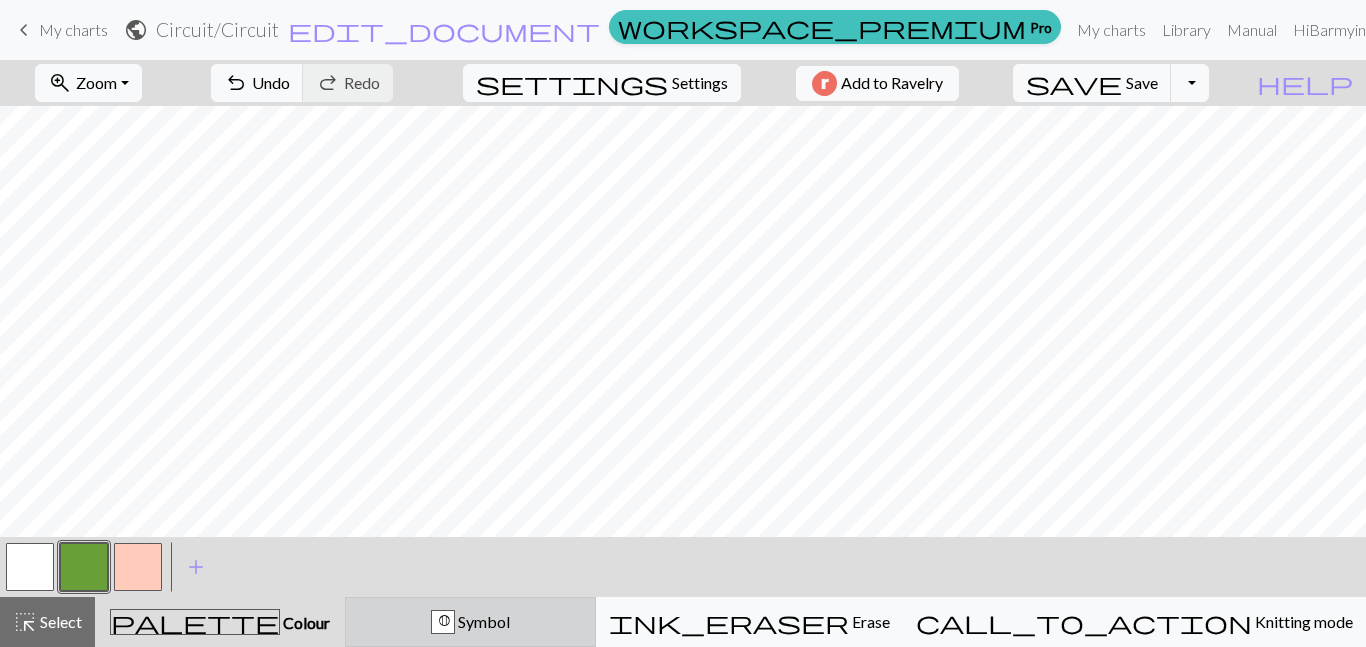 click on "B" at bounding box center (443, 623) 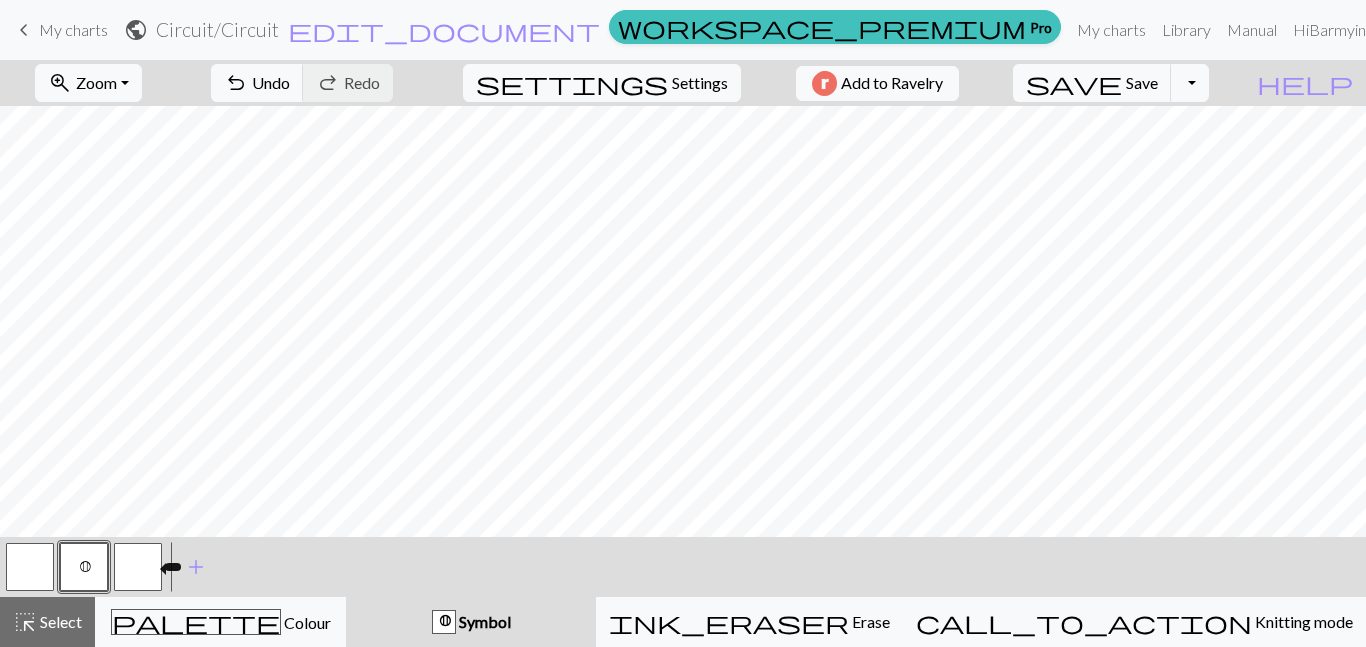 click at bounding box center [138, 567] 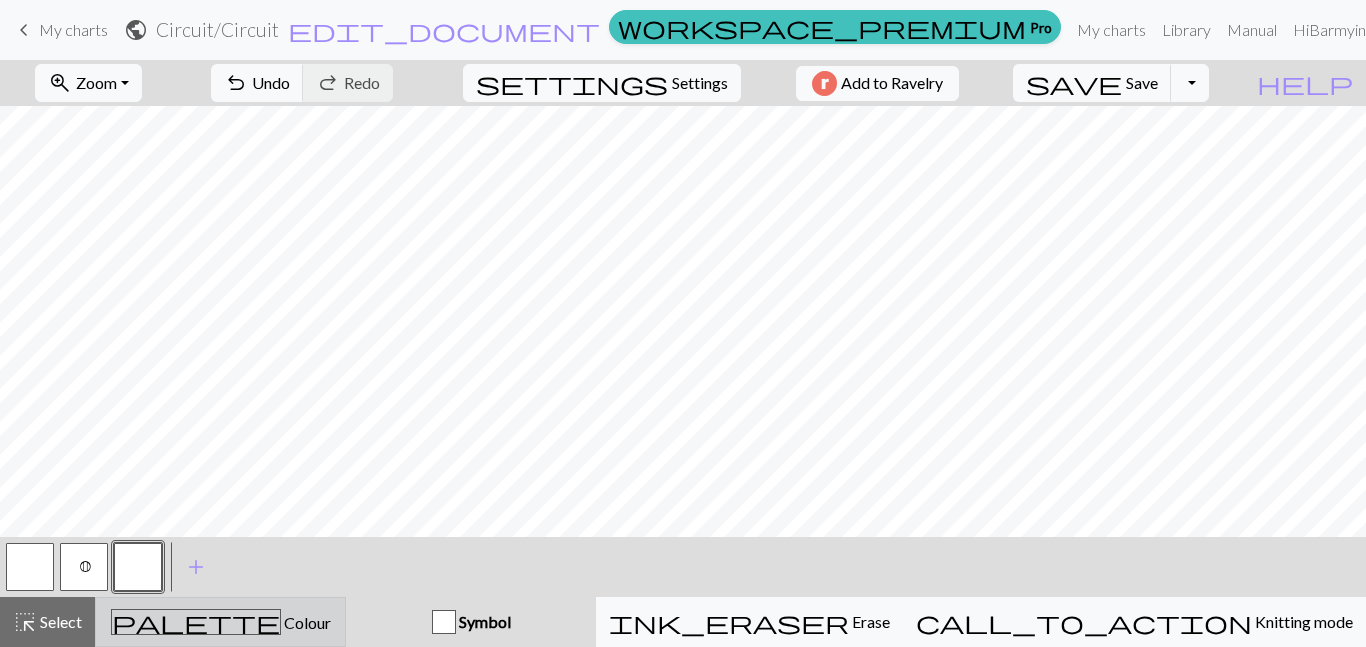 click on "Colour" at bounding box center (306, 622) 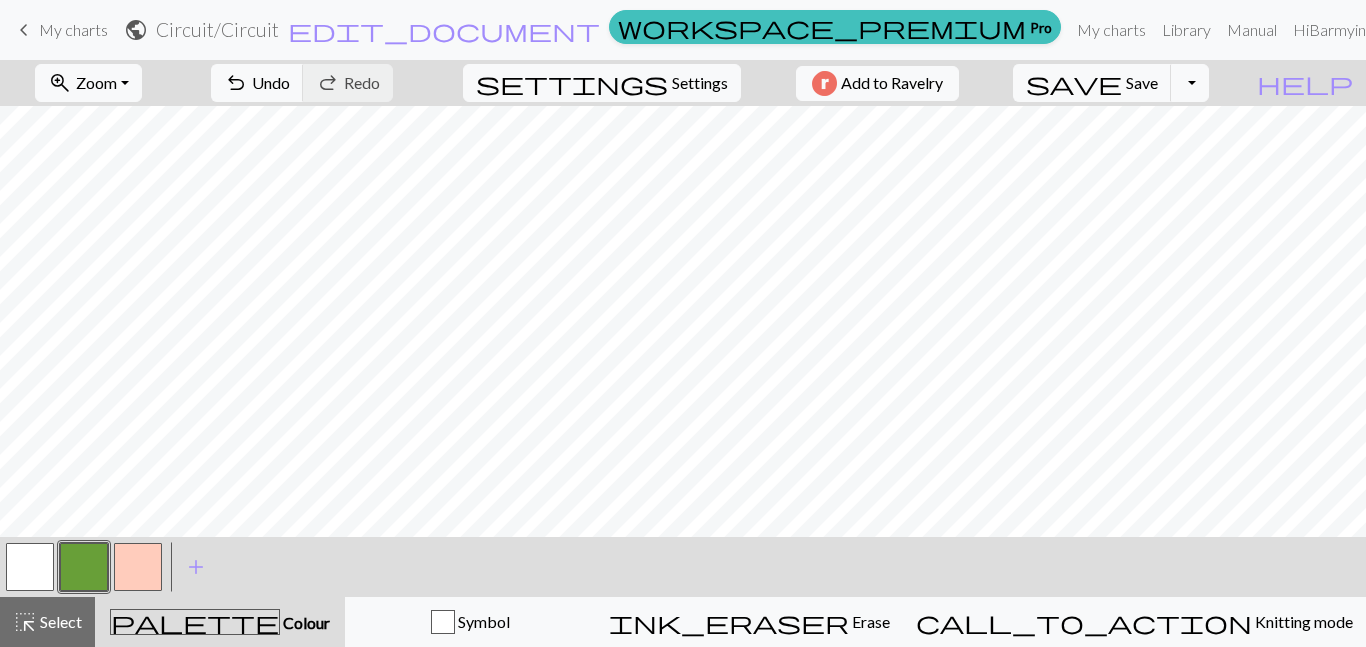 click at bounding box center (84, 567) 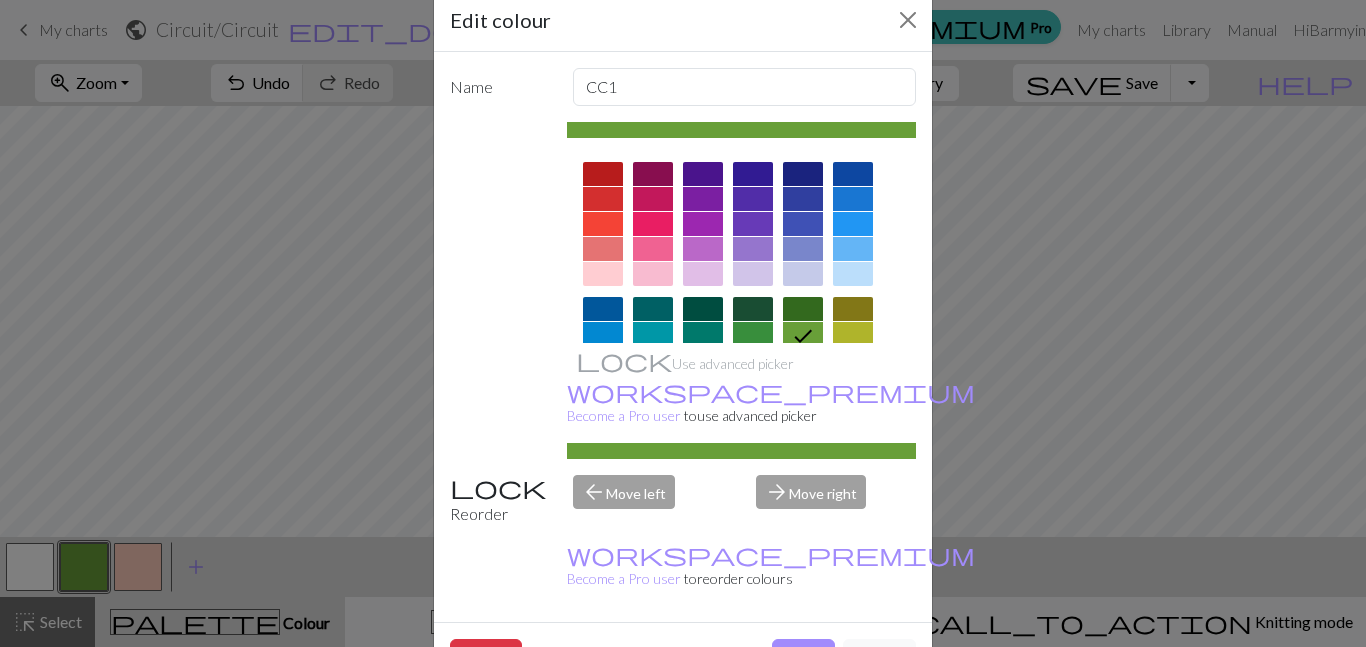 scroll, scrollTop: 50, scrollLeft: 0, axis: vertical 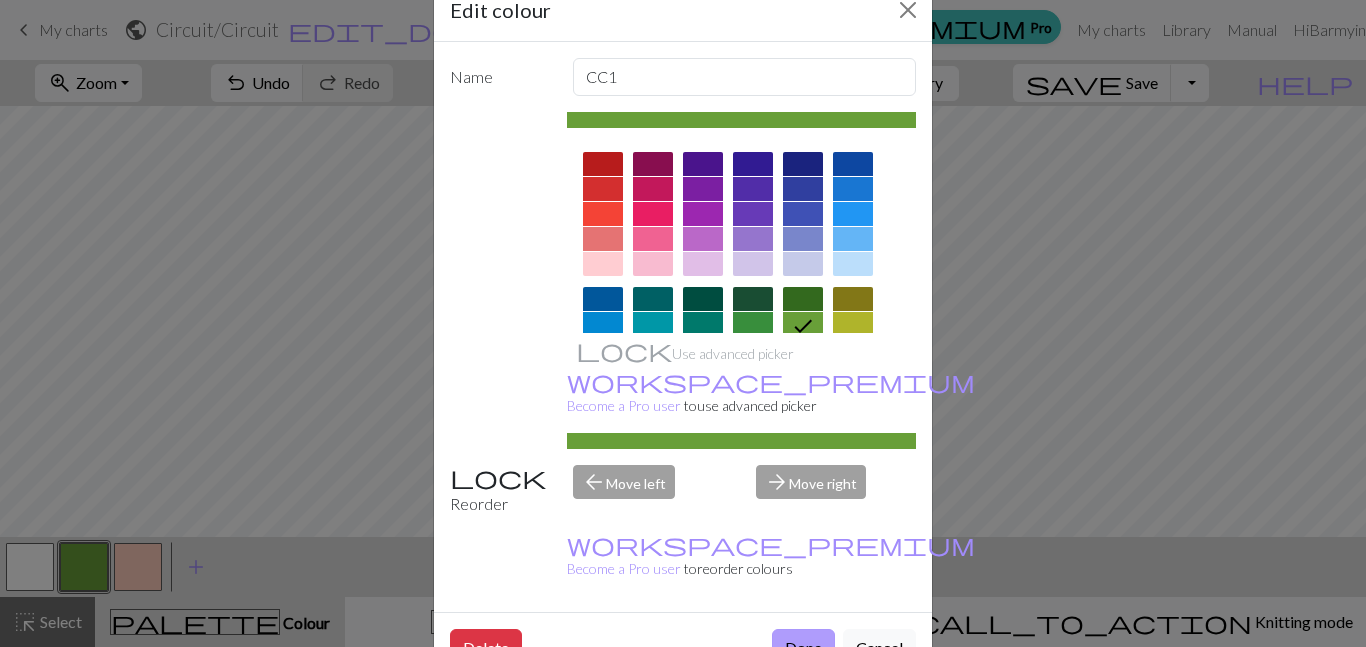 click on "Done" at bounding box center [803, 648] 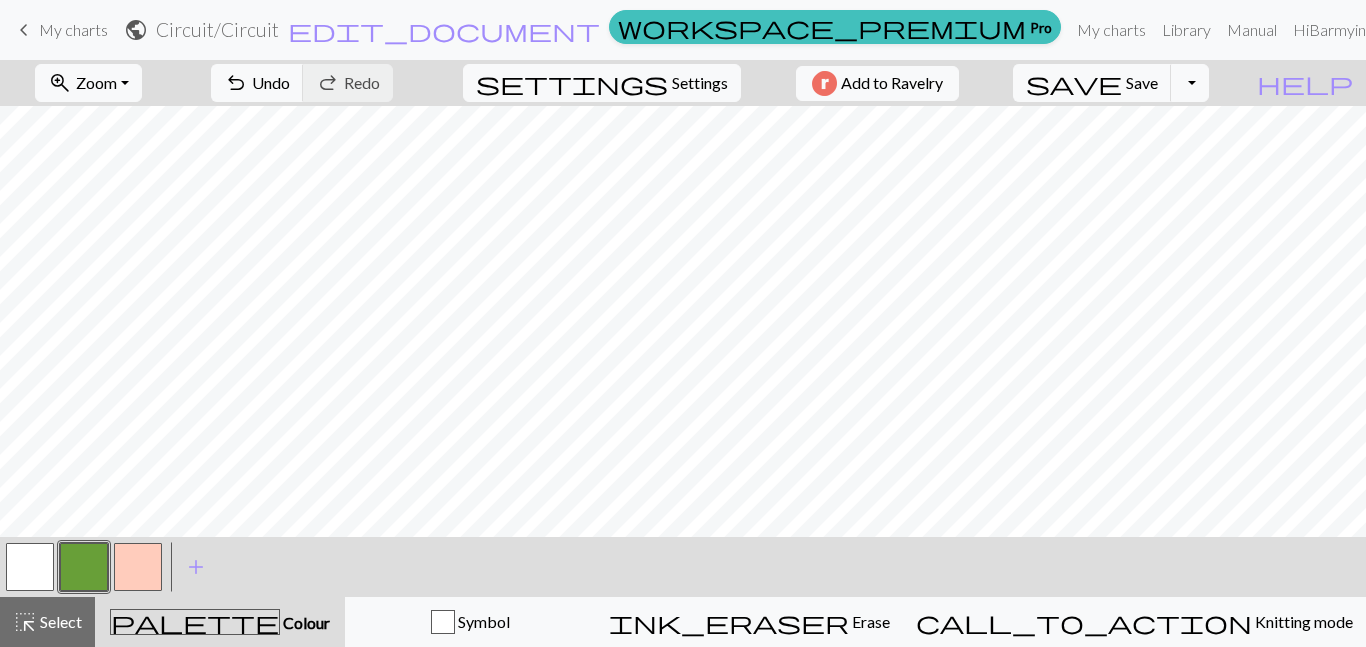 click at bounding box center (138, 567) 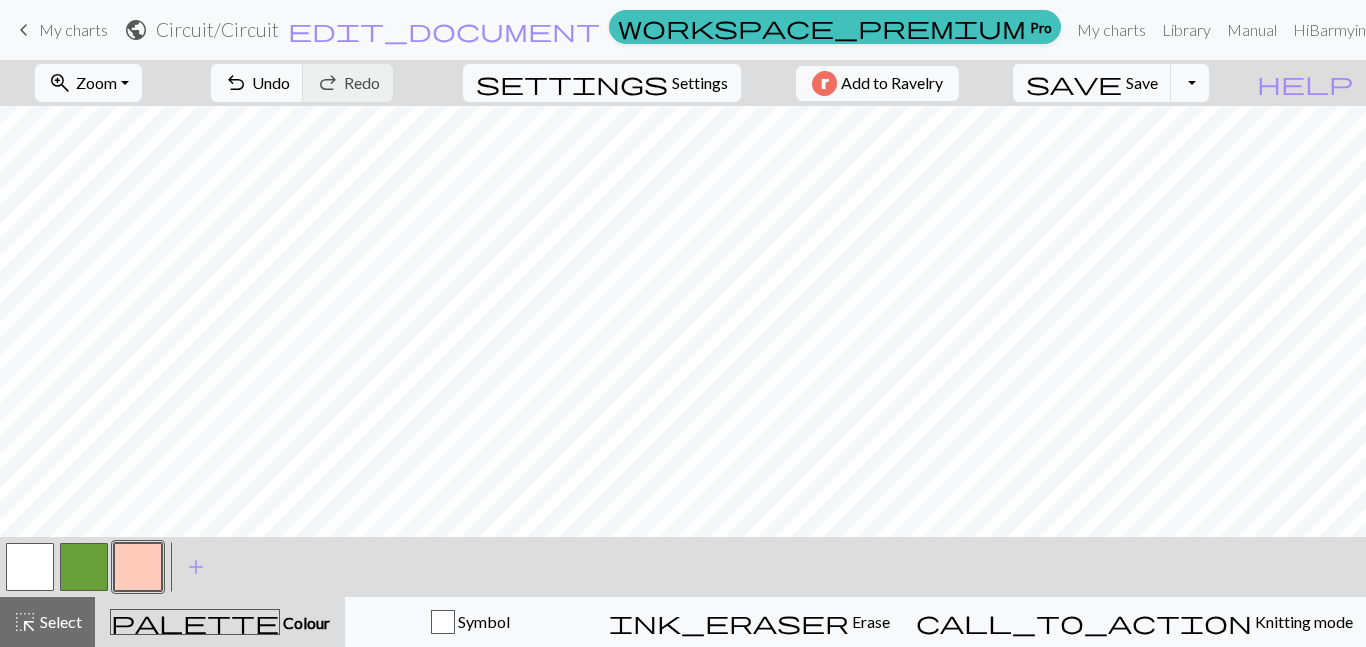 click at bounding box center [138, 567] 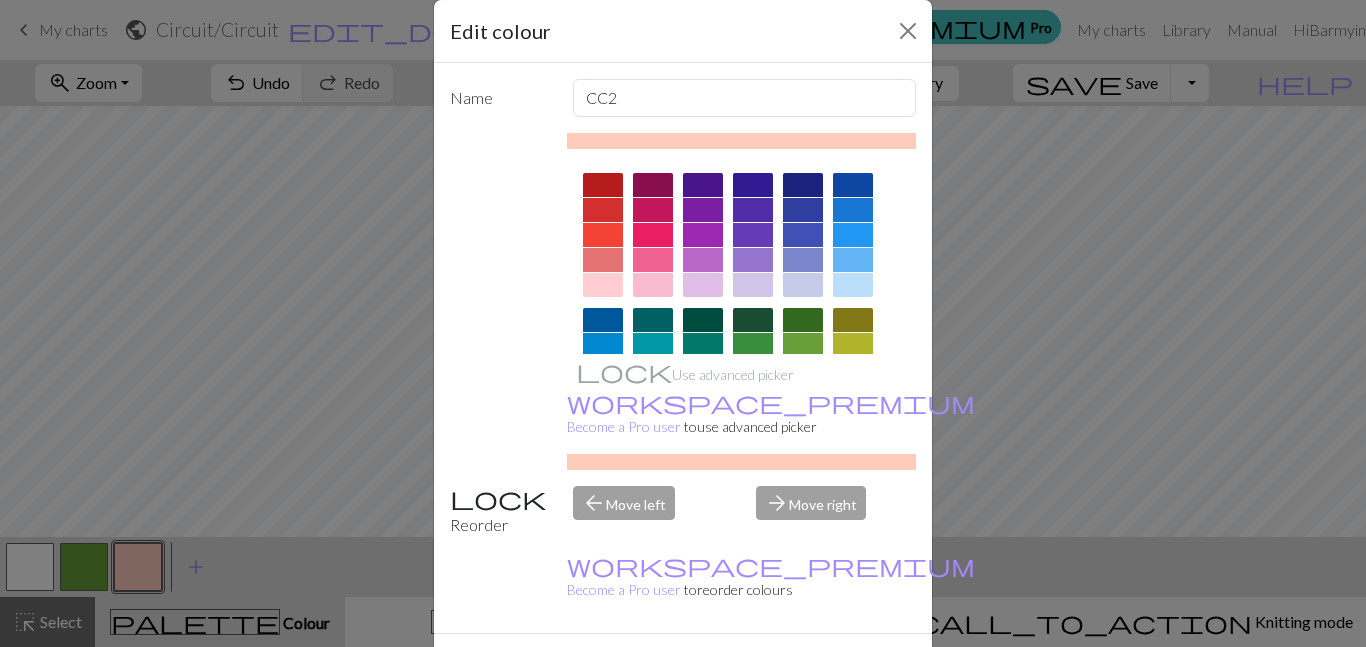 scroll, scrollTop: 50, scrollLeft: 0, axis: vertical 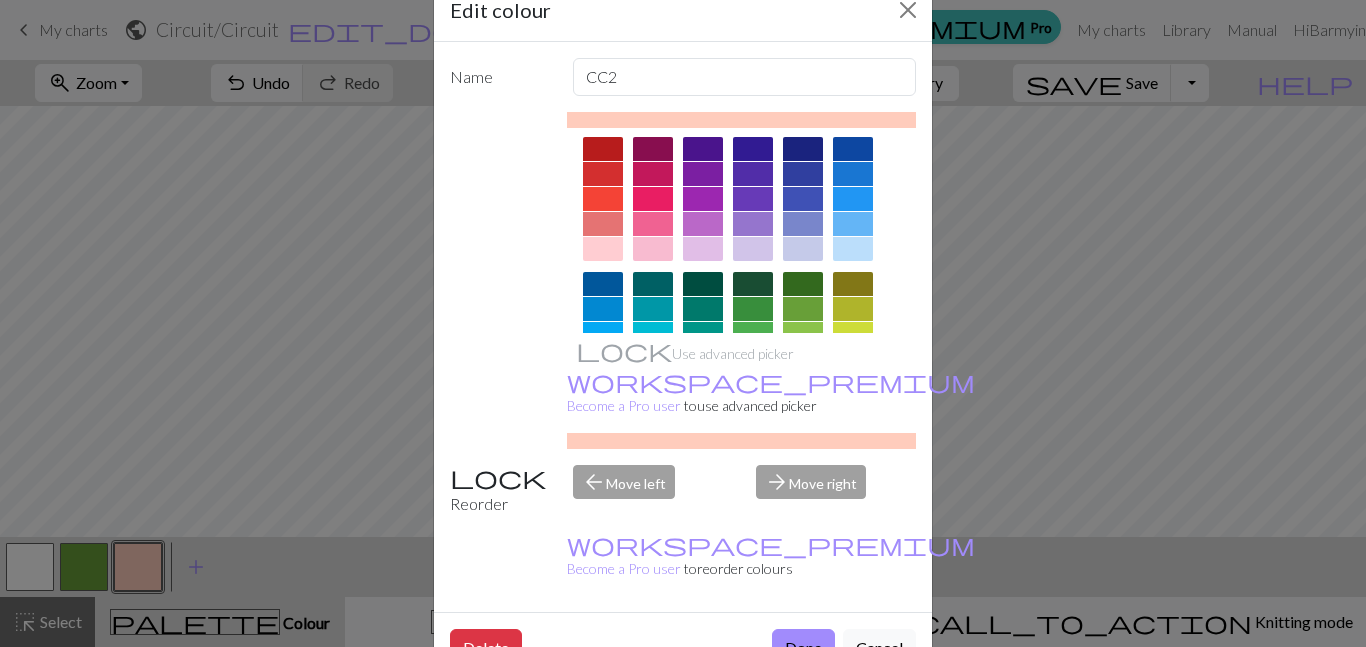 click on "arrow_forward Move right" at bounding box center (836, 490) 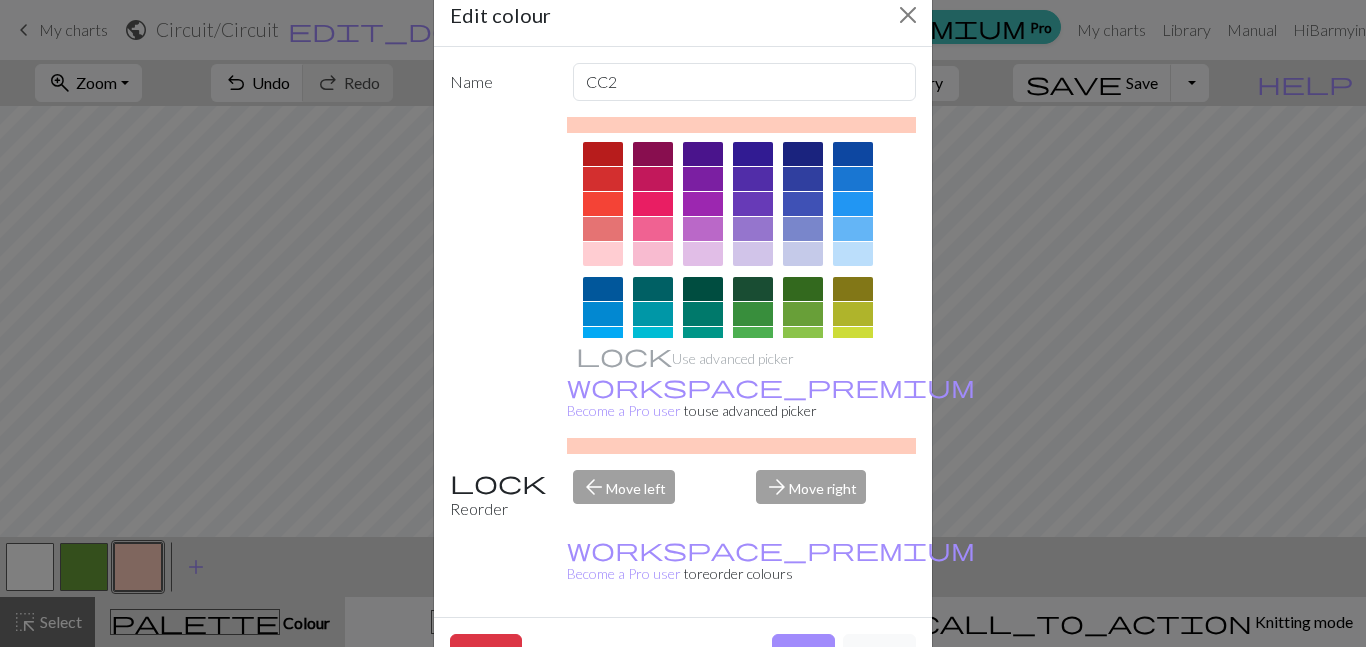 scroll, scrollTop: 44, scrollLeft: 0, axis: vertical 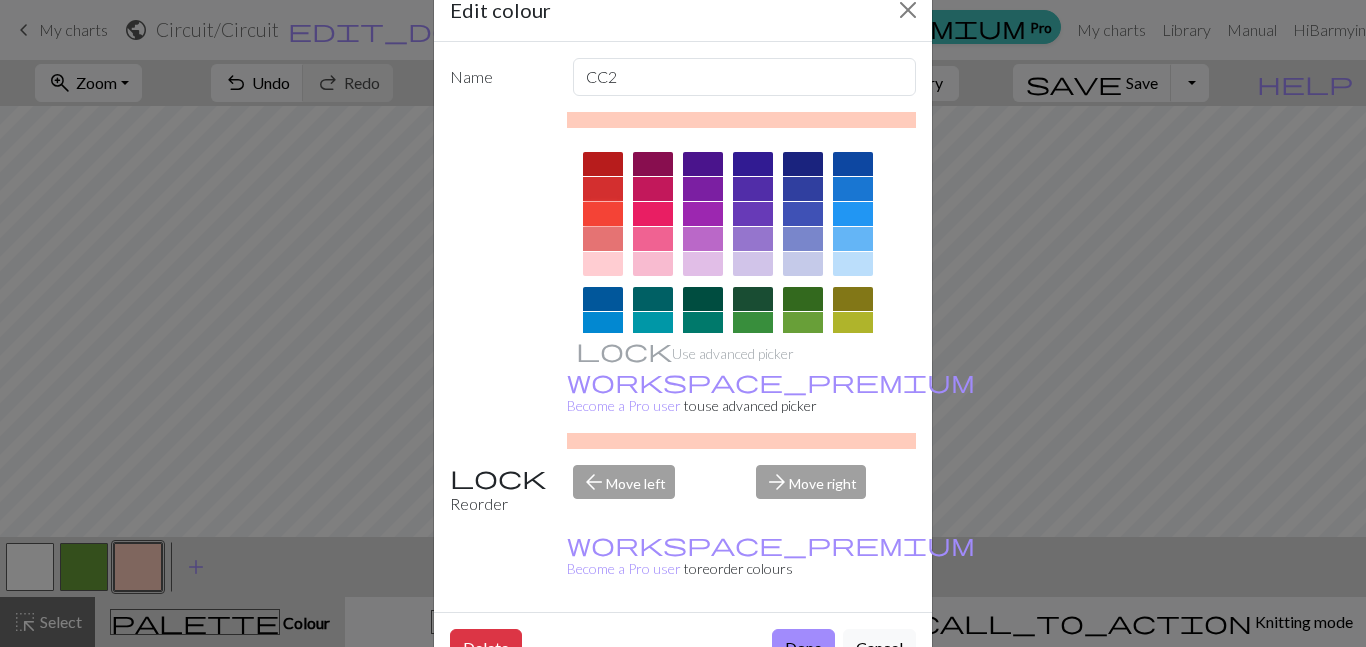 click at bounding box center (603, 214) 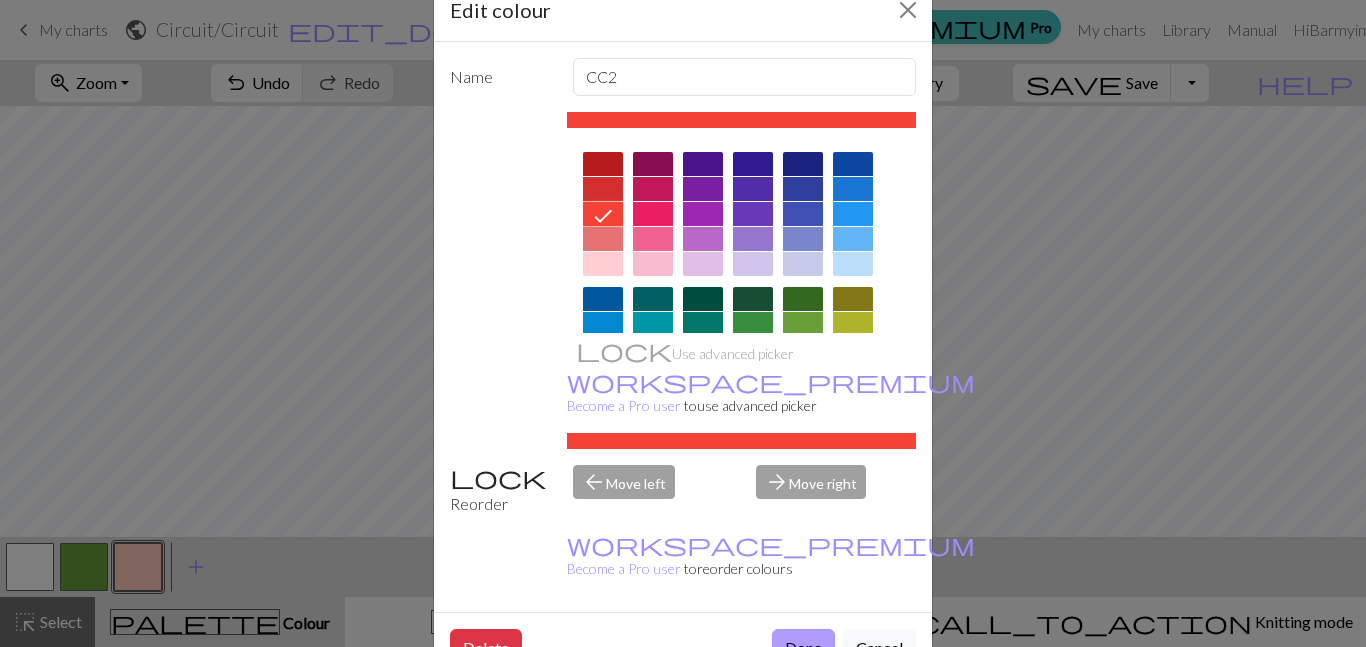 click on "Done" at bounding box center (803, 648) 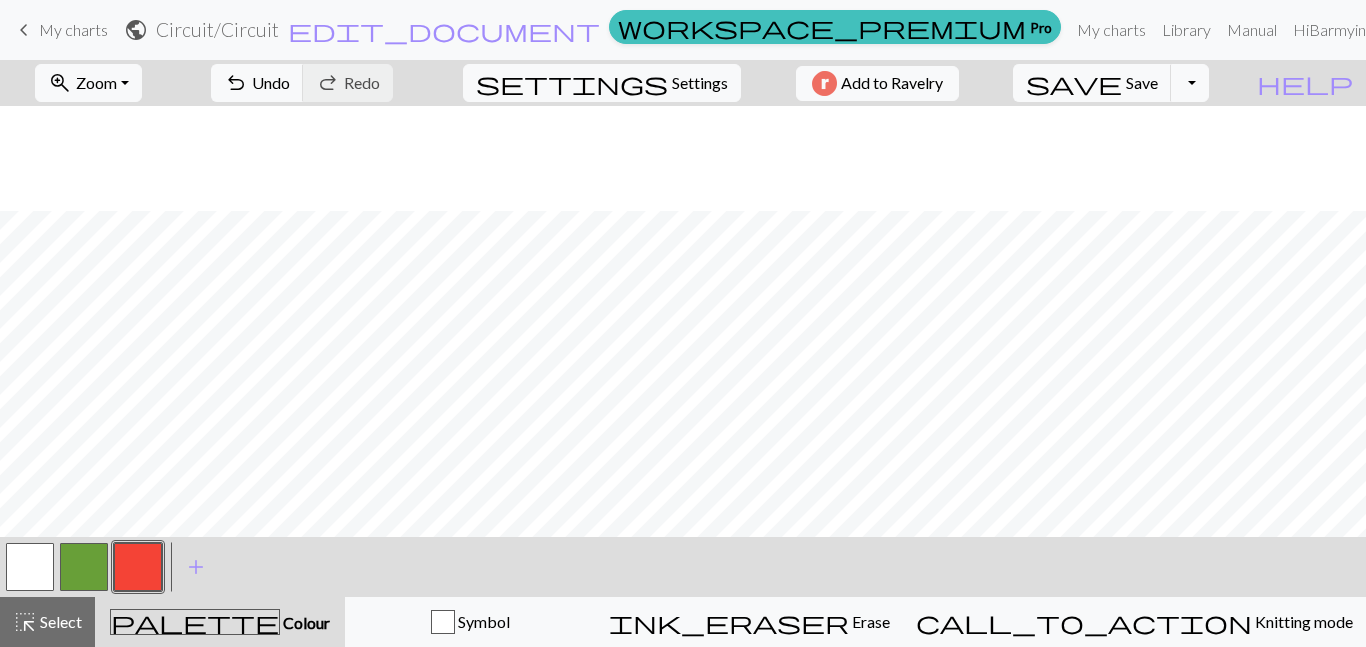 scroll, scrollTop: 819, scrollLeft: 5, axis: both 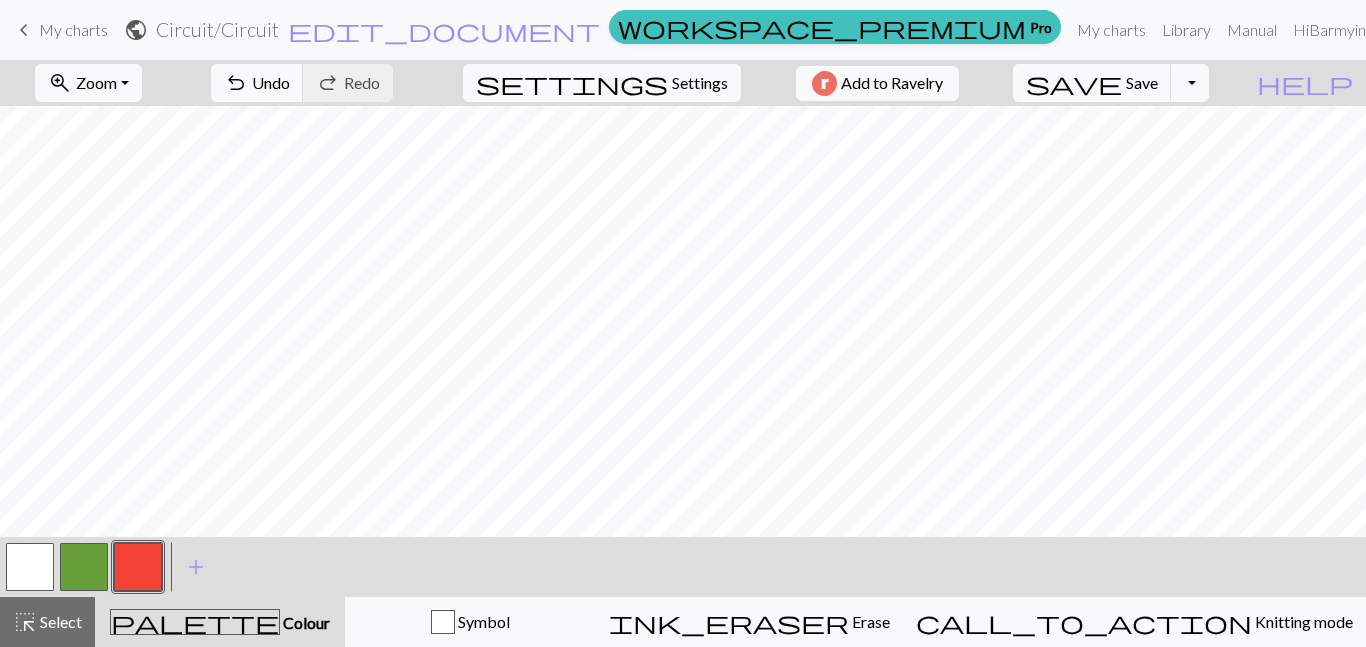click at bounding box center [84, 567] 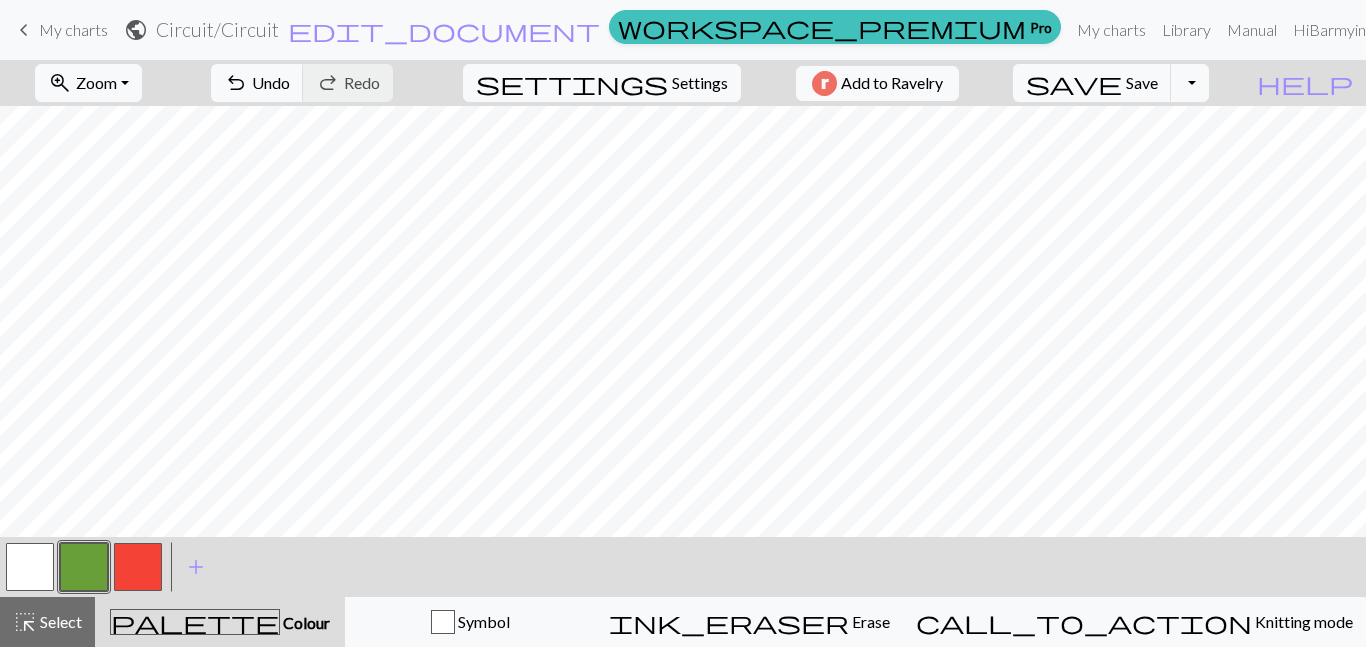 click at bounding box center [84, 567] 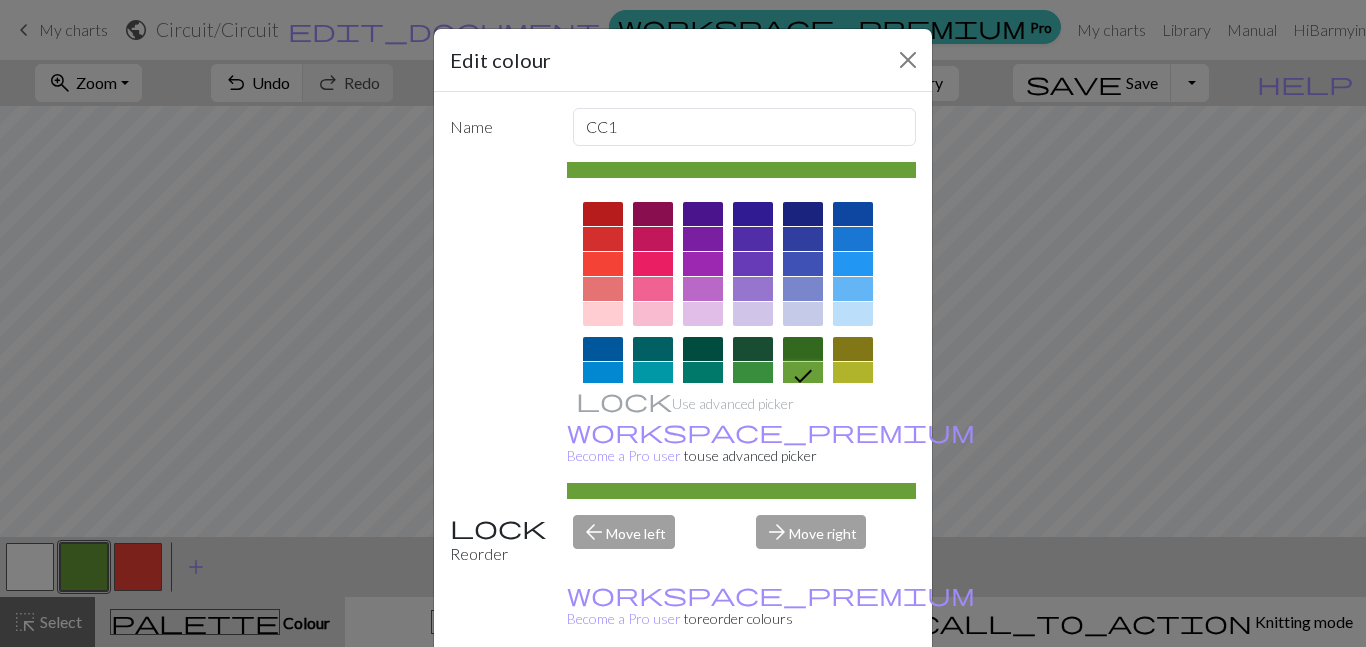 click 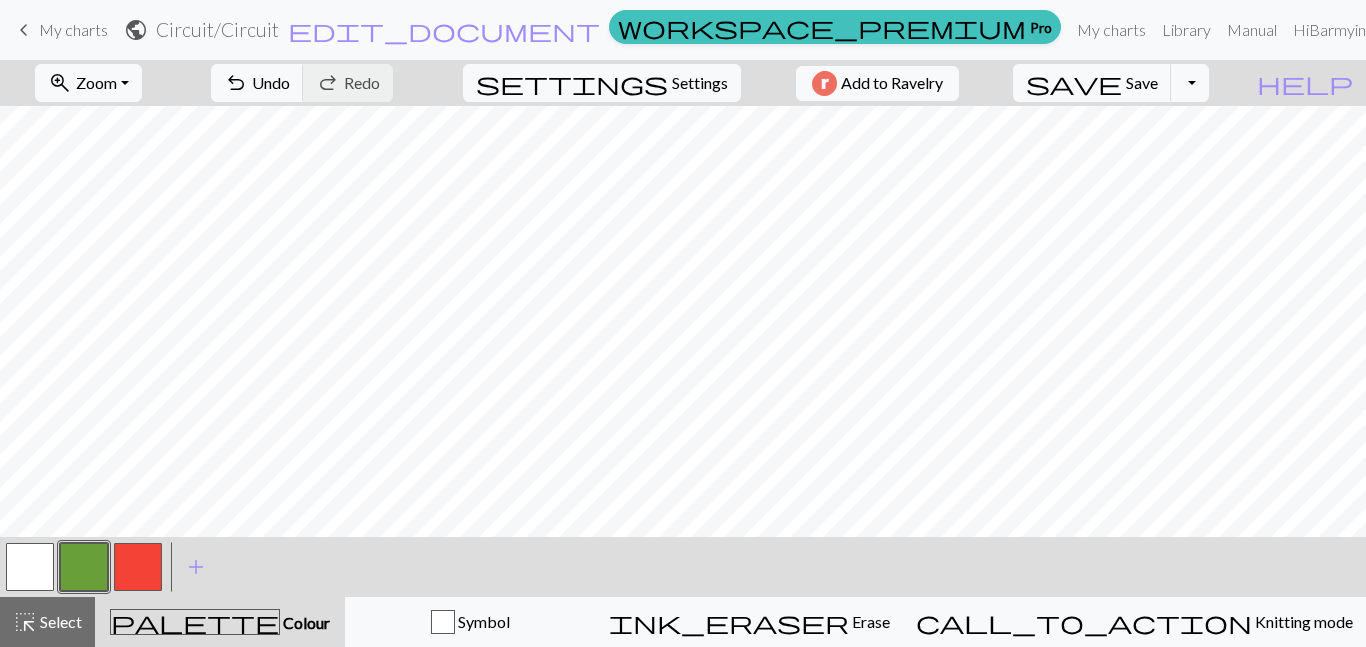click at bounding box center (30, 567) 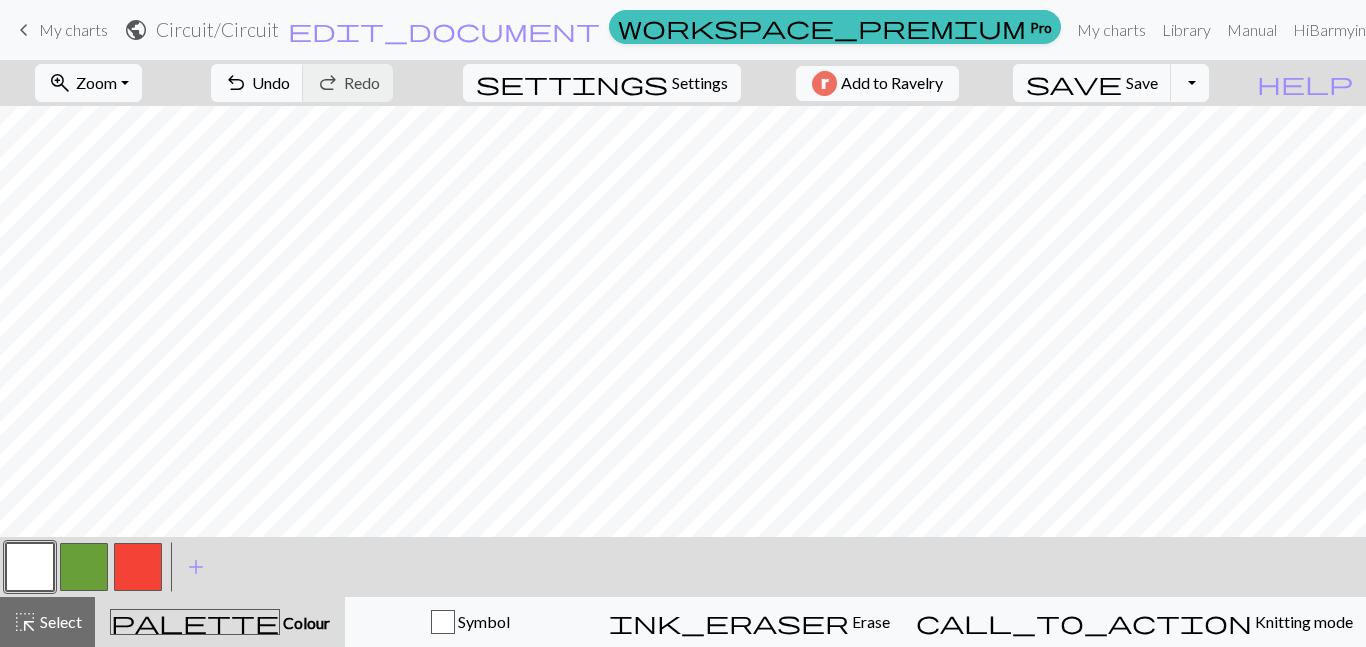 click at bounding box center [84, 567] 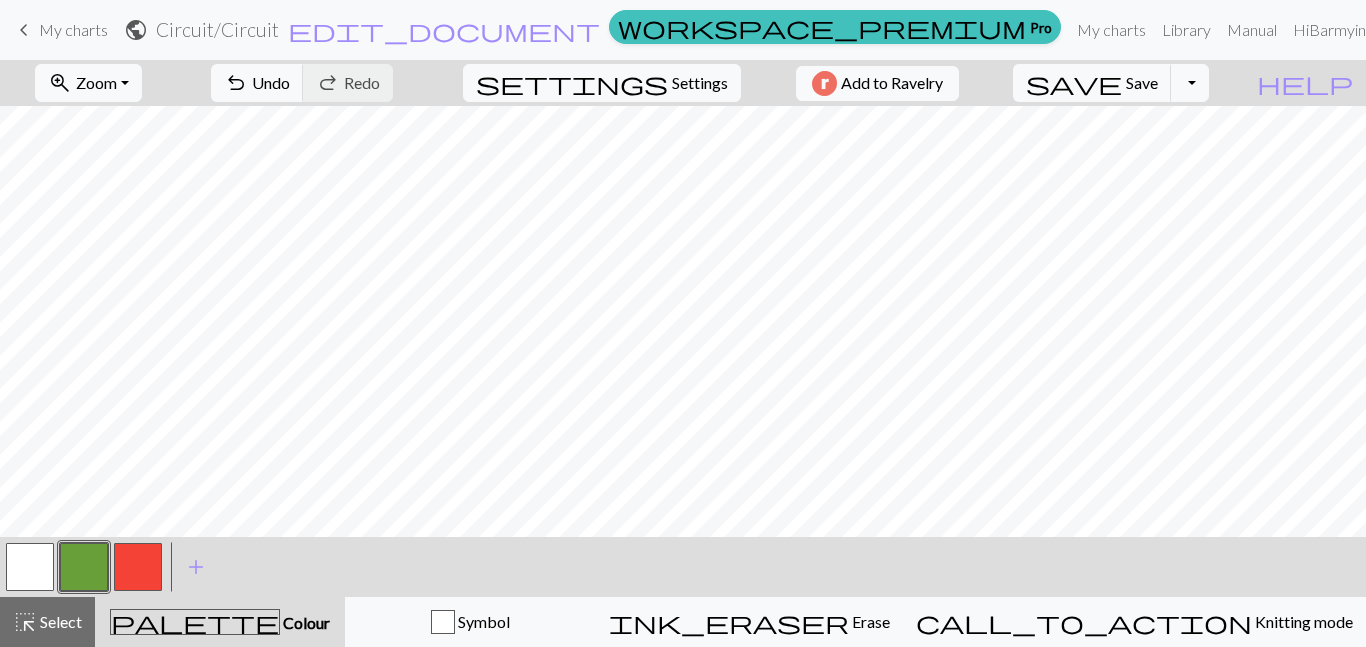 click at bounding box center [138, 567] 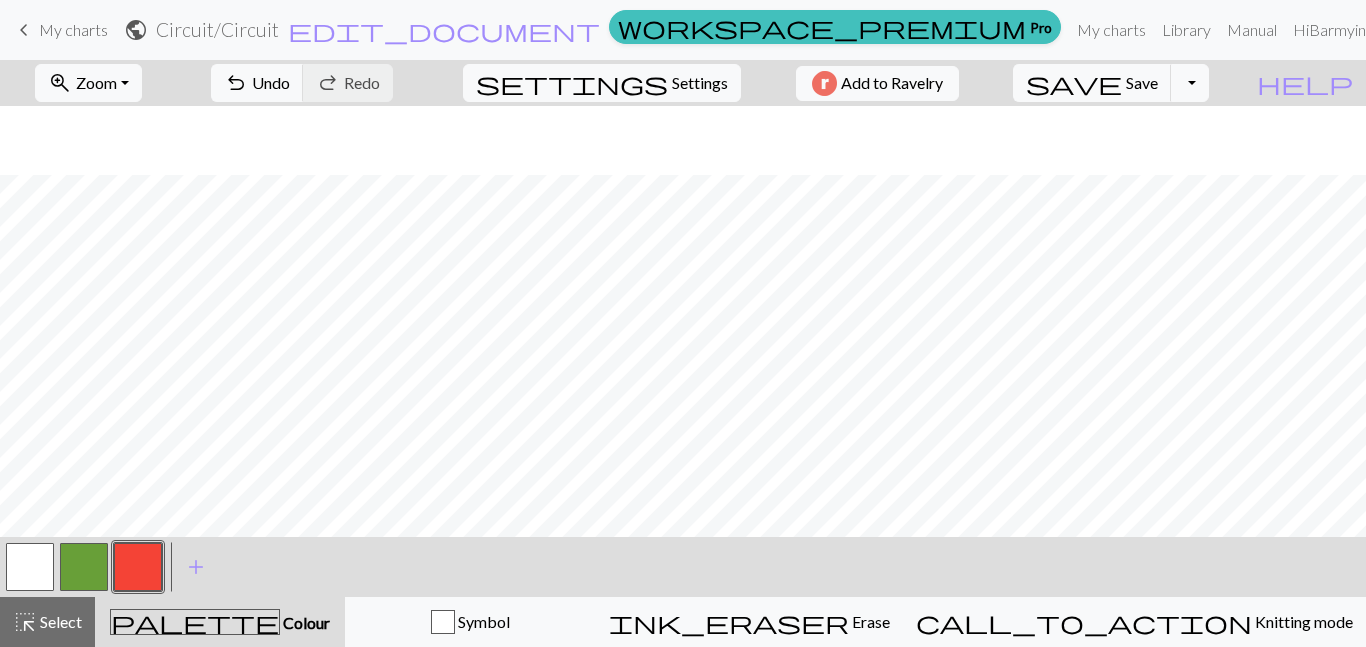 scroll, scrollTop: 819, scrollLeft: 0, axis: vertical 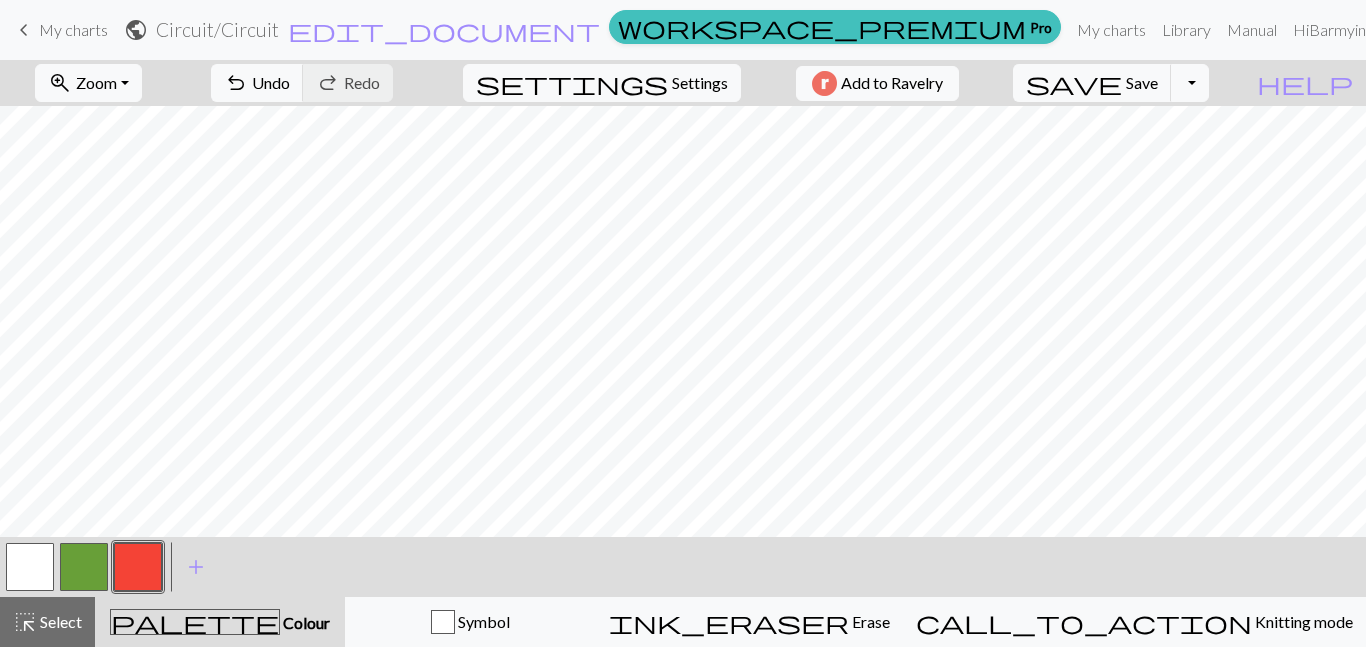click at bounding box center [84, 567] 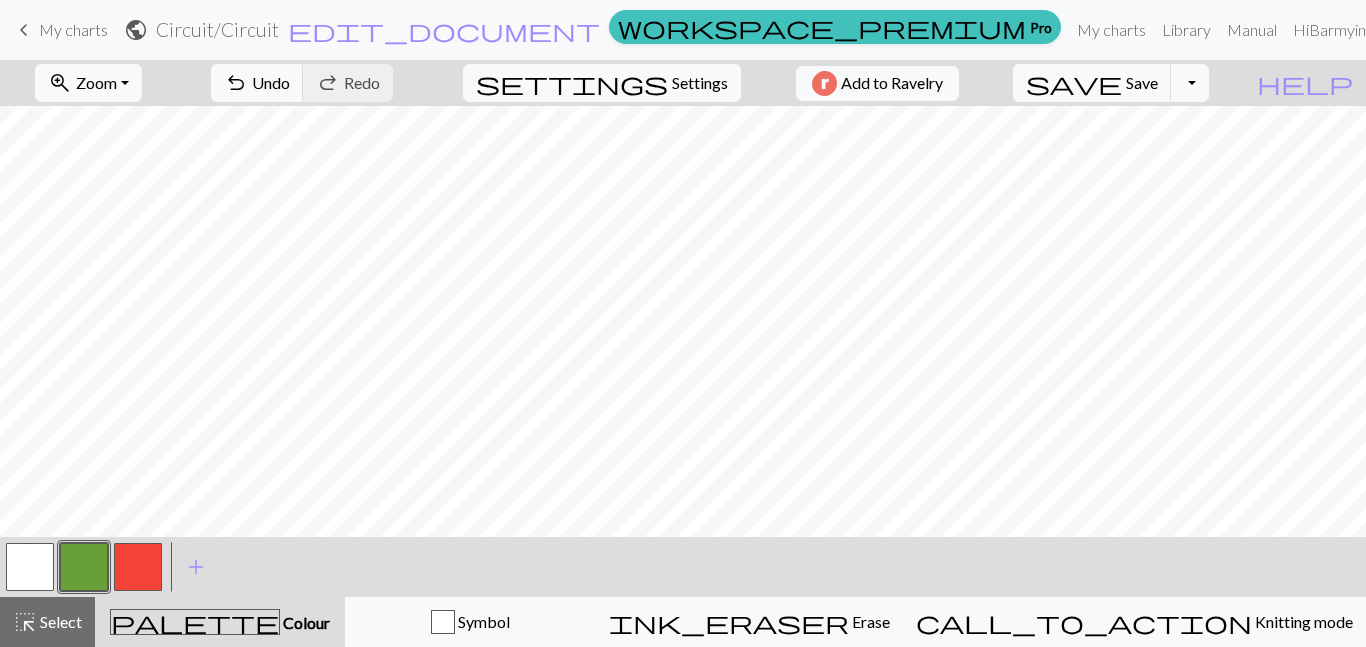 click at bounding box center (138, 567) 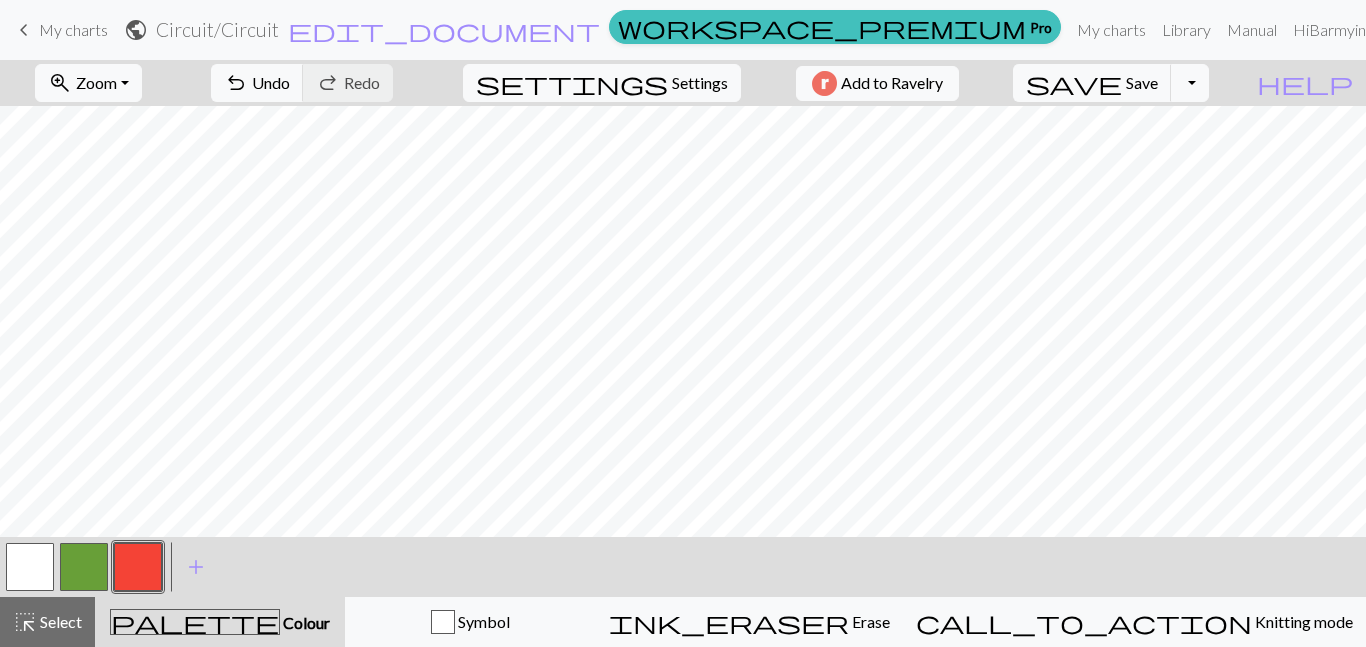 click at bounding box center (84, 567) 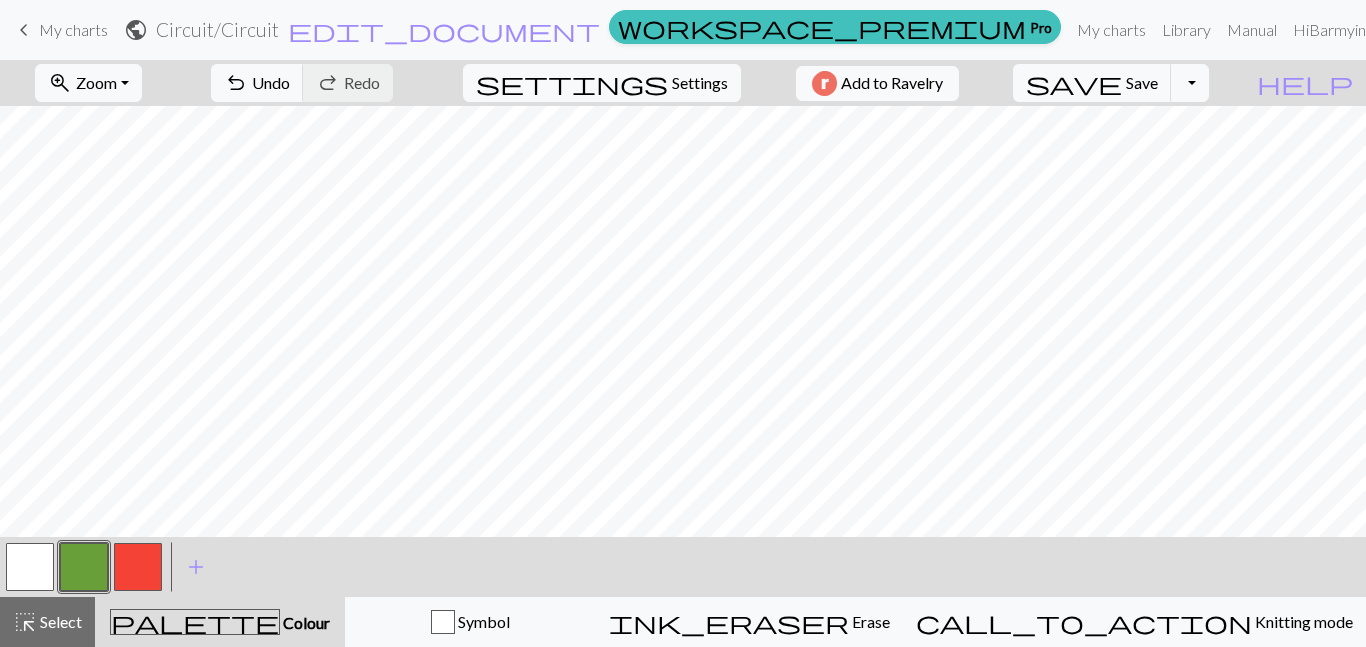 click at bounding box center (138, 567) 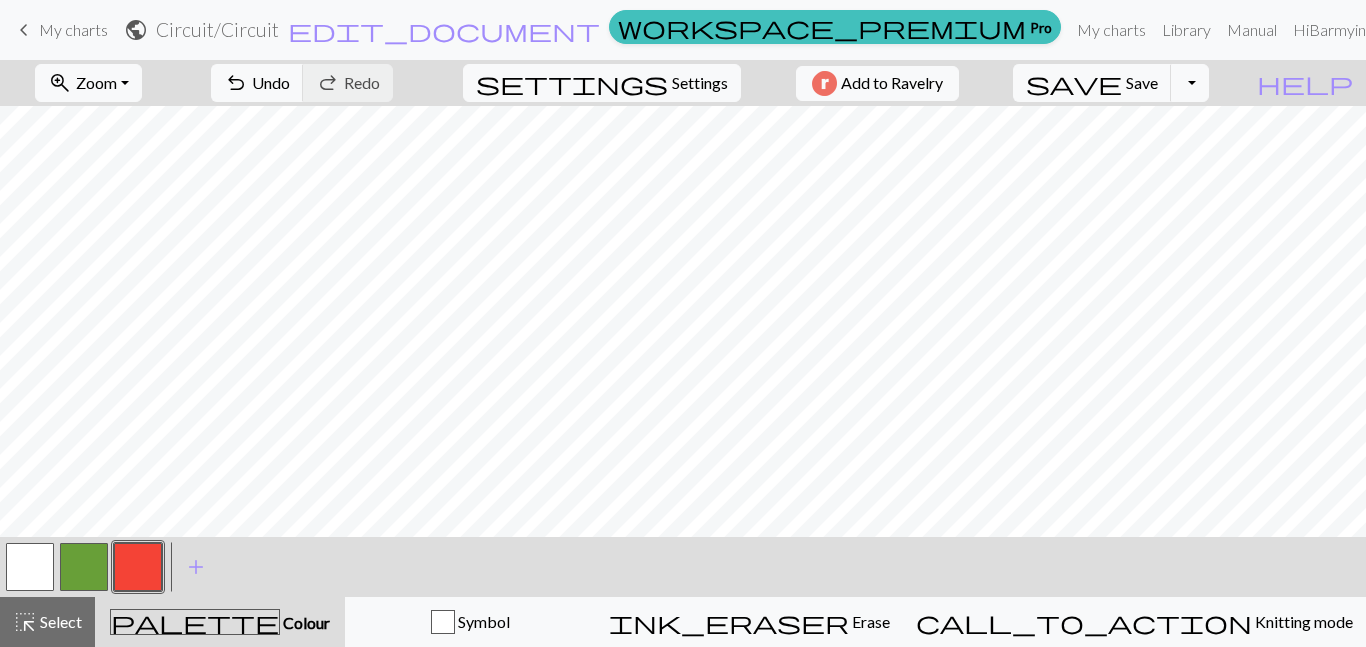 click at bounding box center [84, 567] 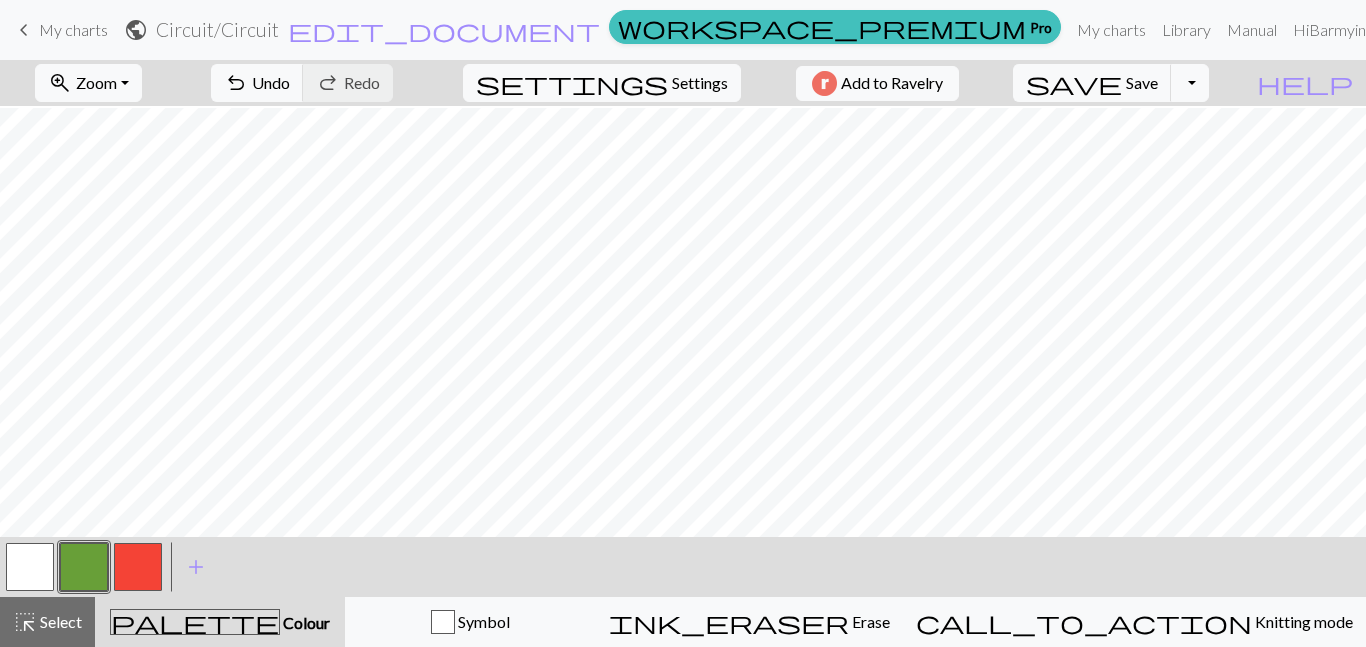 scroll, scrollTop: 743, scrollLeft: 0, axis: vertical 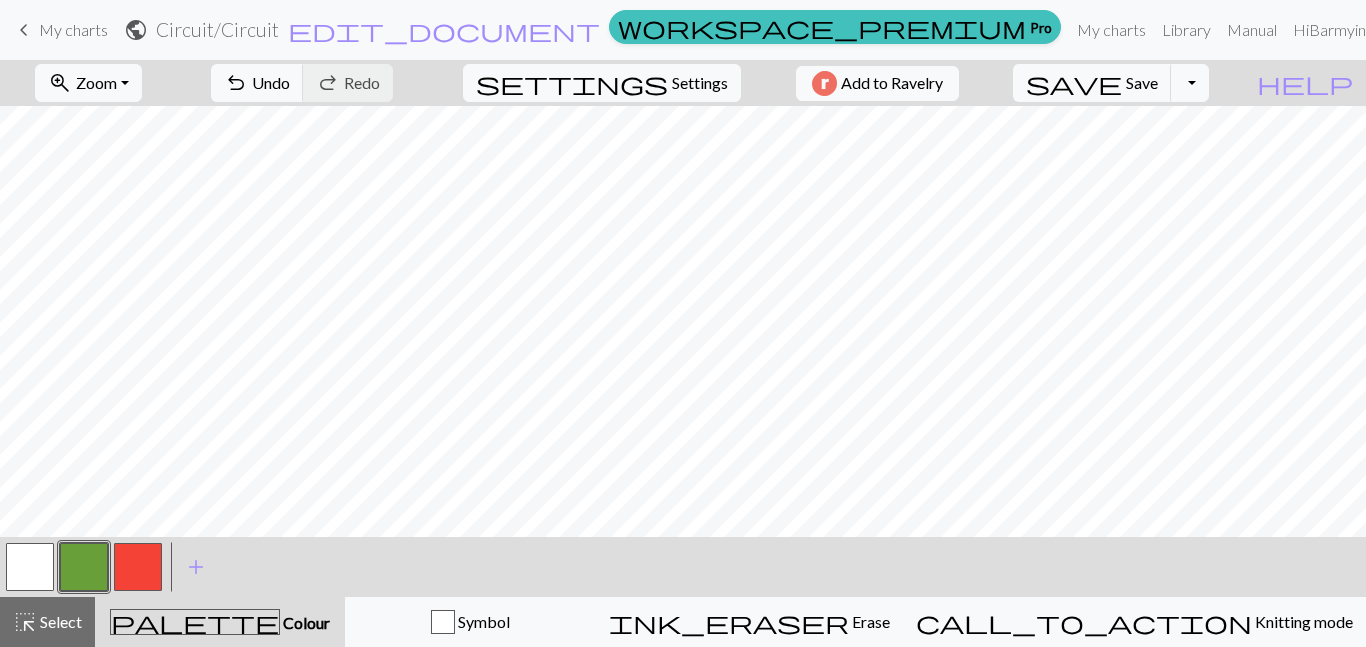 click at bounding box center (84, 567) 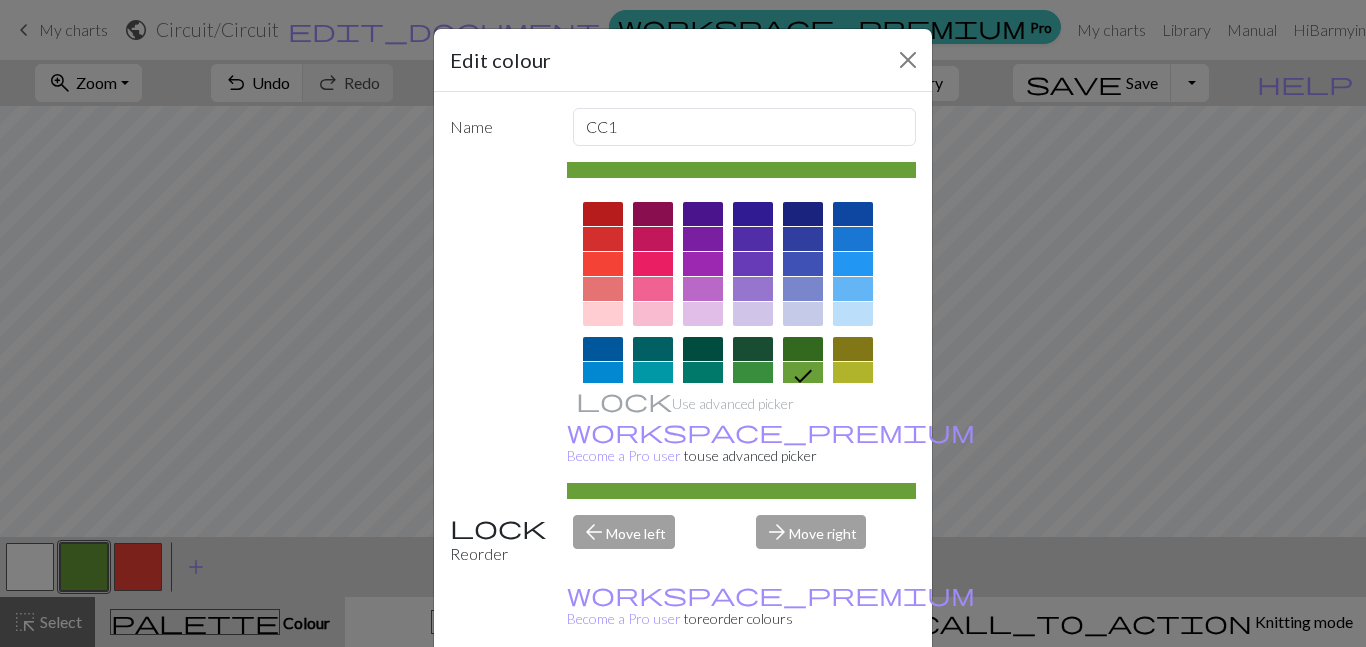 click on "Done" at bounding box center [803, 698] 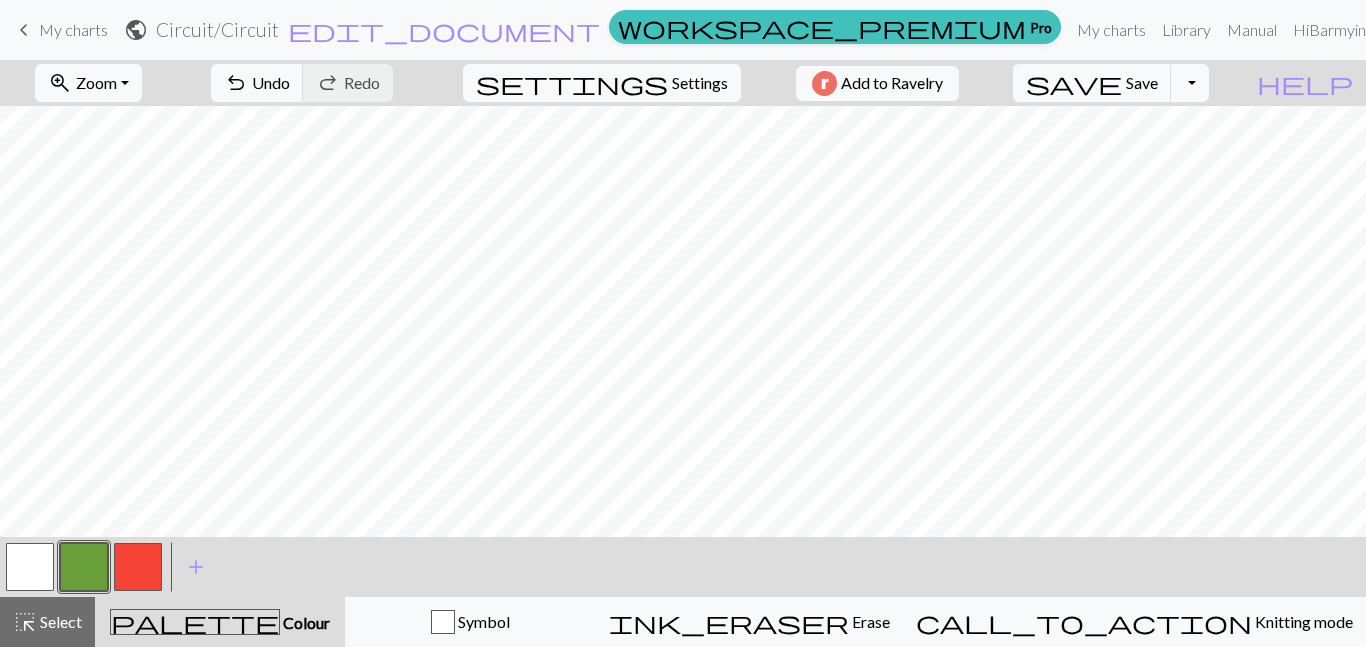 click at bounding box center [138, 567] 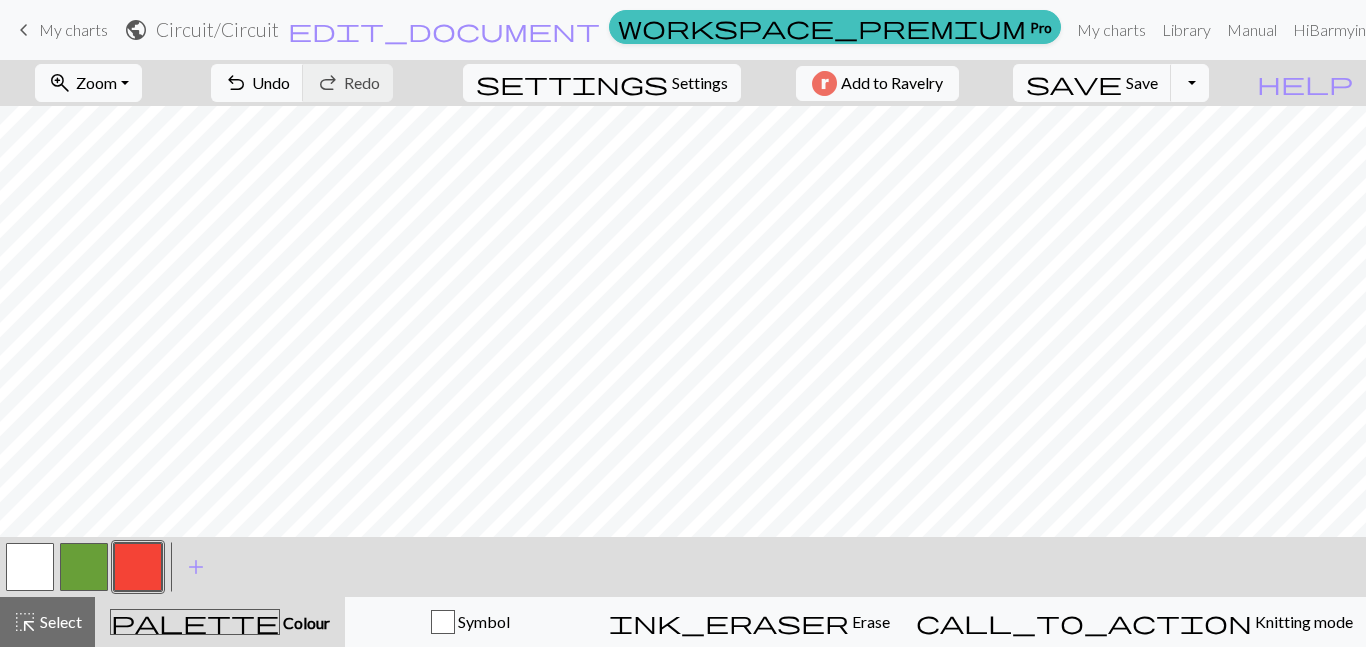 click at bounding box center (84, 567) 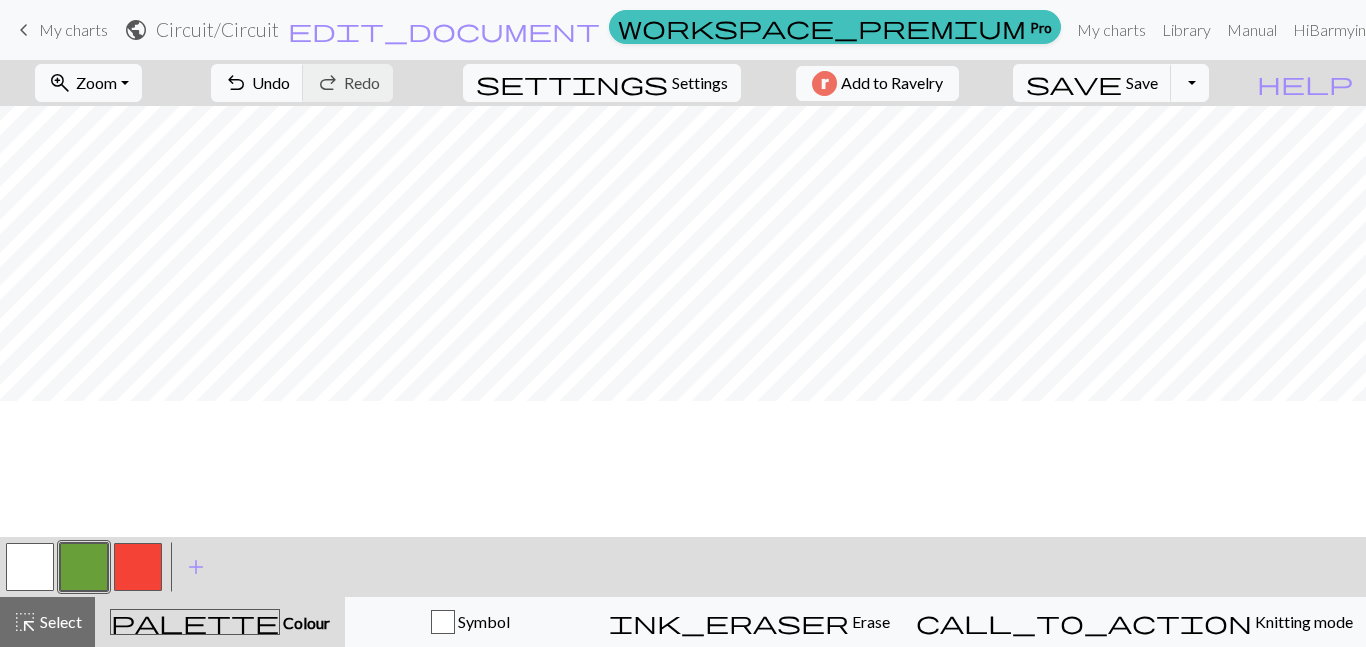 scroll, scrollTop: 605, scrollLeft: 0, axis: vertical 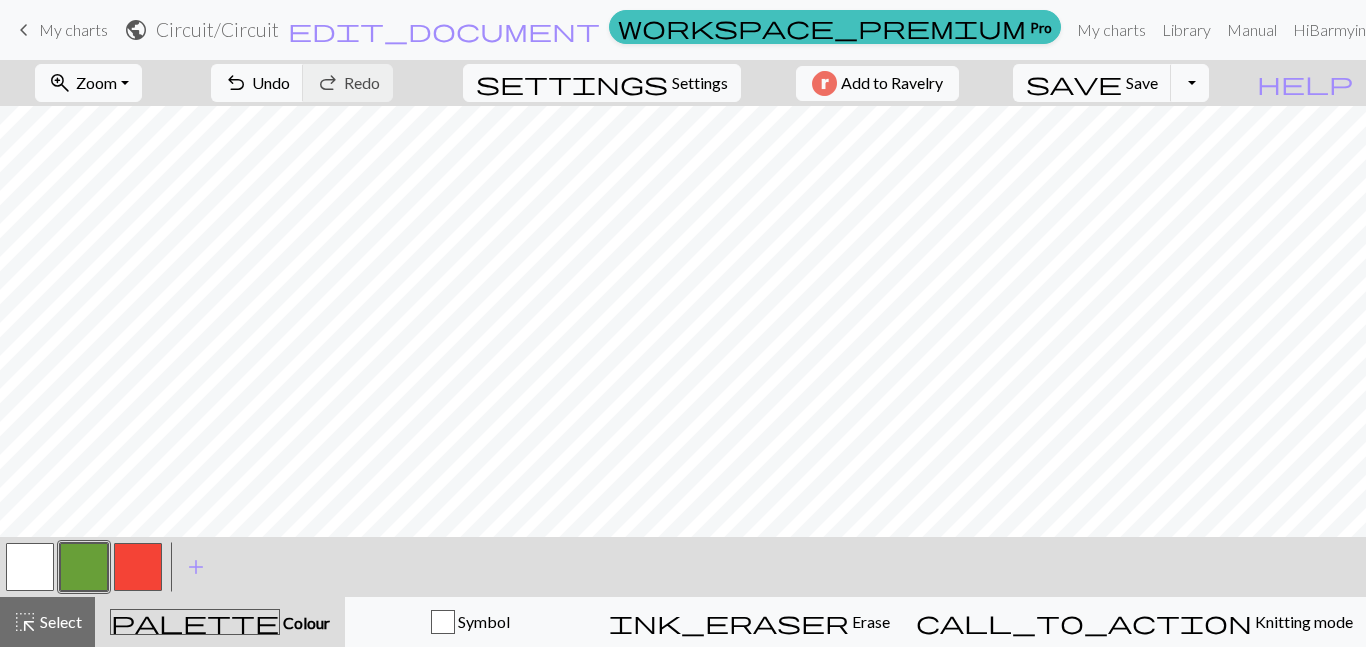 click at bounding box center [138, 567] 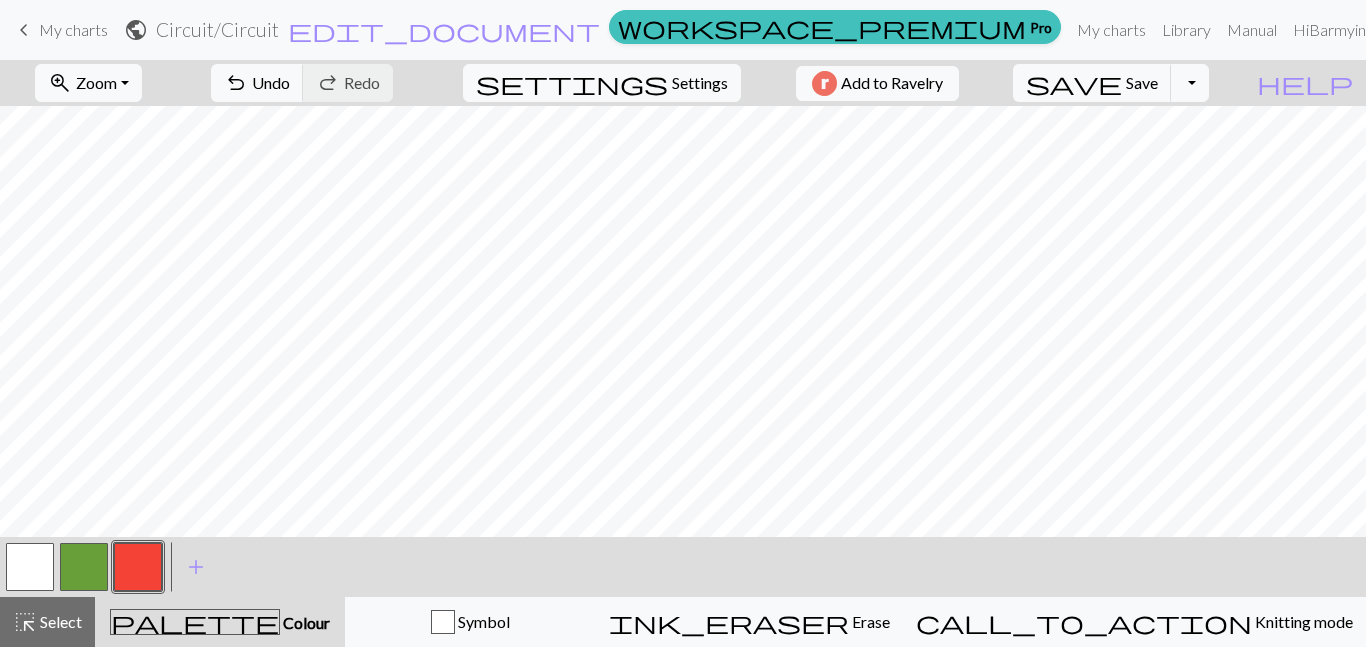 click at bounding box center [84, 567] 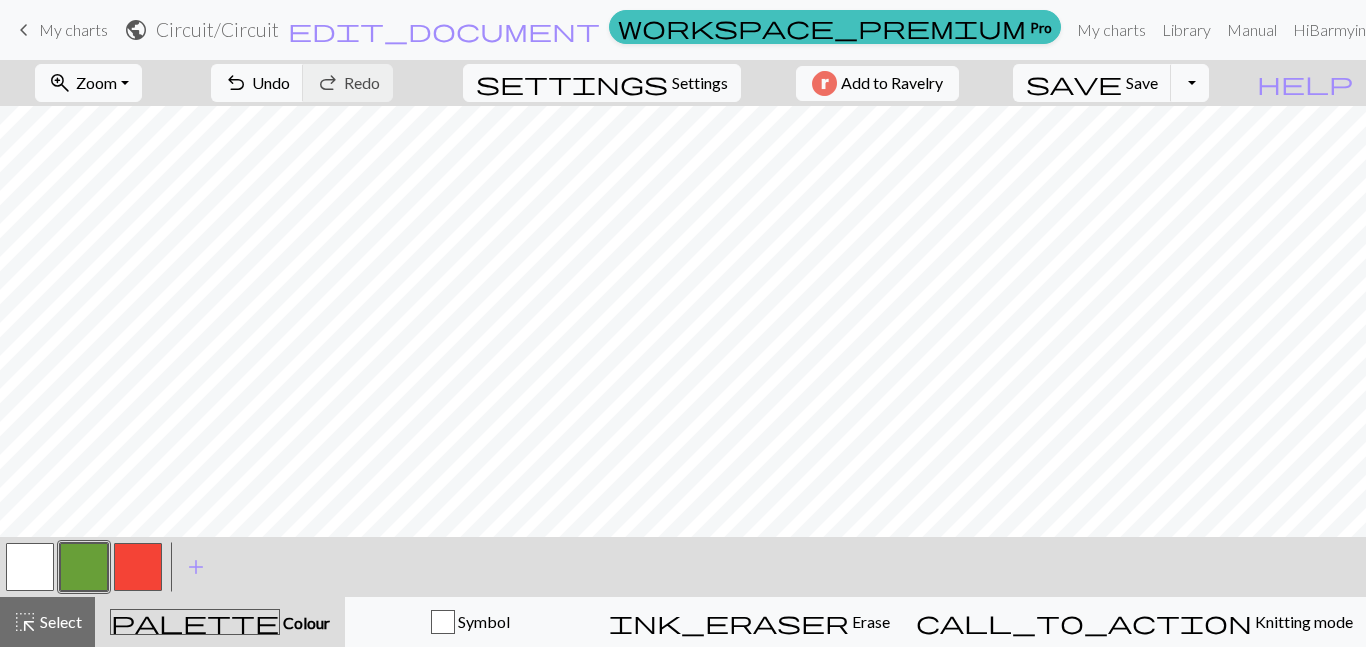 click at bounding box center (138, 567) 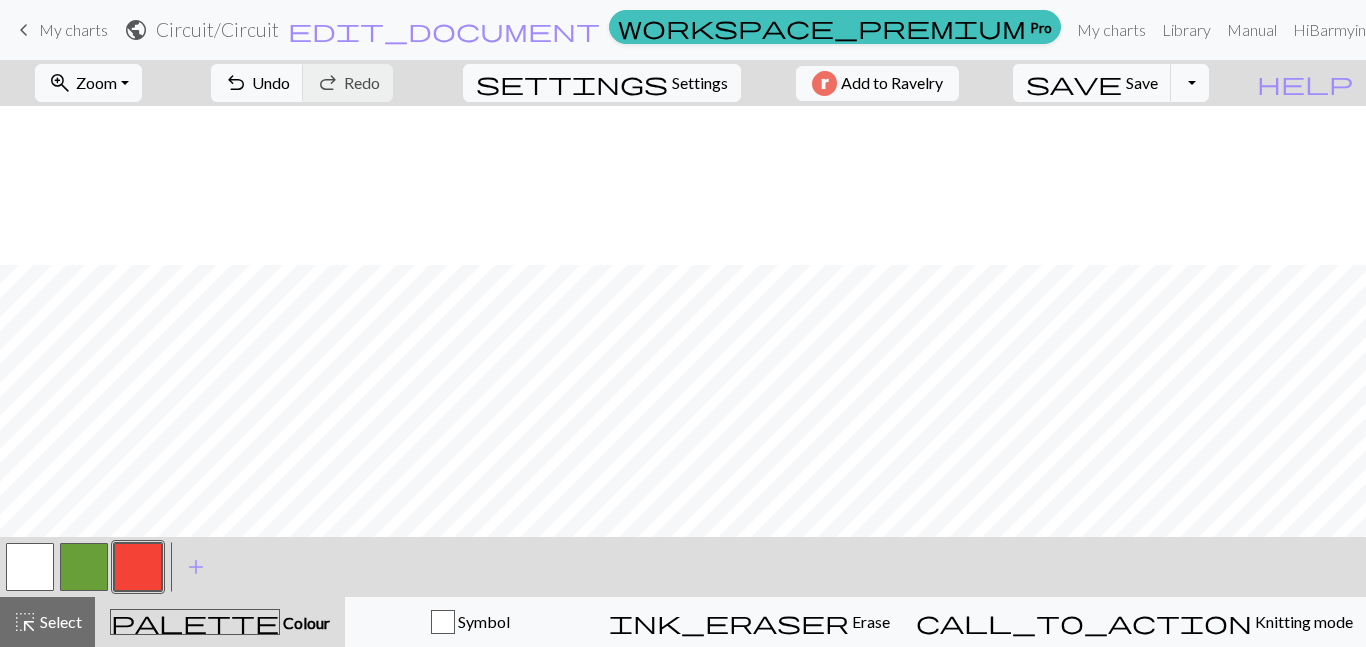 scroll, scrollTop: 819, scrollLeft: 0, axis: vertical 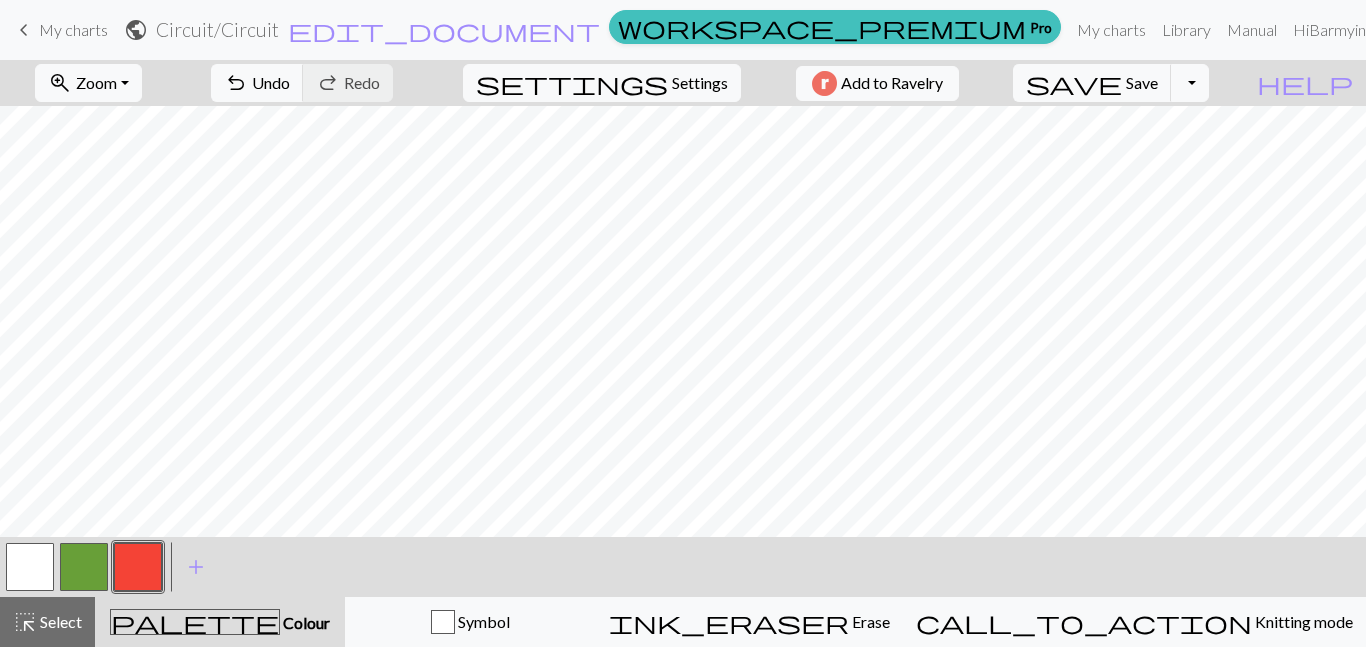 click at bounding box center (84, 567) 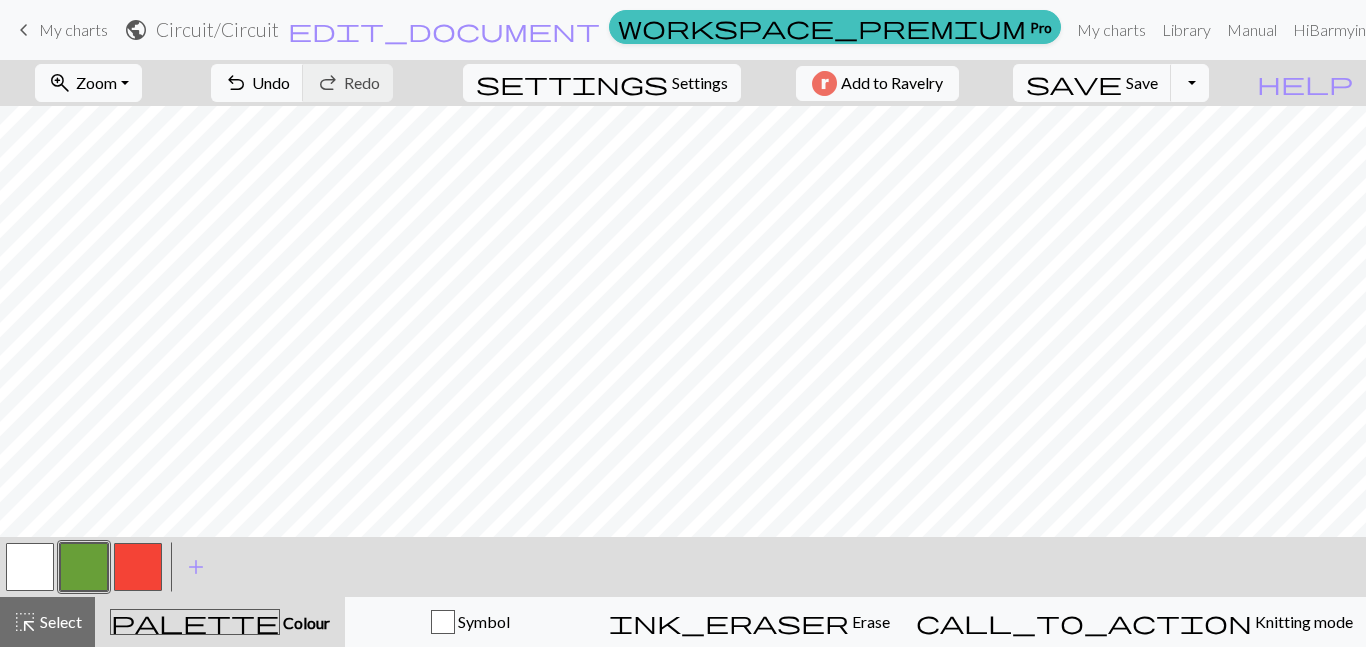 click at bounding box center [138, 567] 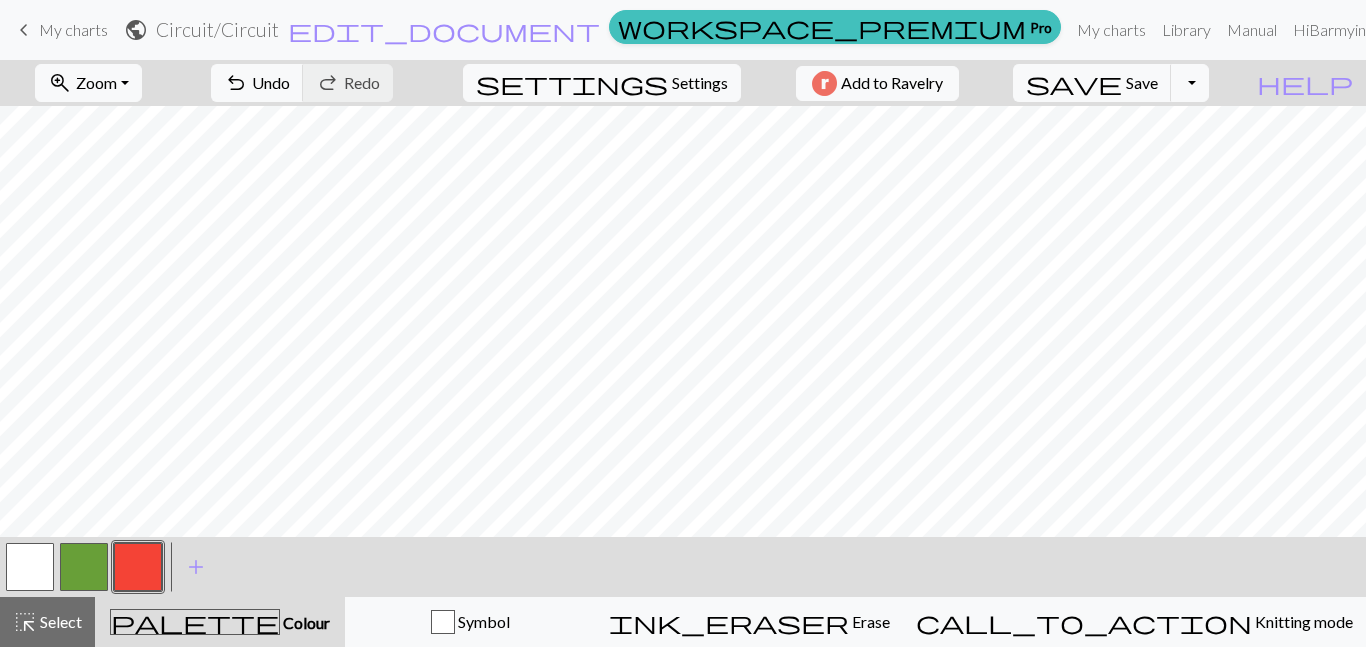 click at bounding box center (84, 567) 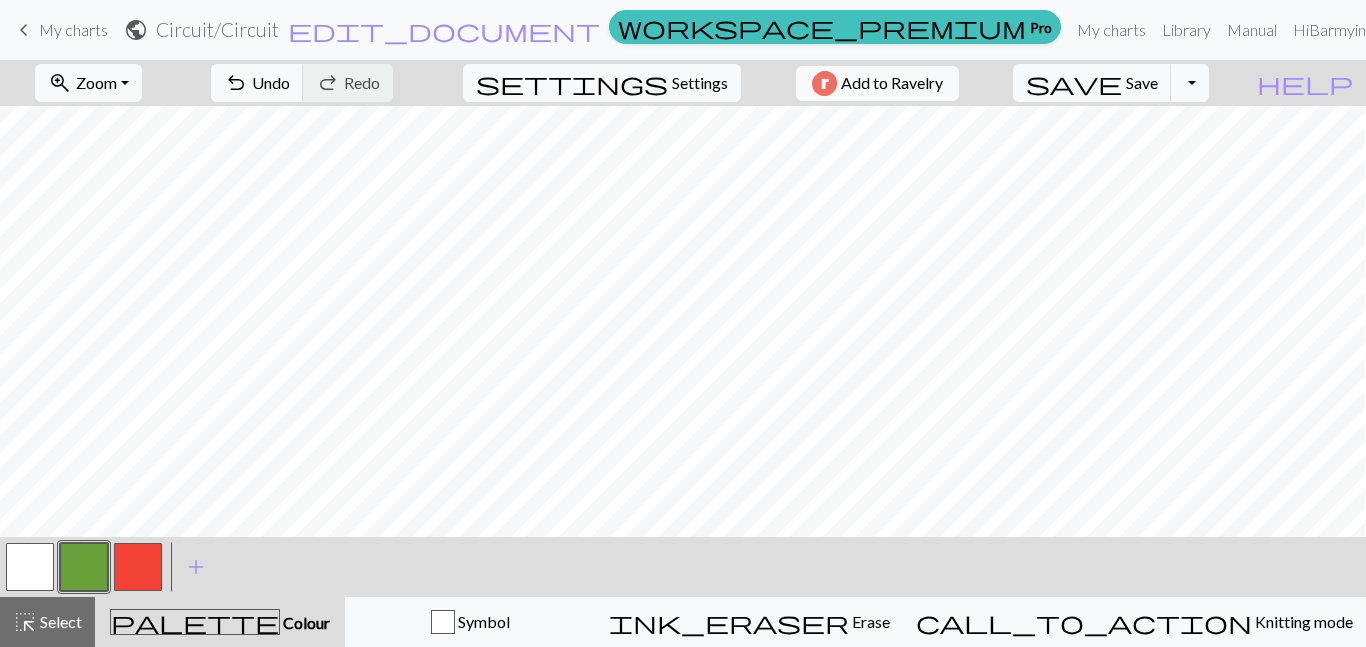 scroll, scrollTop: 819, scrollLeft: 283, axis: both 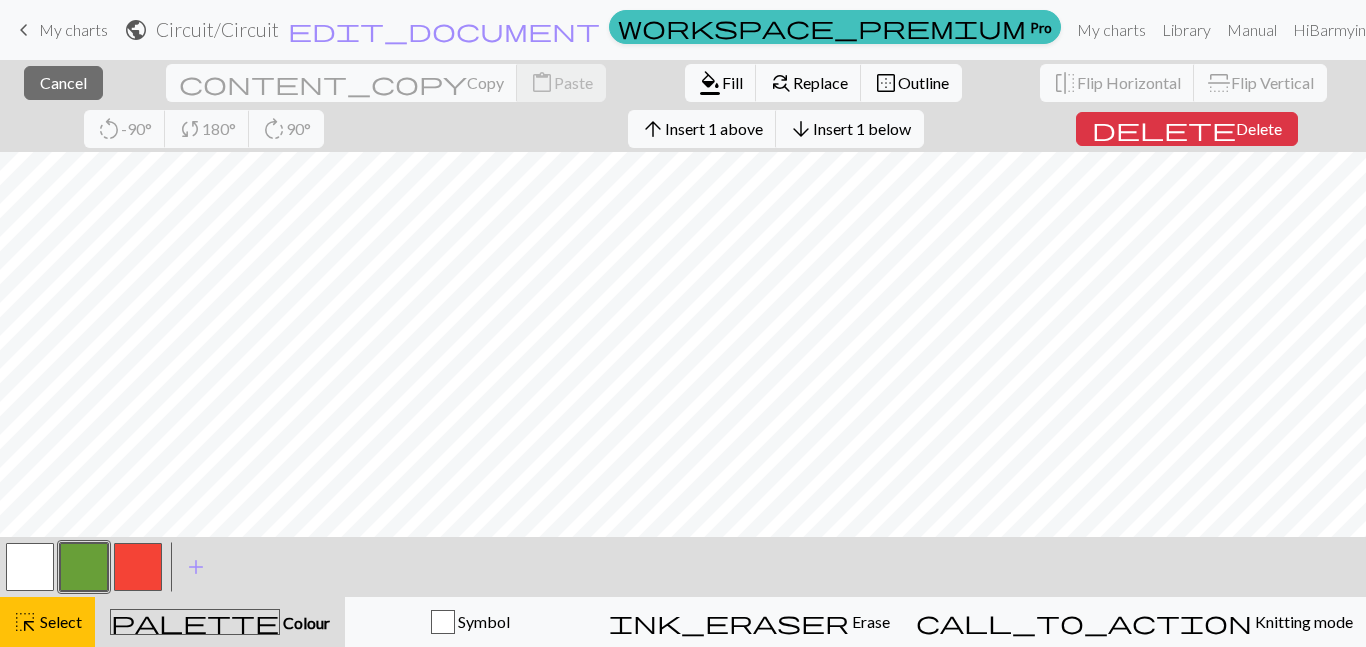 click on "< > add Add a  colour" at bounding box center (683, 567) 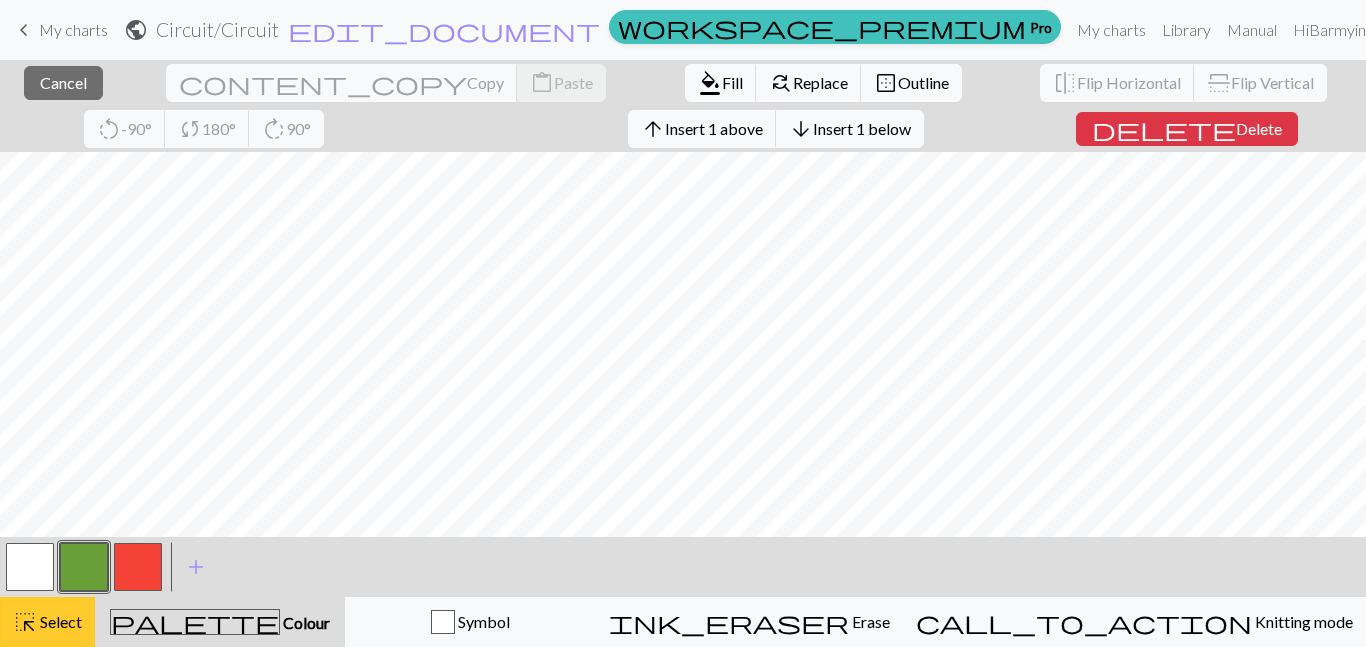 click on "Select" at bounding box center (59, 621) 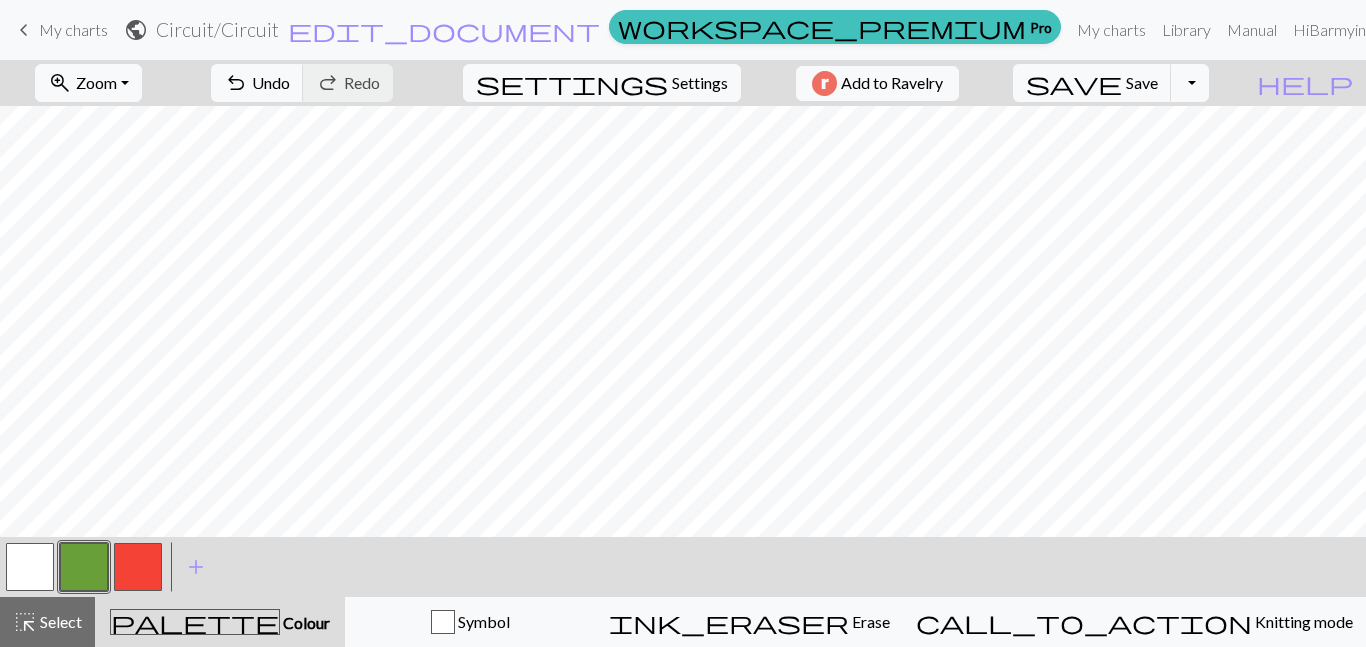 click at bounding box center [84, 567] 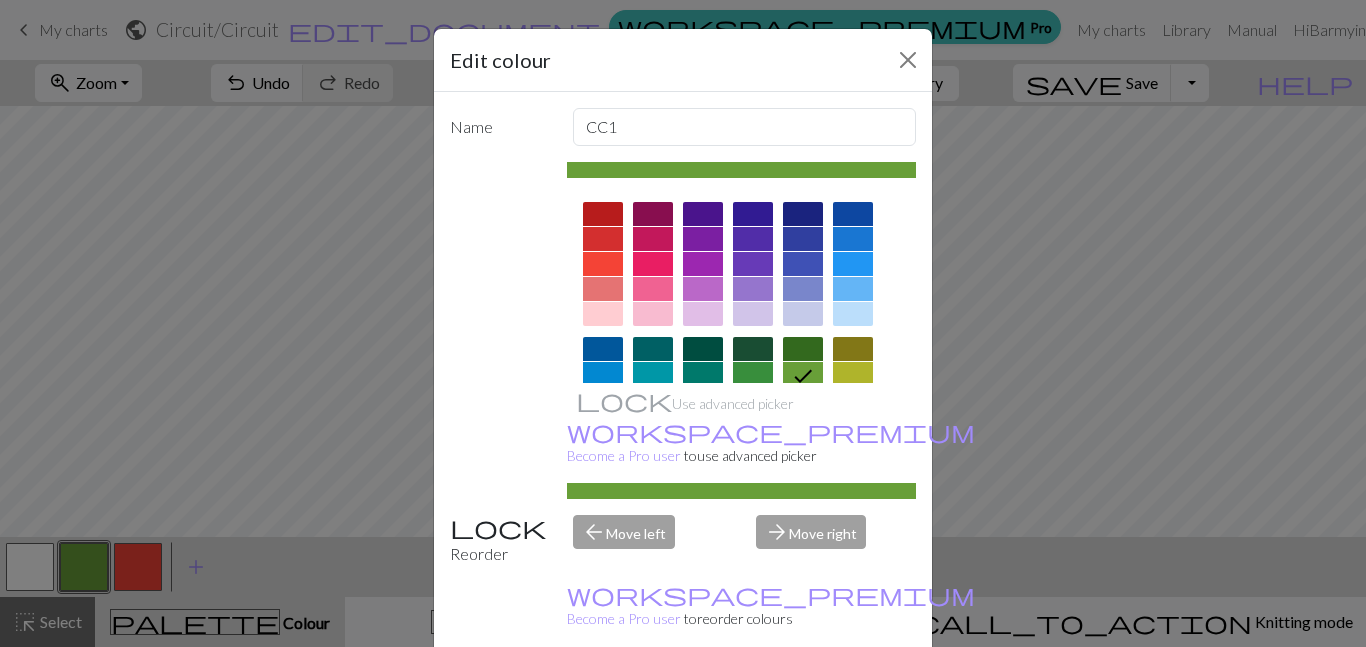 click on "Done" at bounding box center [803, 698] 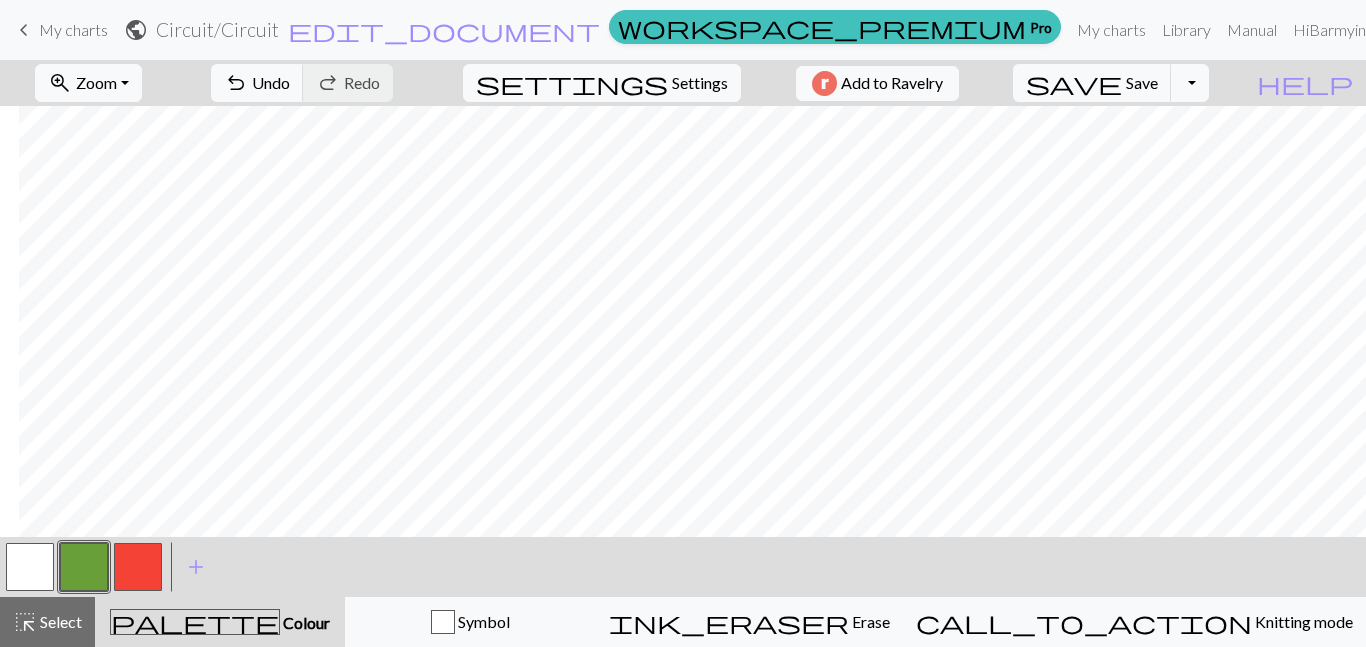 scroll, scrollTop: 819, scrollLeft: 284, axis: both 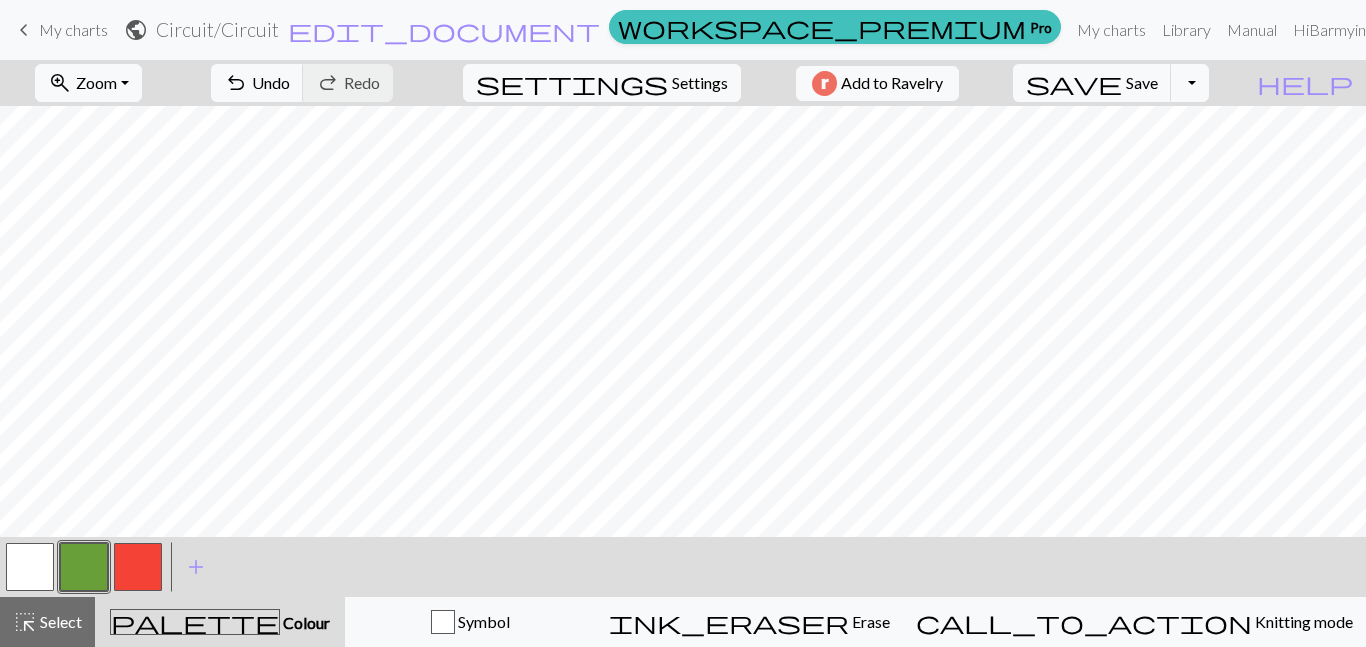 click at bounding box center [138, 567] 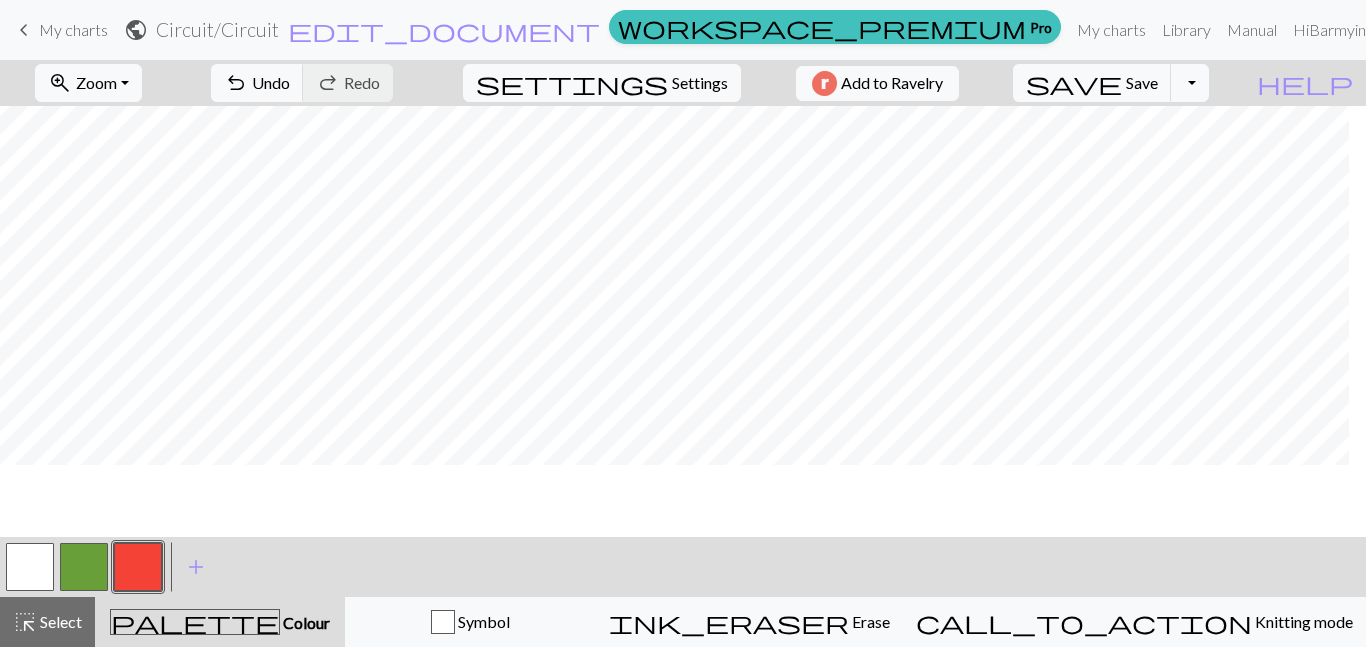 scroll, scrollTop: 392, scrollLeft: 244, axis: both 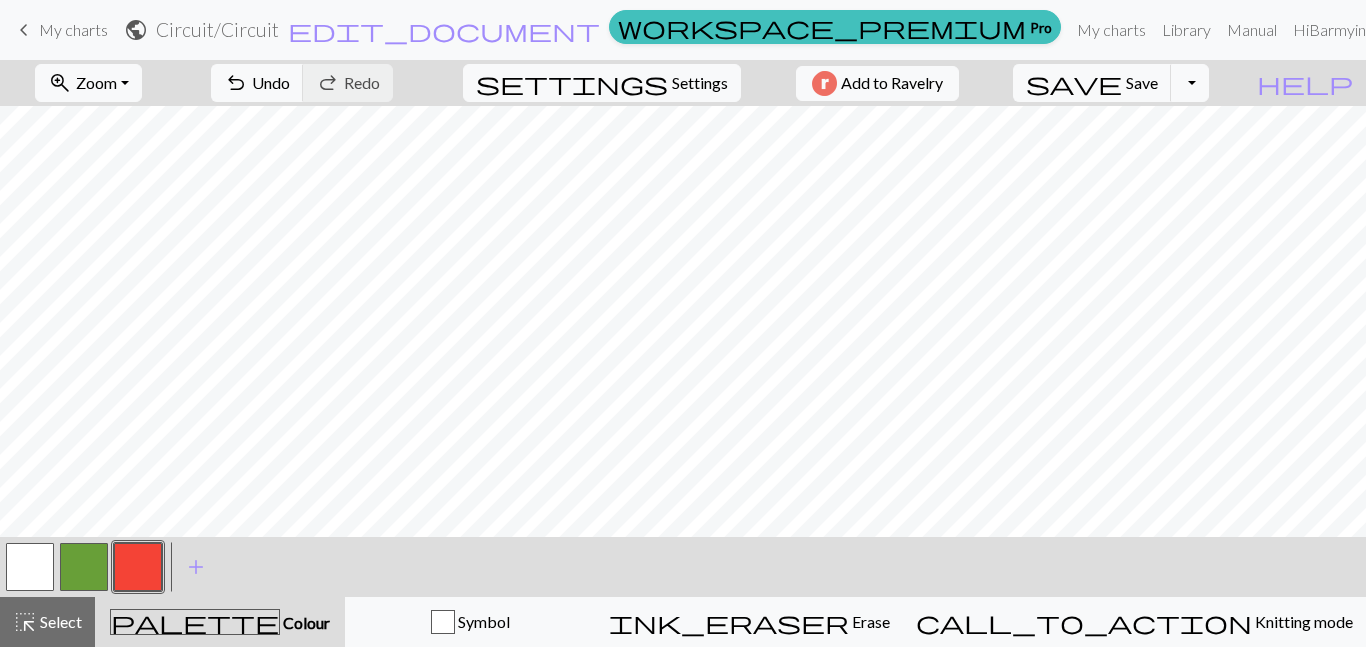 click at bounding box center (84, 567) 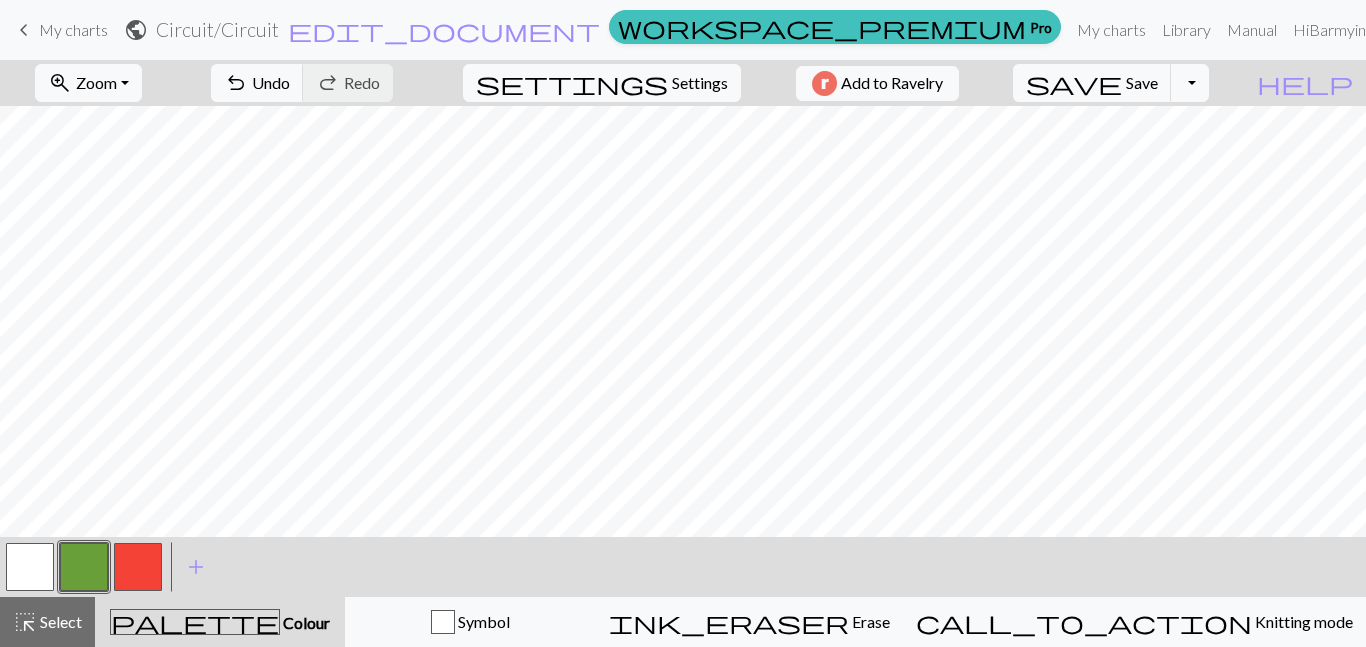 click at bounding box center [30, 567] 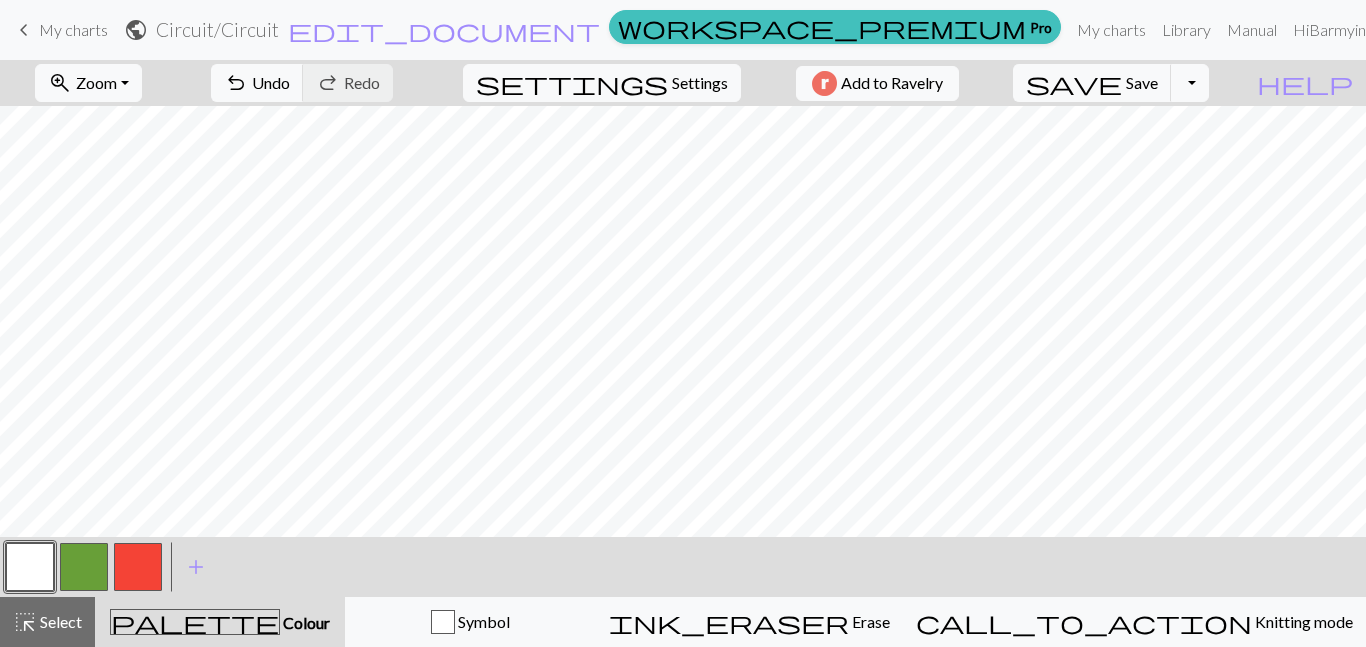 click at bounding box center (84, 567) 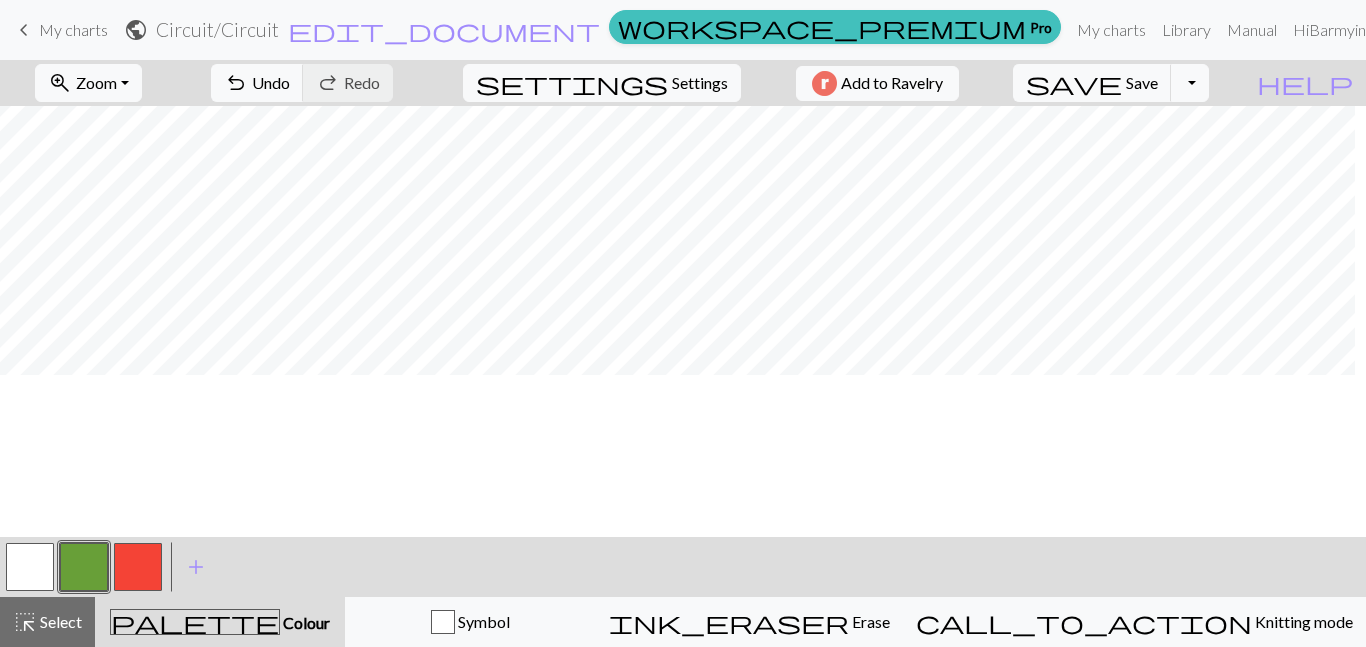scroll, scrollTop: 171, scrollLeft: 205, axis: both 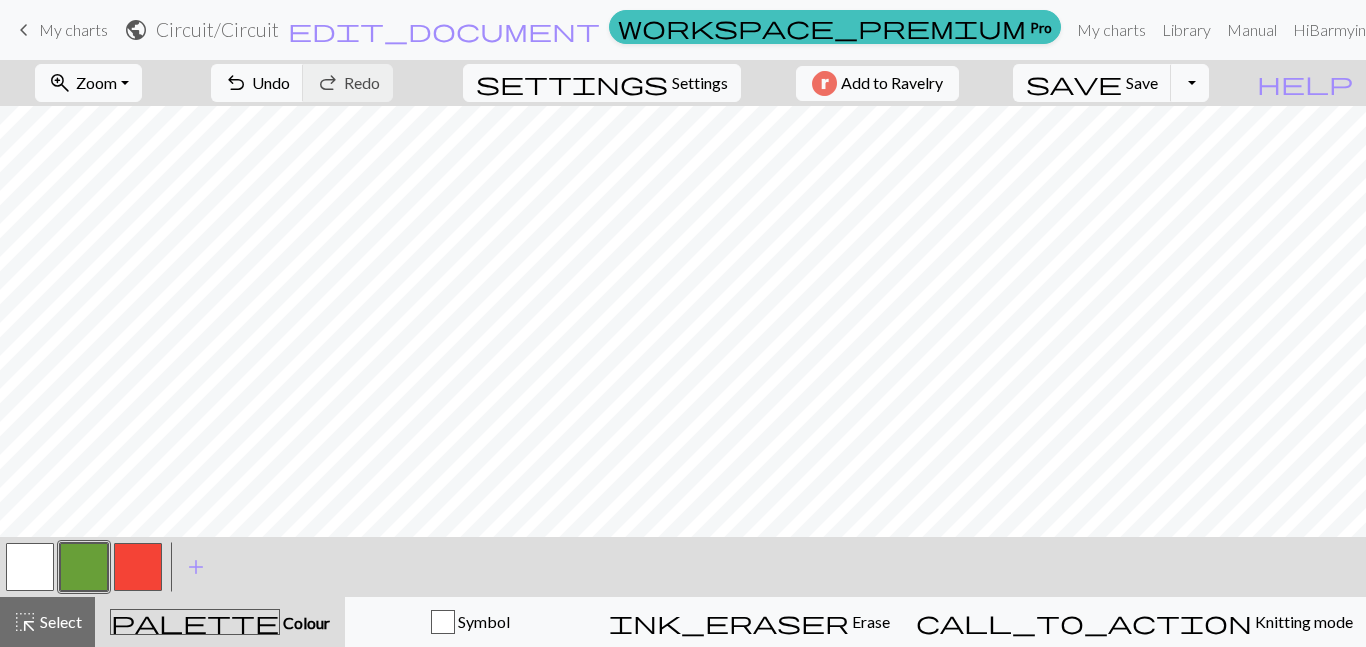 click at bounding box center (138, 567) 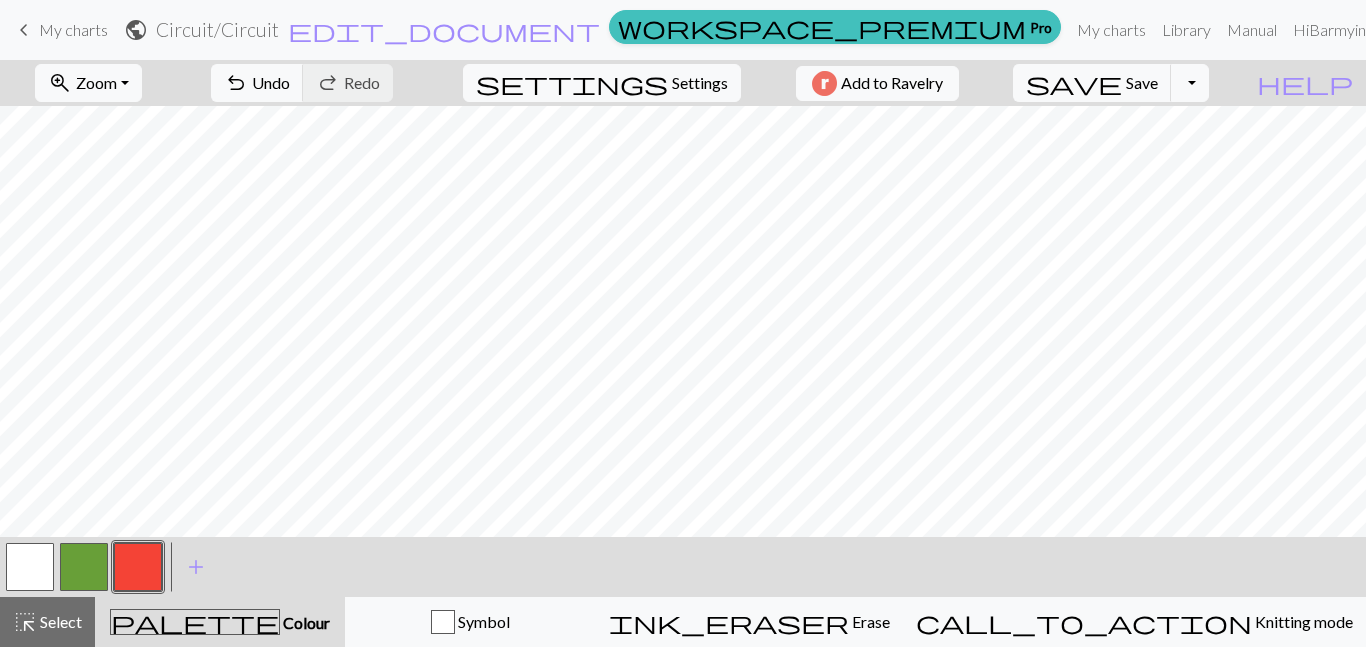 click at bounding box center [84, 567] 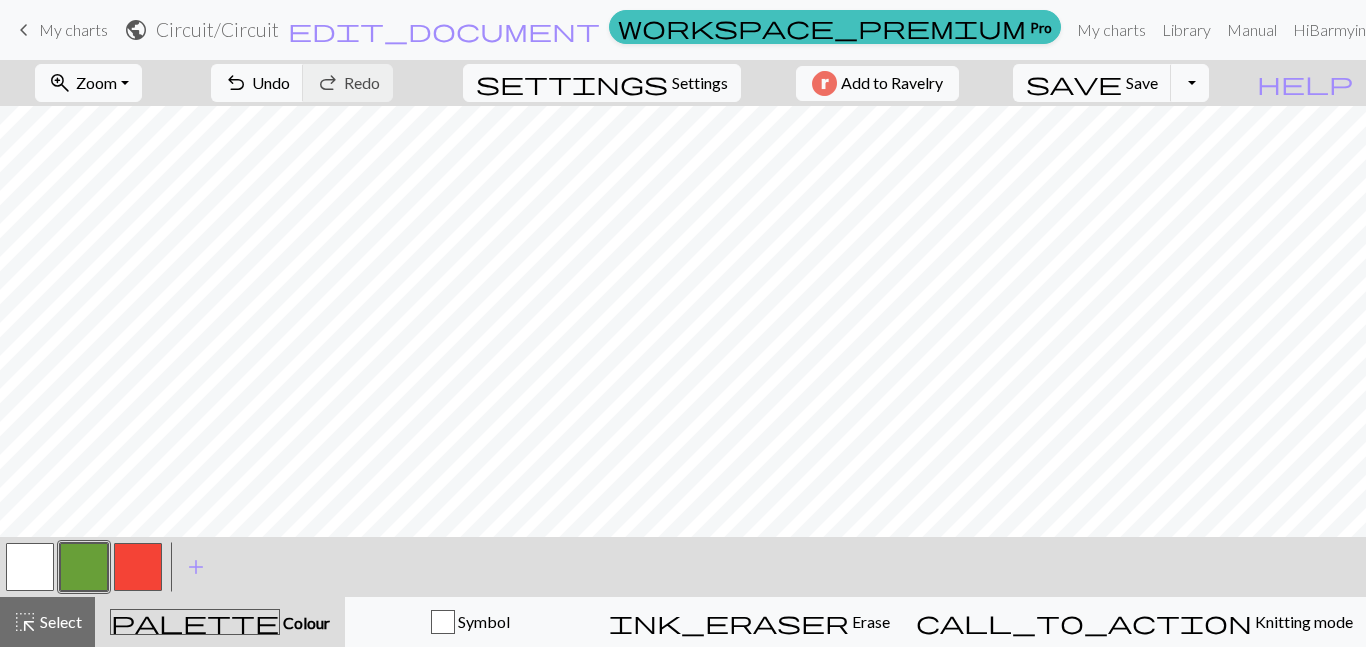 click at bounding box center (138, 567) 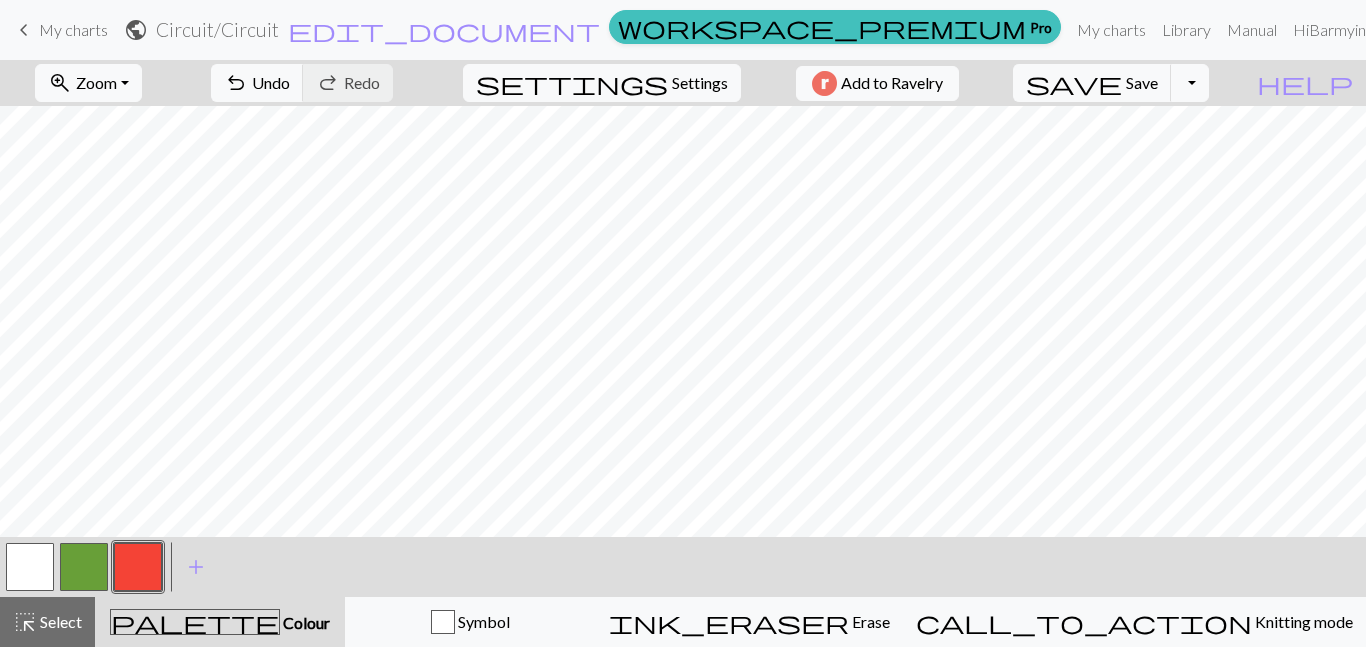 click at bounding box center (84, 567) 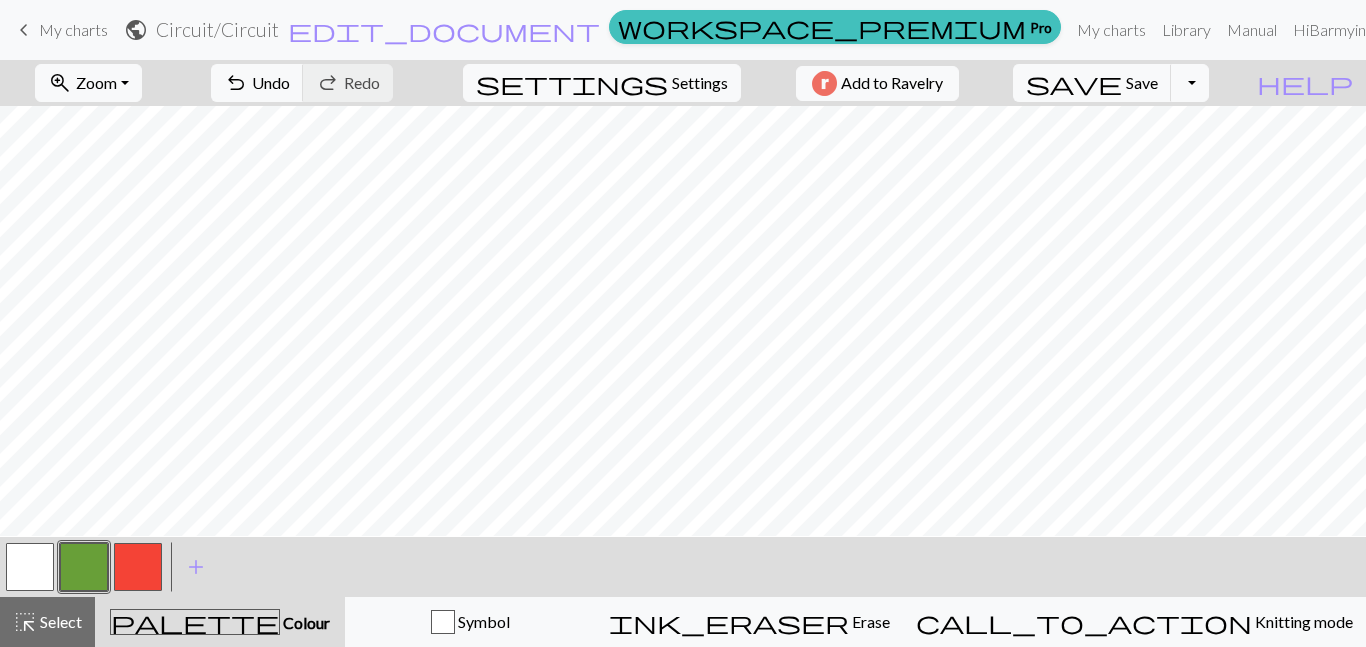 scroll, scrollTop: 372, scrollLeft: 277, axis: both 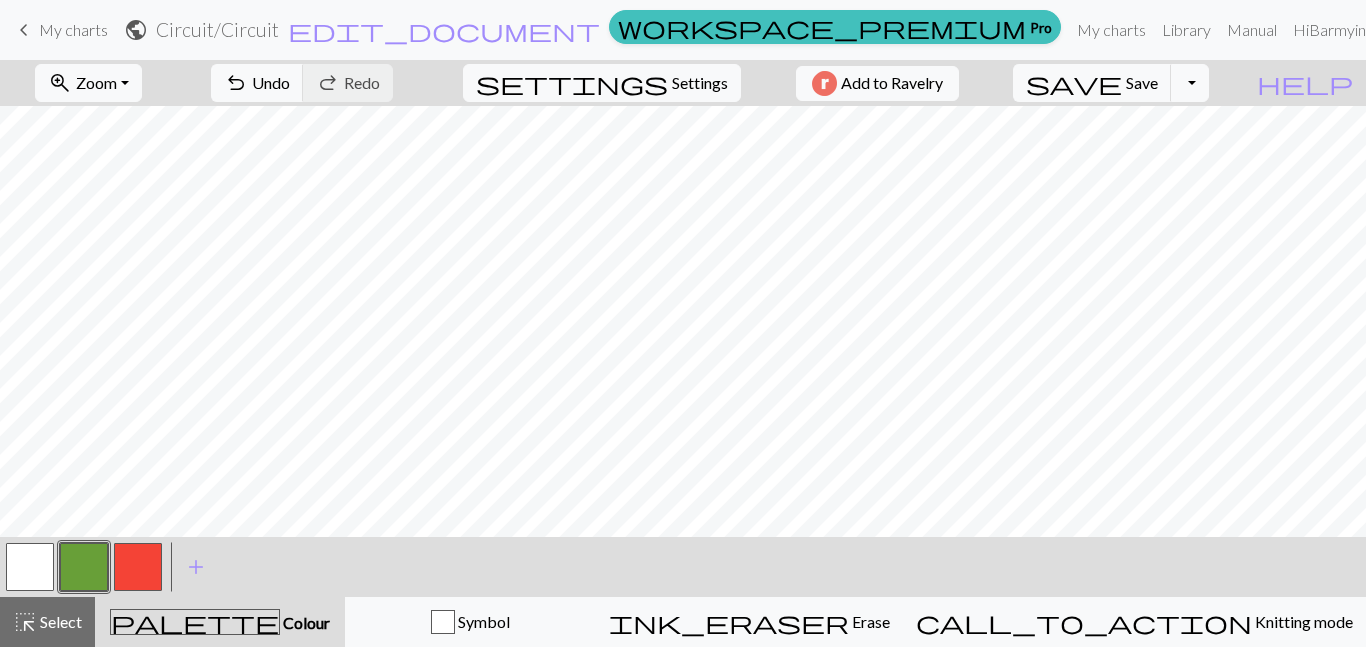 click at bounding box center (138, 567) 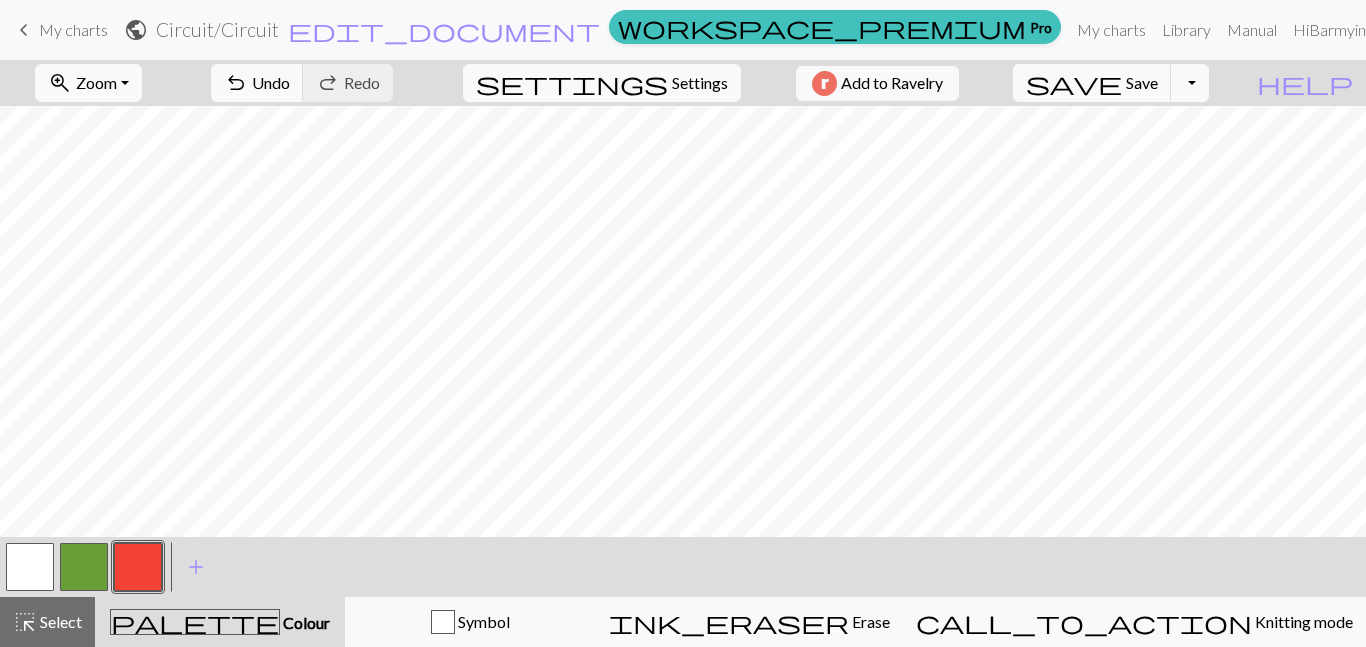 click at bounding box center (84, 567) 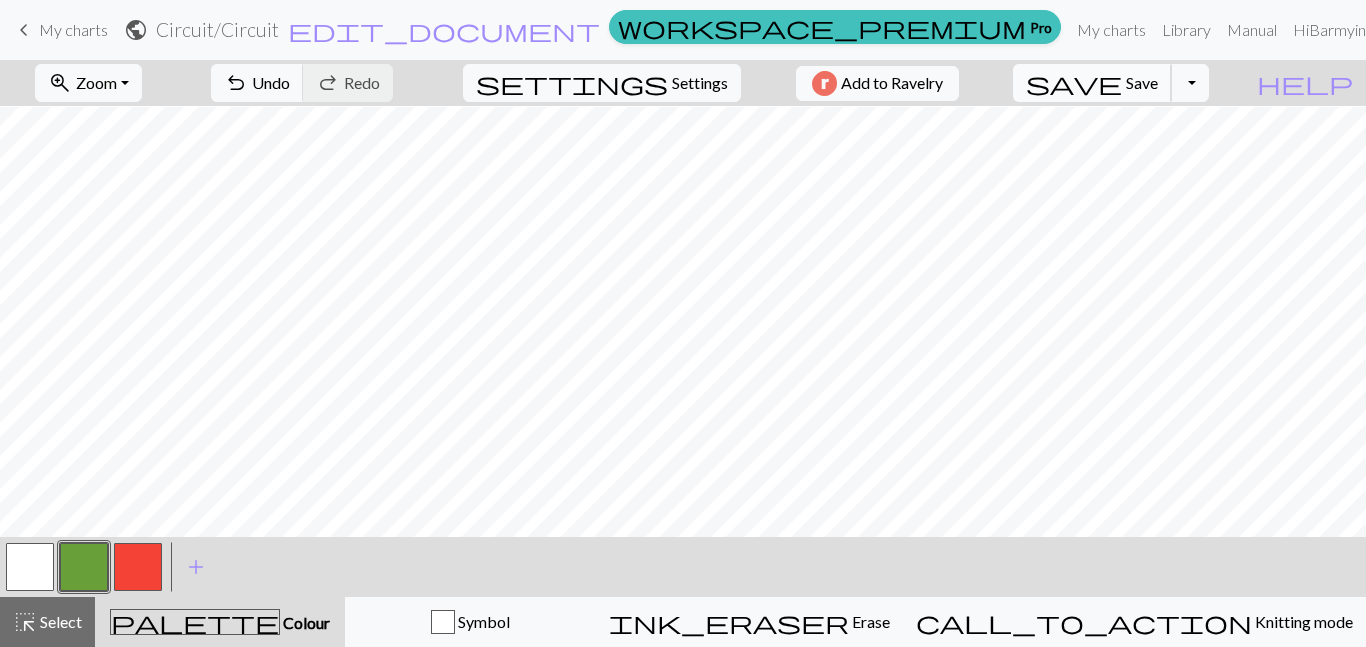 scroll, scrollTop: 549, scrollLeft: 278, axis: both 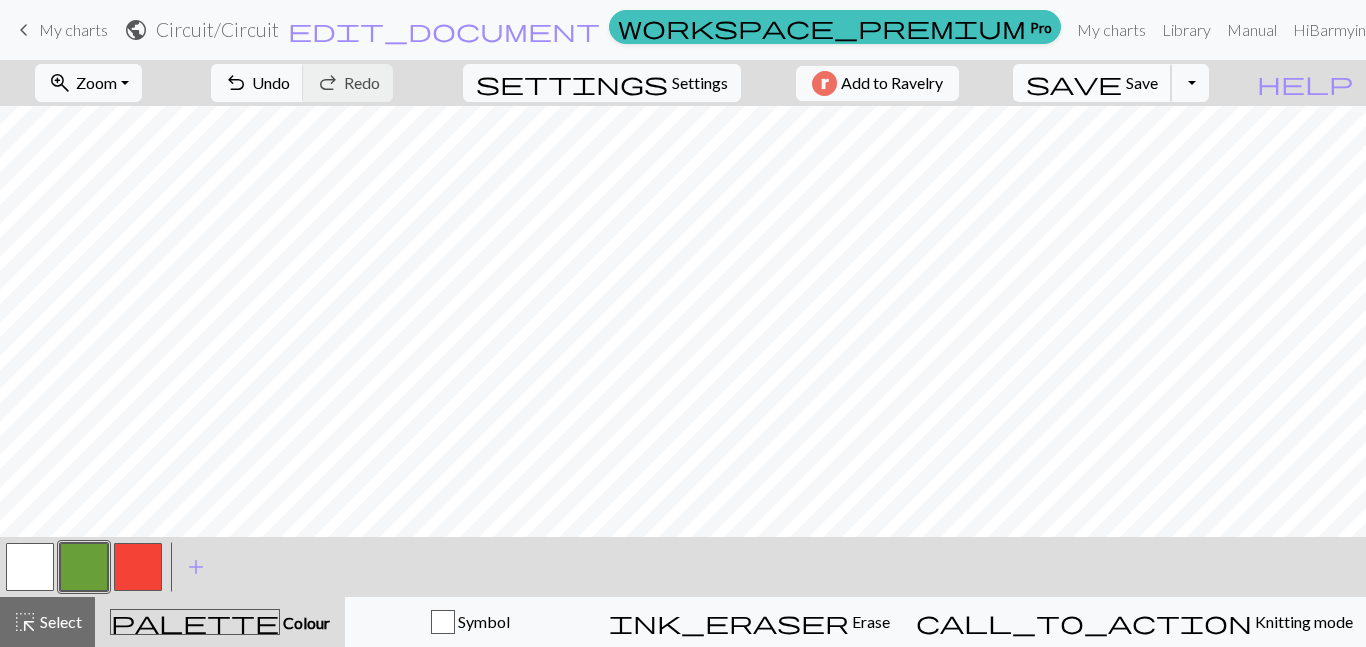 click on "Save" at bounding box center [1142, 82] 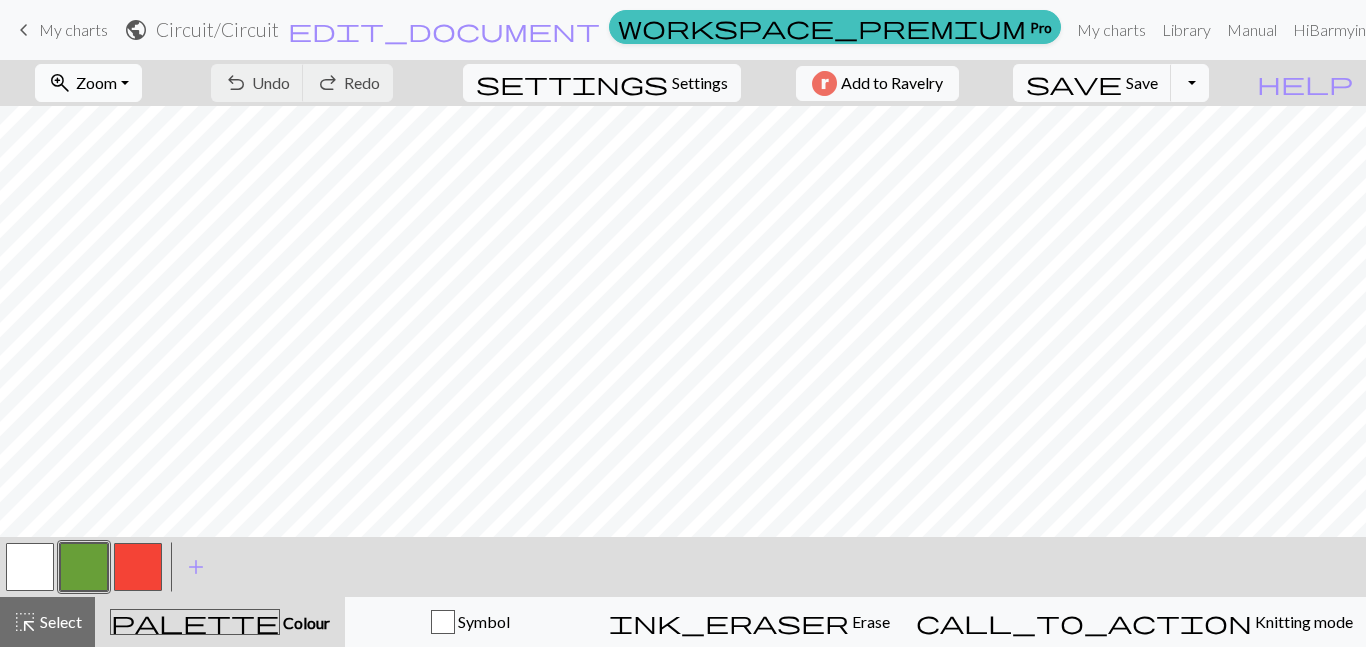 click on "zoom_in Zoom Zoom" at bounding box center (88, 83) 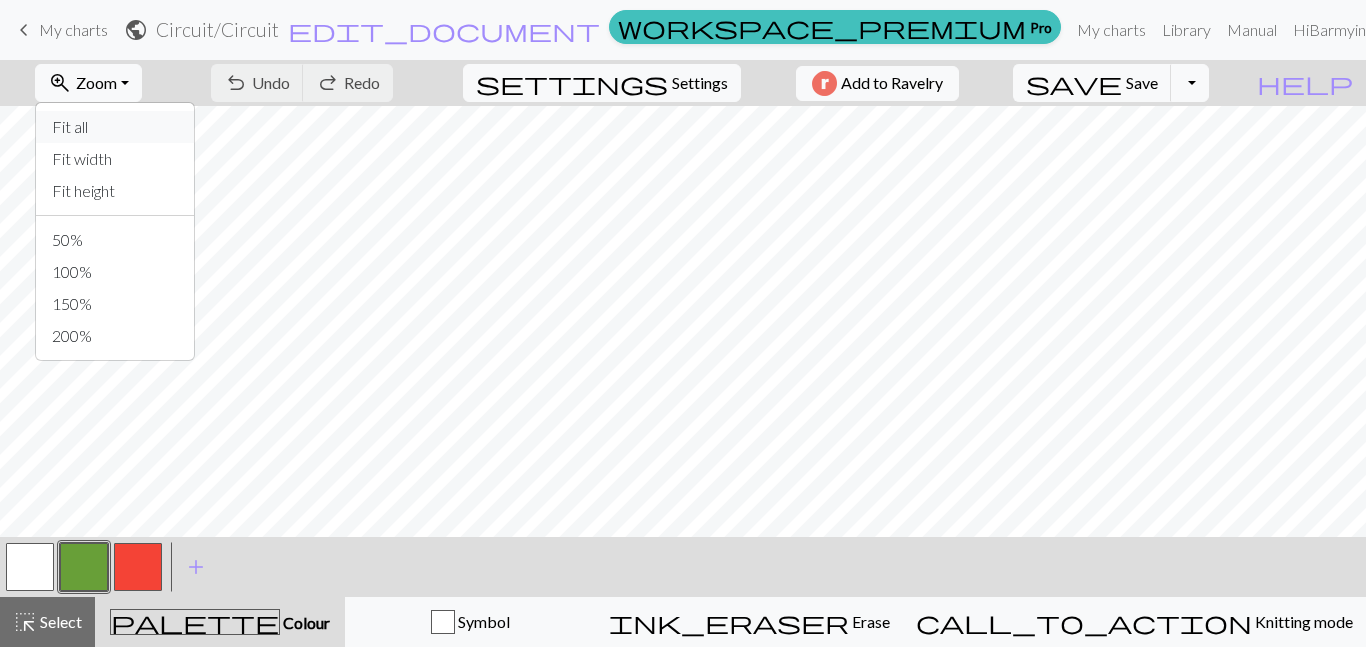 click on "Fit all" at bounding box center [115, 127] 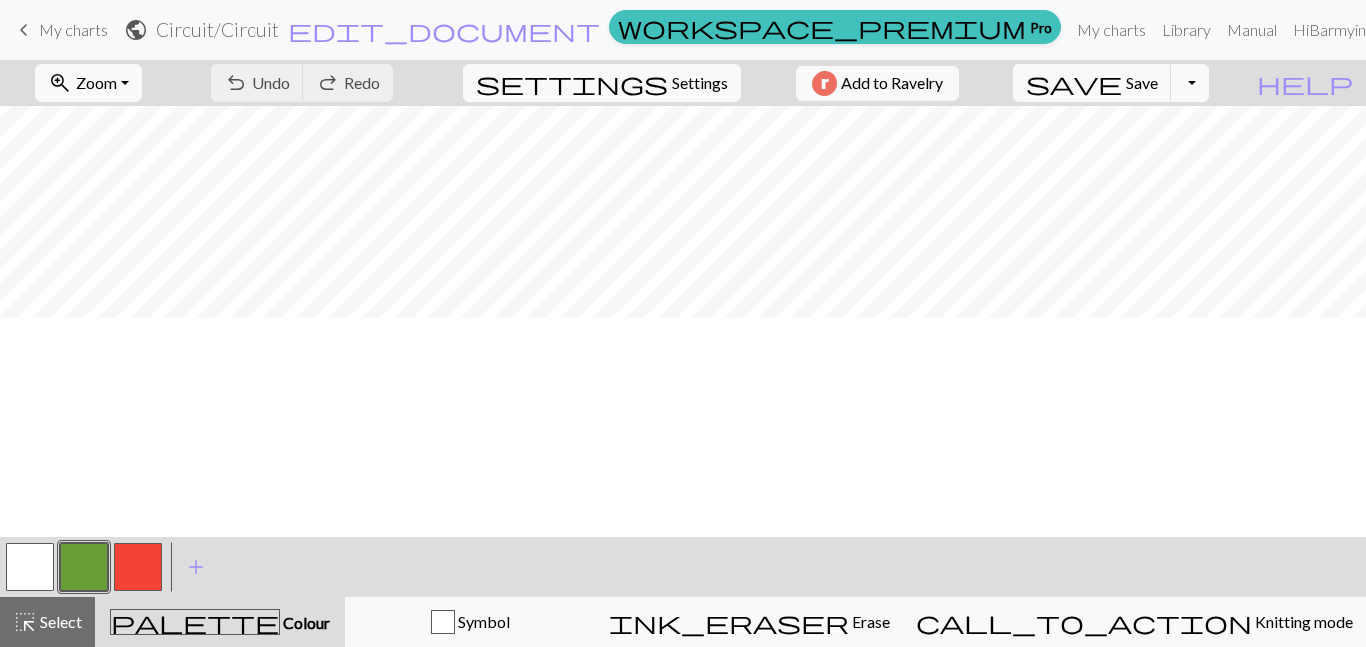scroll, scrollTop: 0, scrollLeft: 0, axis: both 